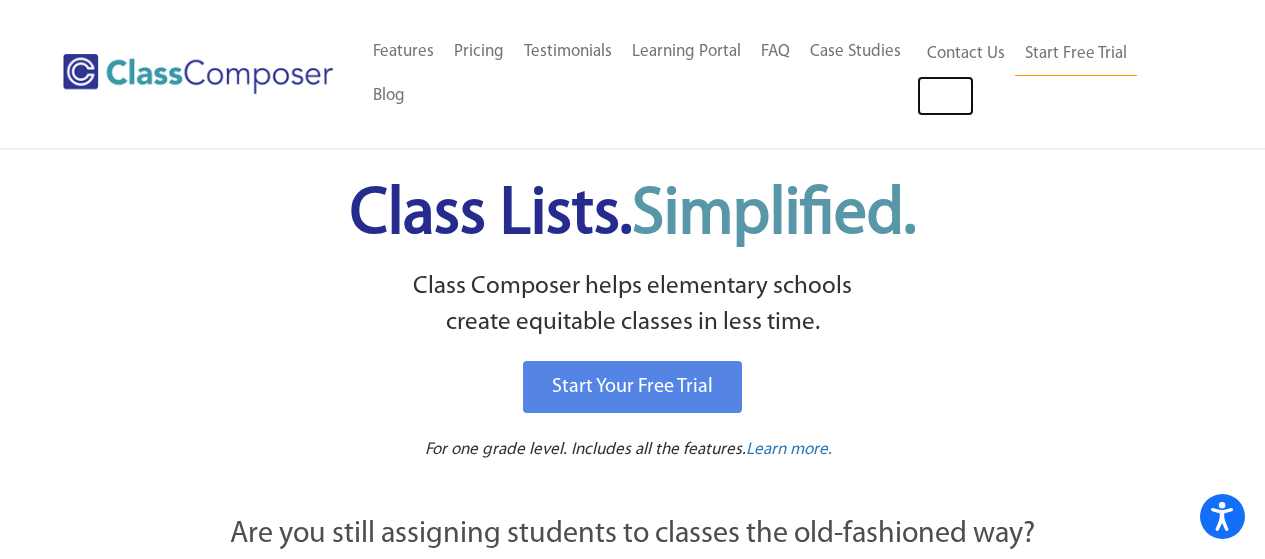 scroll, scrollTop: 0, scrollLeft: 0, axis: both 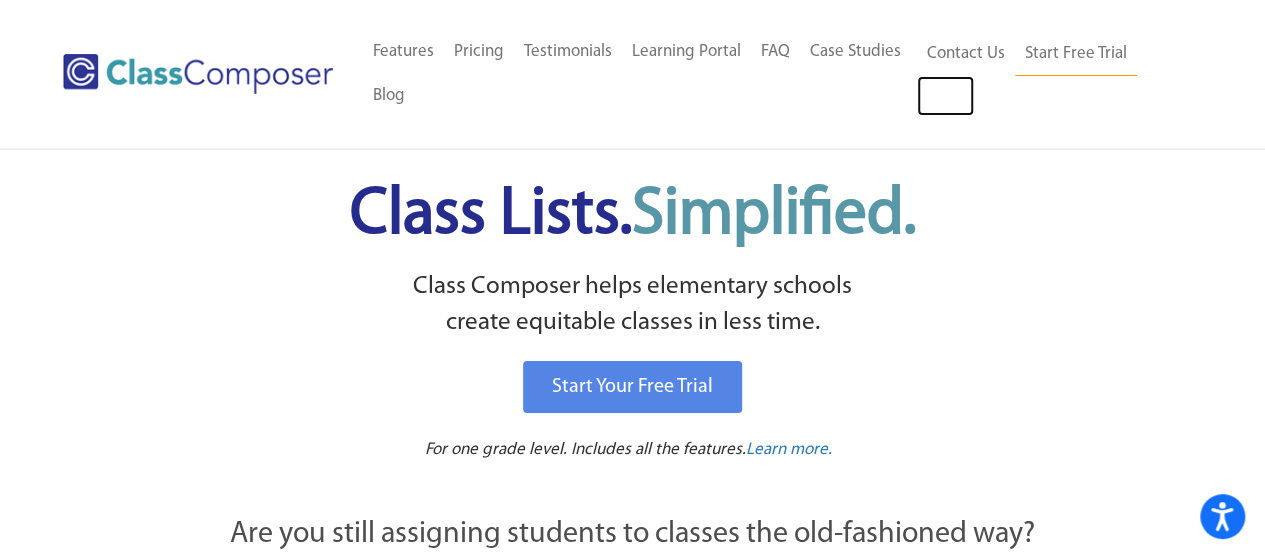 click on "Log In" at bounding box center [945, 96] 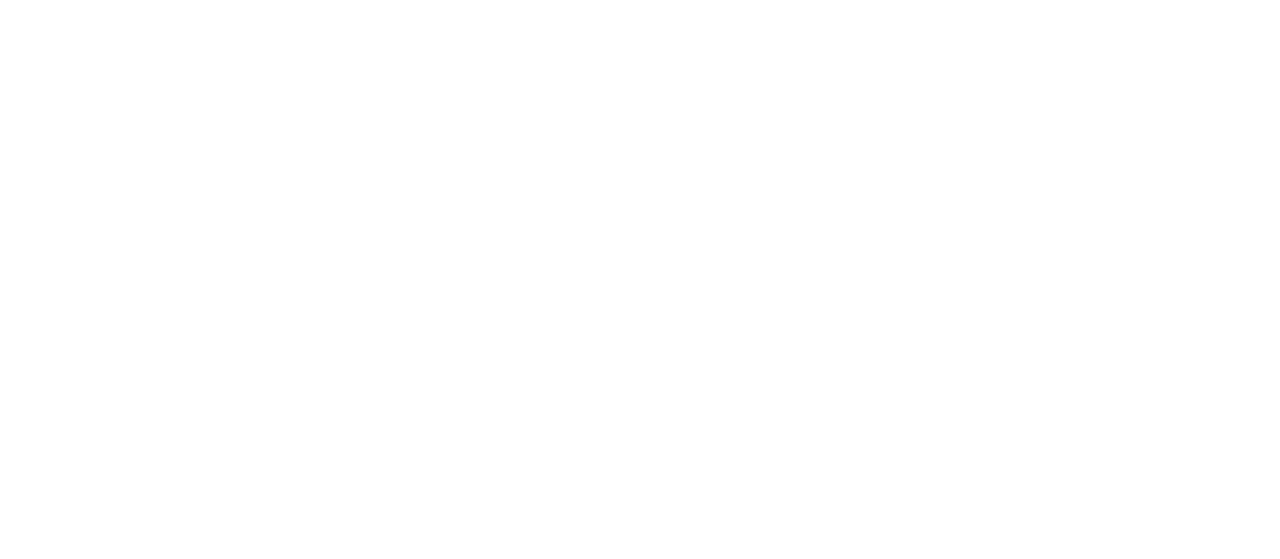 scroll, scrollTop: 0, scrollLeft: 0, axis: both 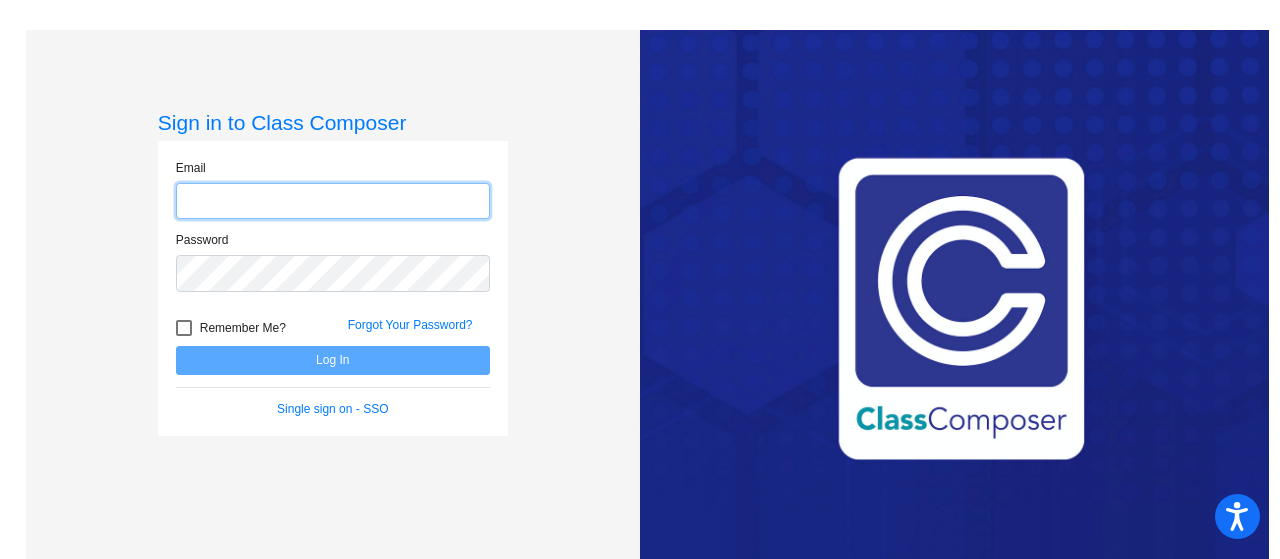 type on "[EMAIL]" 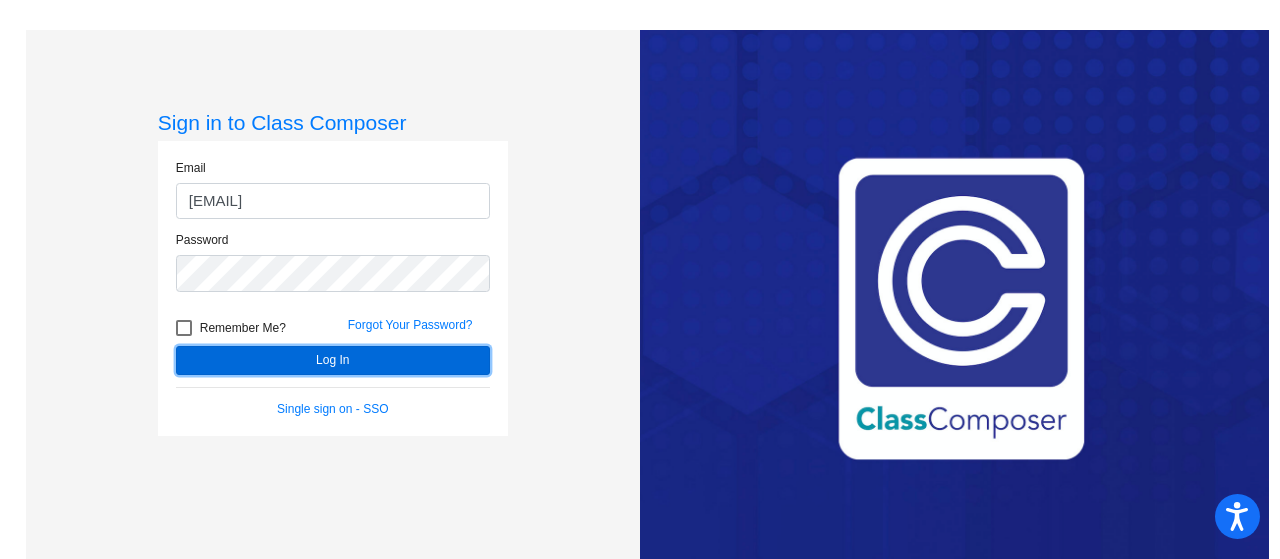 click on "Log In" 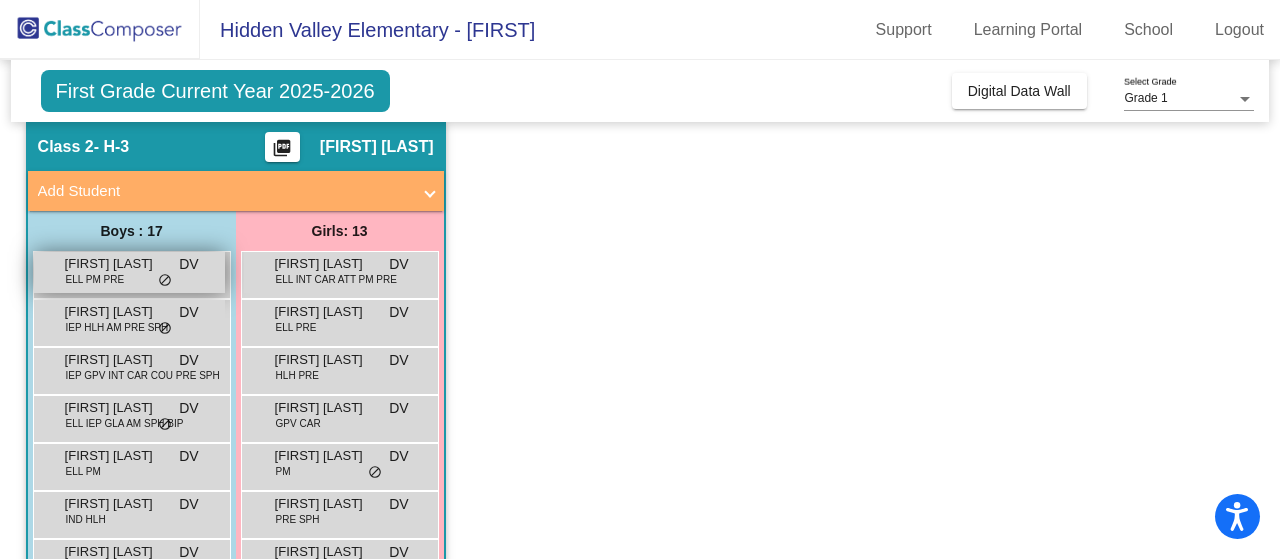 scroll, scrollTop: 100, scrollLeft: 0, axis: vertical 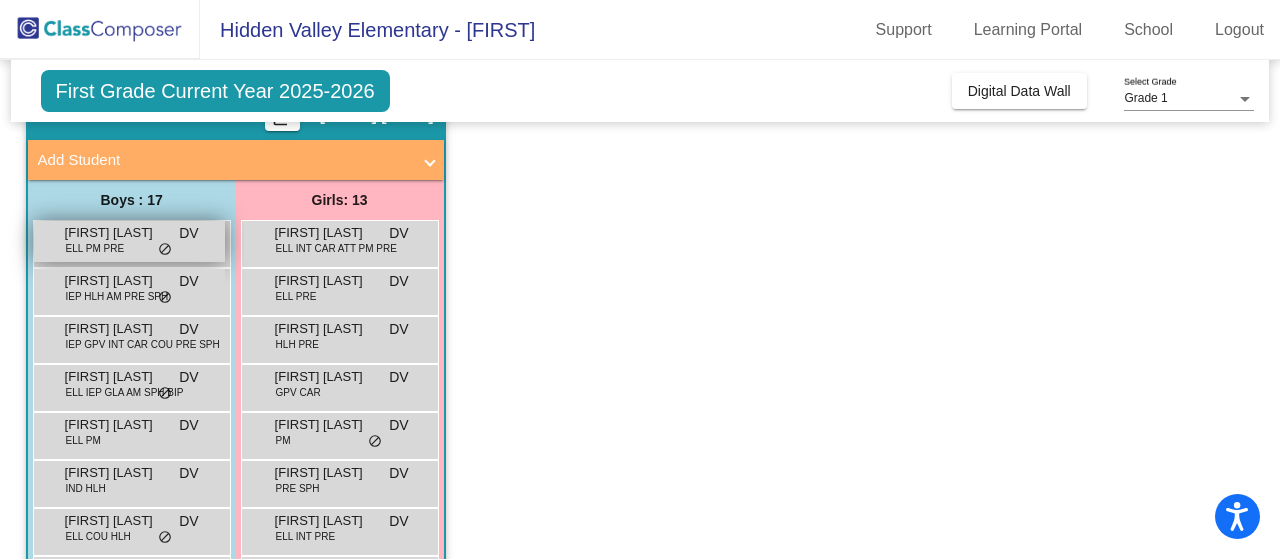 click on "ELL PM PRE" at bounding box center [95, 248] 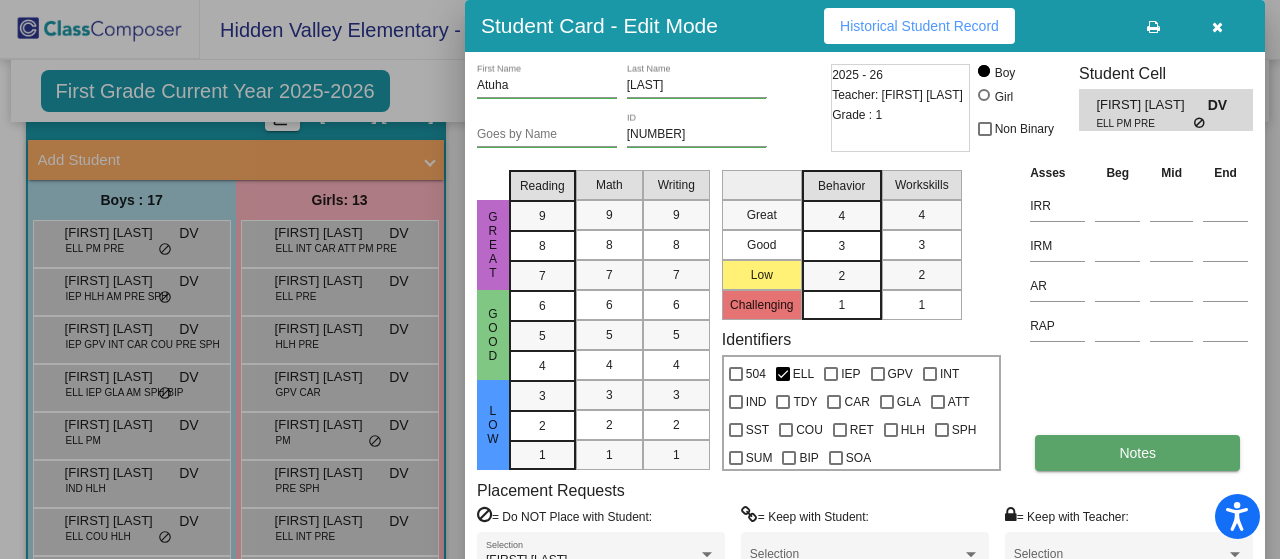 click on "Notes" at bounding box center [1137, 453] 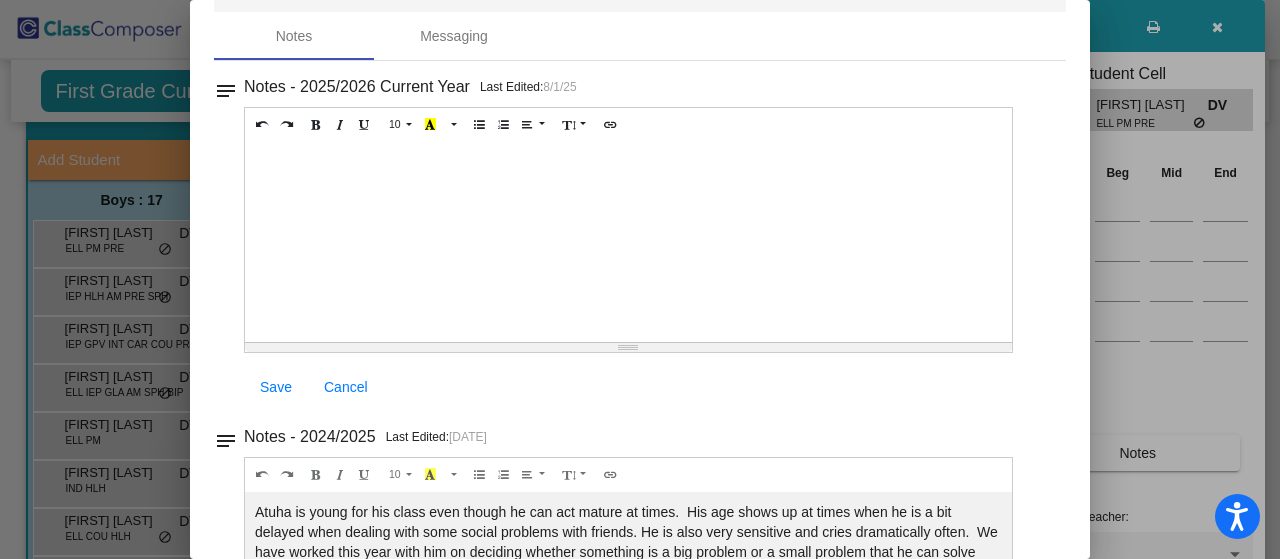 scroll, scrollTop: 0, scrollLeft: 0, axis: both 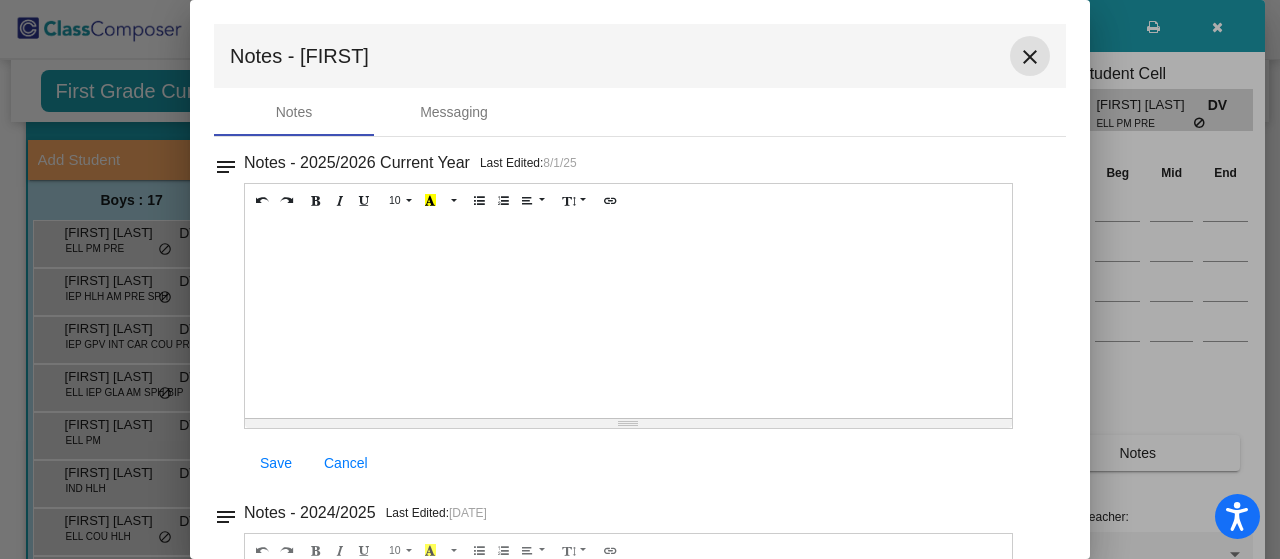 click on "close" at bounding box center [1030, 57] 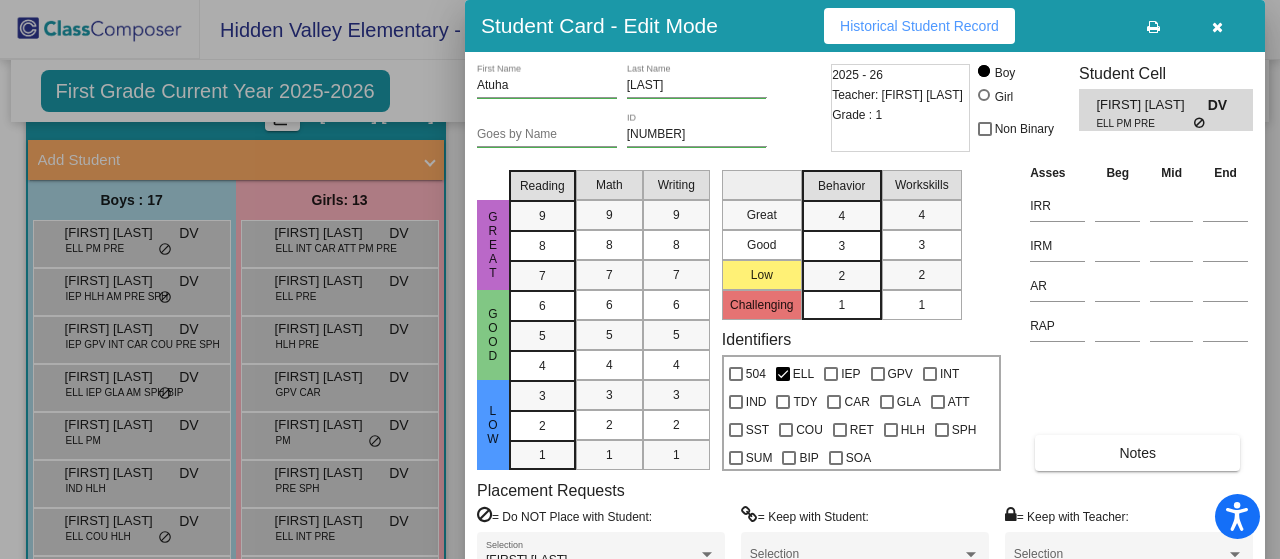 click at bounding box center (640, 279) 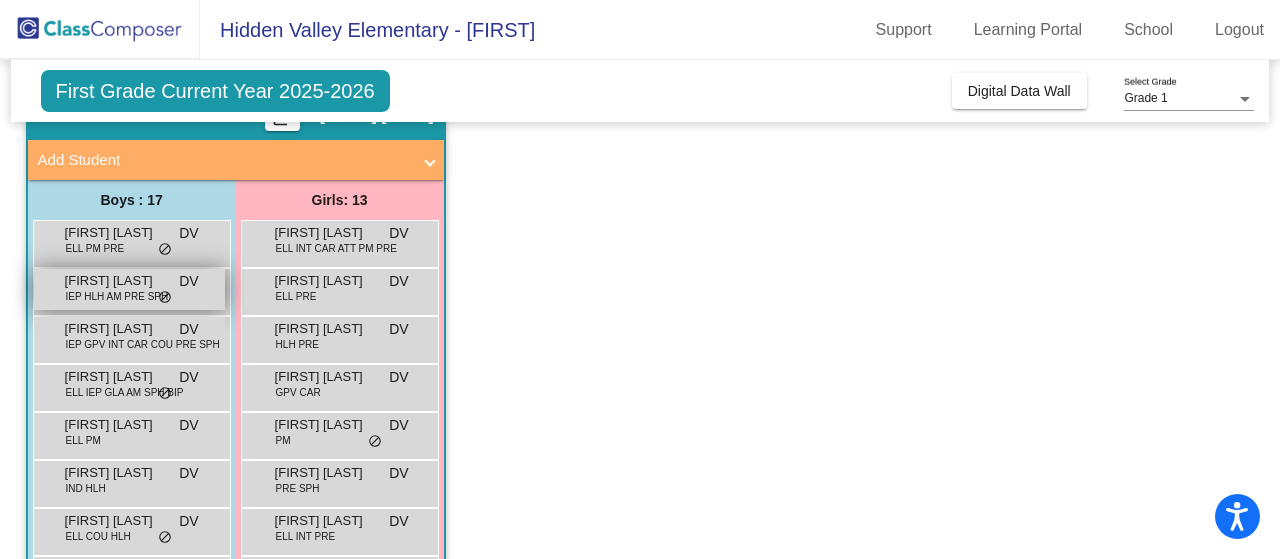 click on "IEP HLH AM PRE SPH" at bounding box center (117, 296) 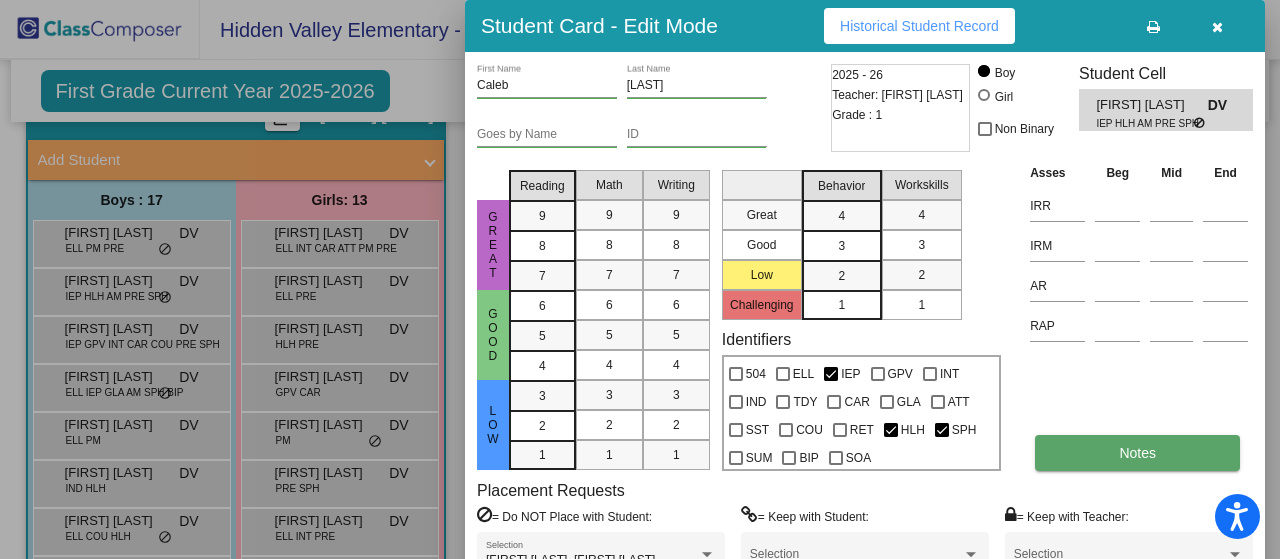 click on "Notes" at bounding box center (1137, 453) 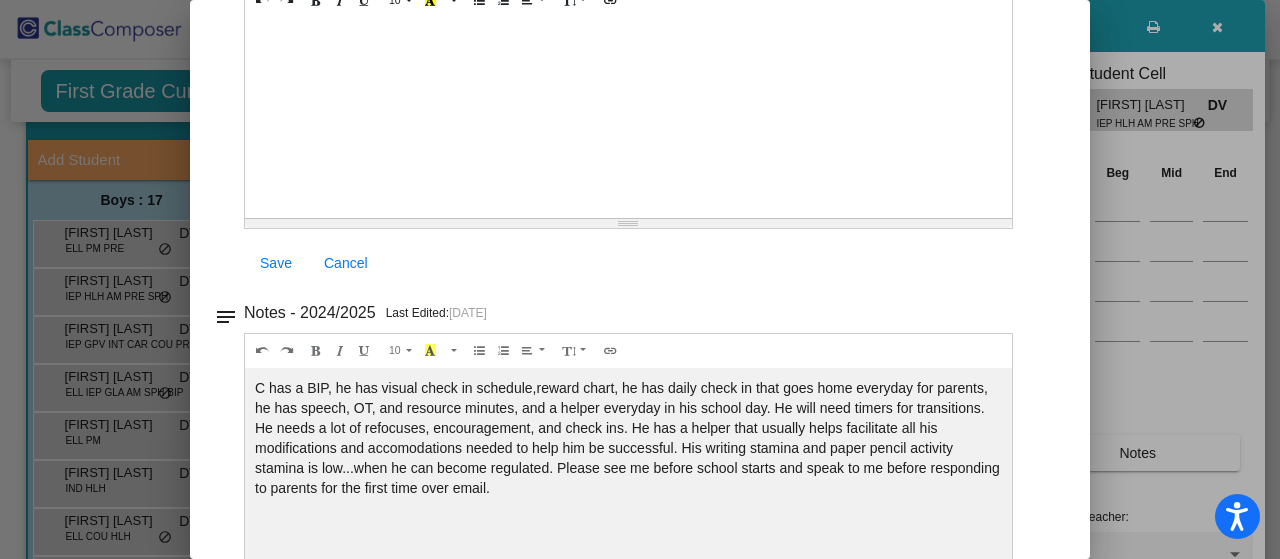 scroll, scrollTop: 240, scrollLeft: 0, axis: vertical 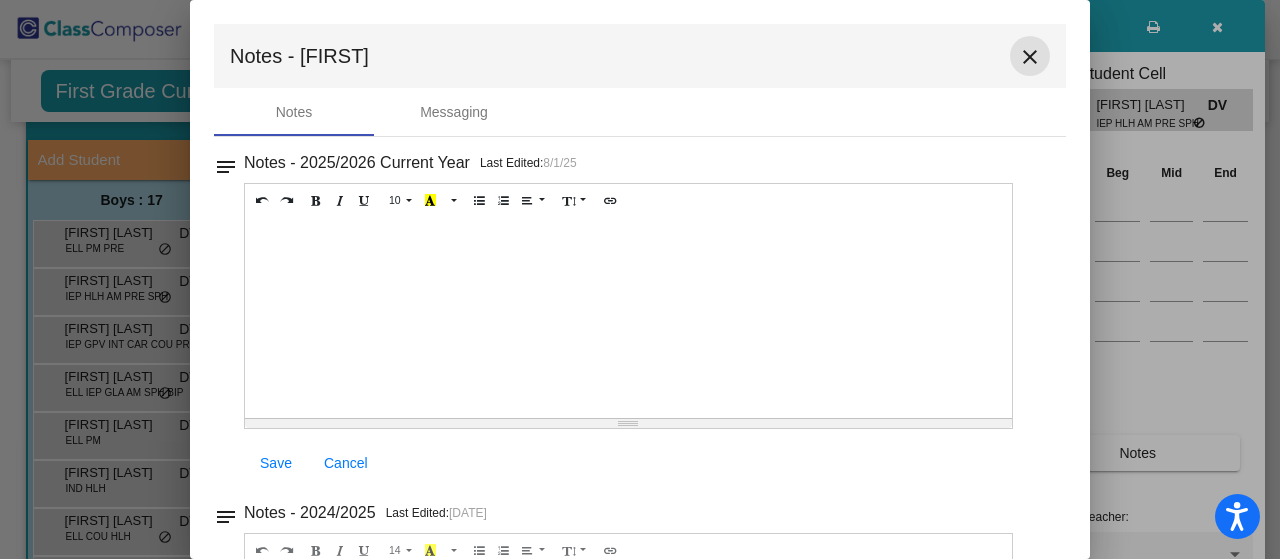 click on "close" at bounding box center [1030, 57] 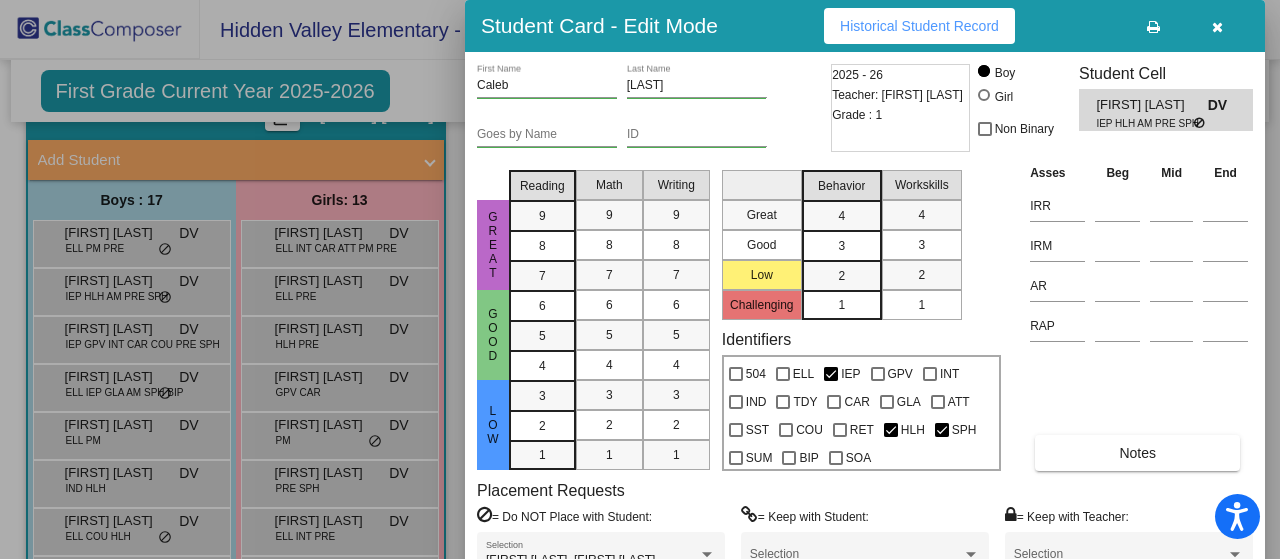 click at bounding box center [1217, 27] 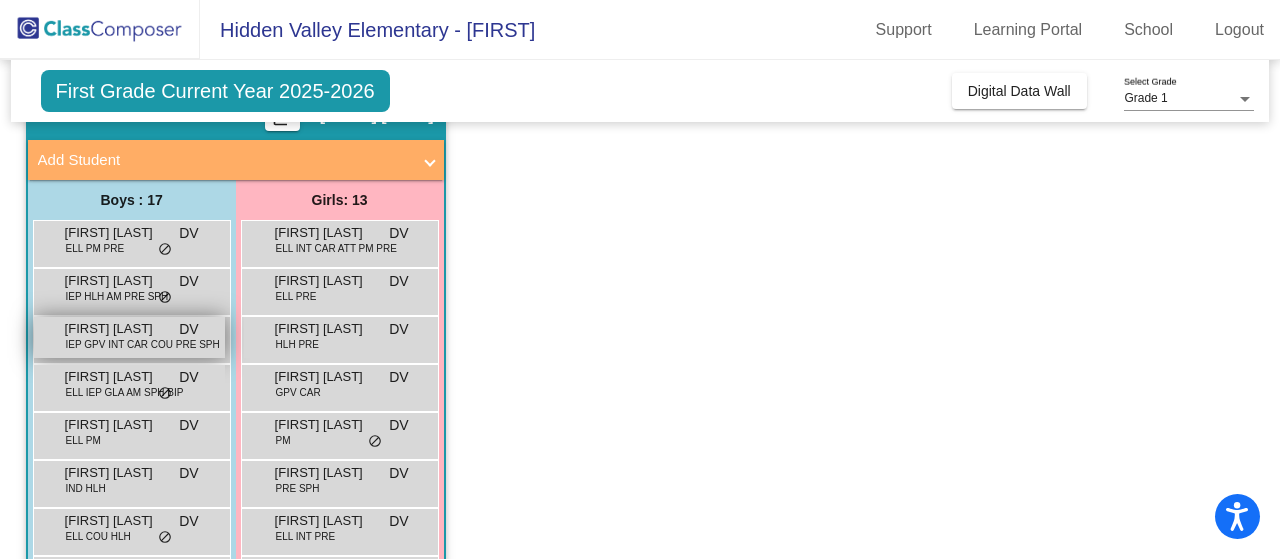 click on "IEP GPV INT CAR COU PRE SPH" at bounding box center [143, 344] 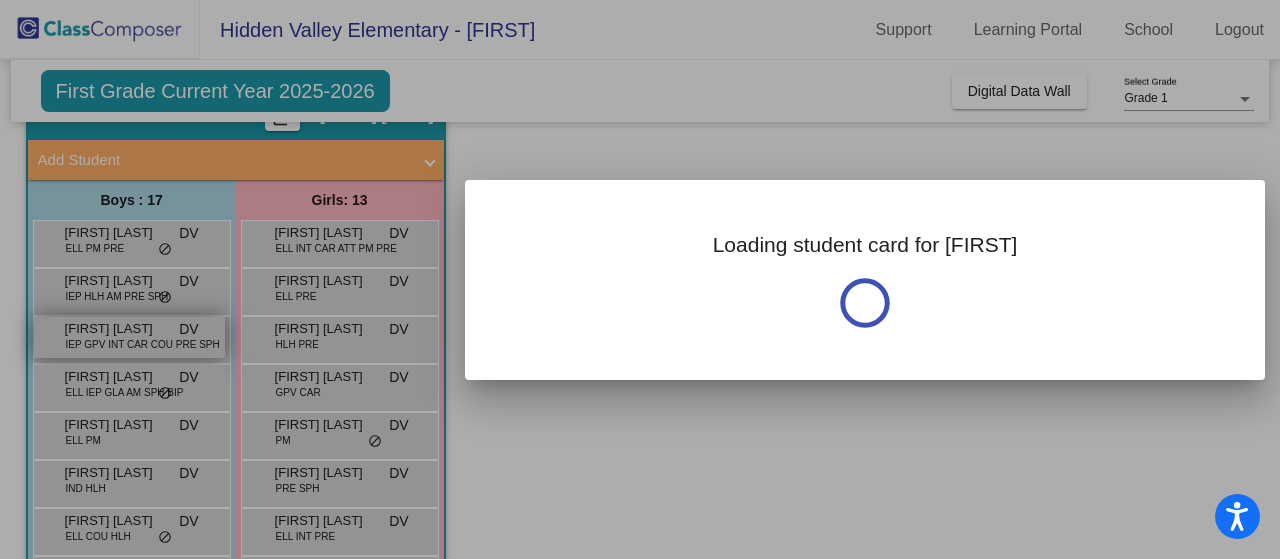 click at bounding box center (640, 279) 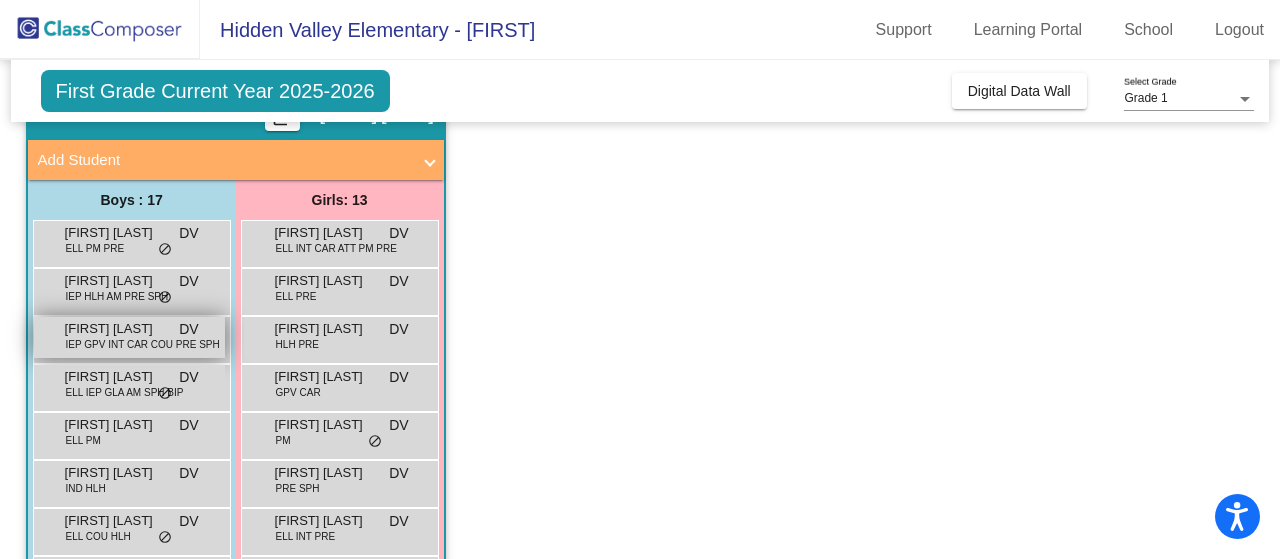 click on "IEP GPV INT CAR COU PRE SPH" at bounding box center [143, 344] 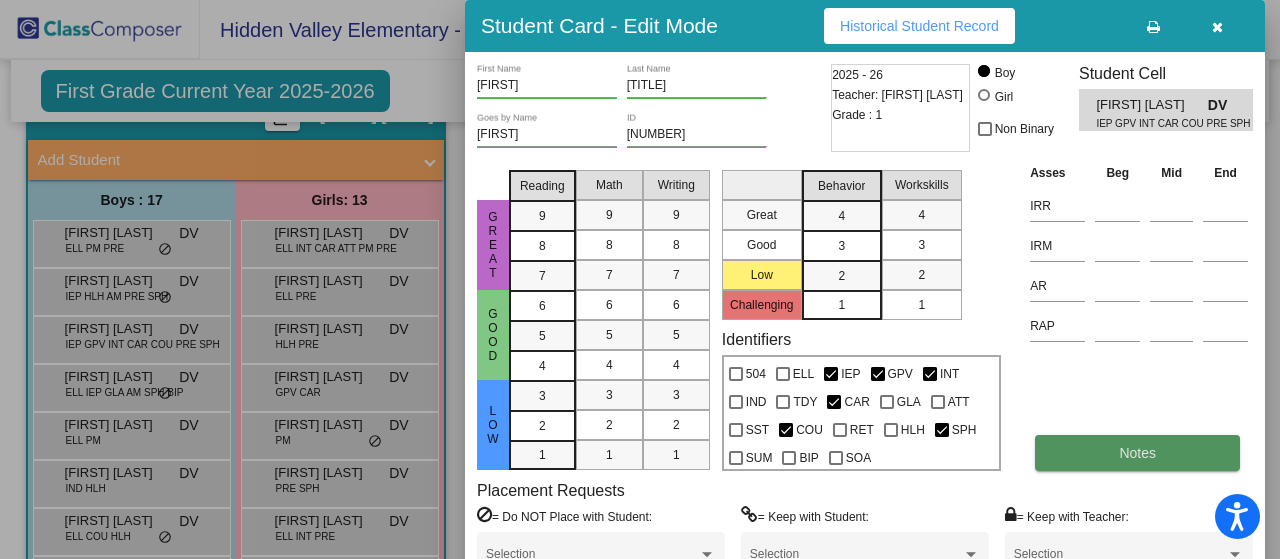 click on "Notes" at bounding box center [1137, 453] 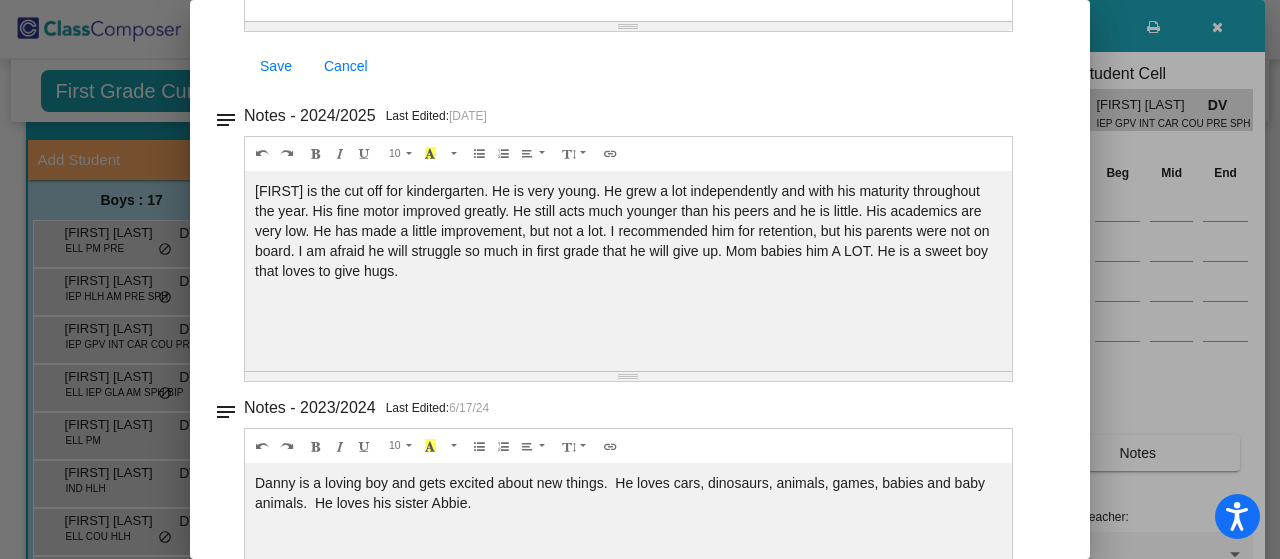 scroll, scrollTop: 400, scrollLeft: 0, axis: vertical 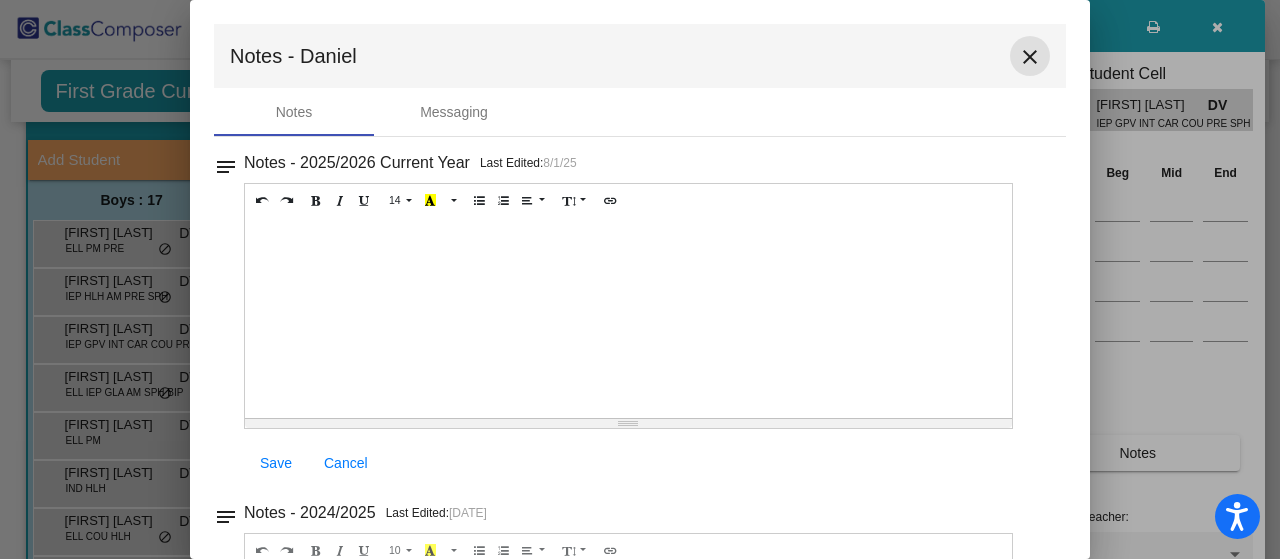 click on "close" at bounding box center [1030, 57] 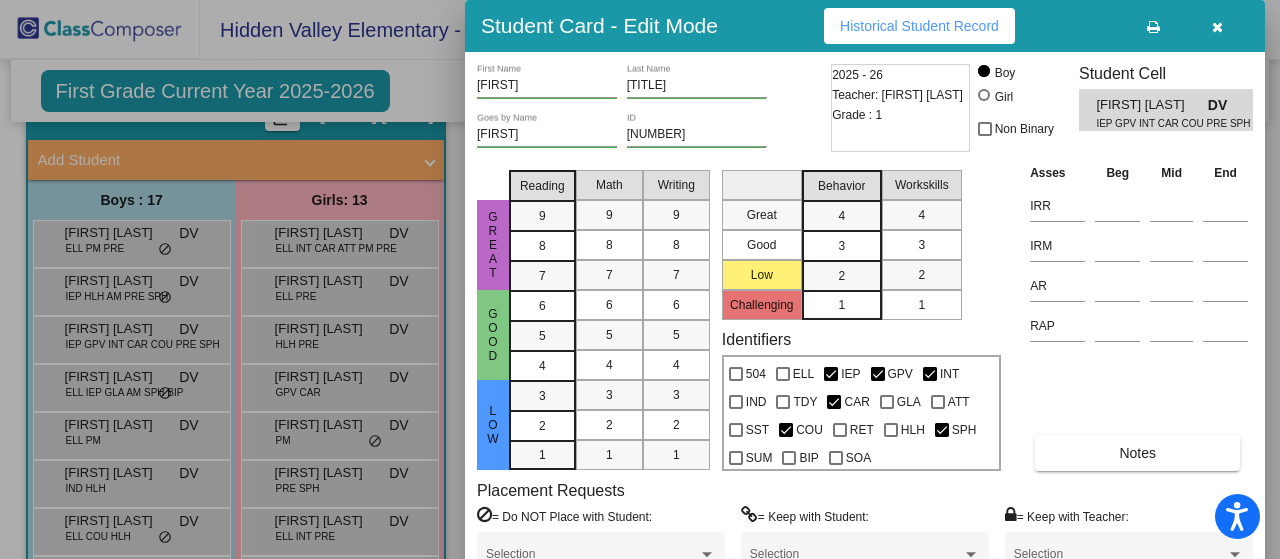 click at bounding box center (1217, 27) 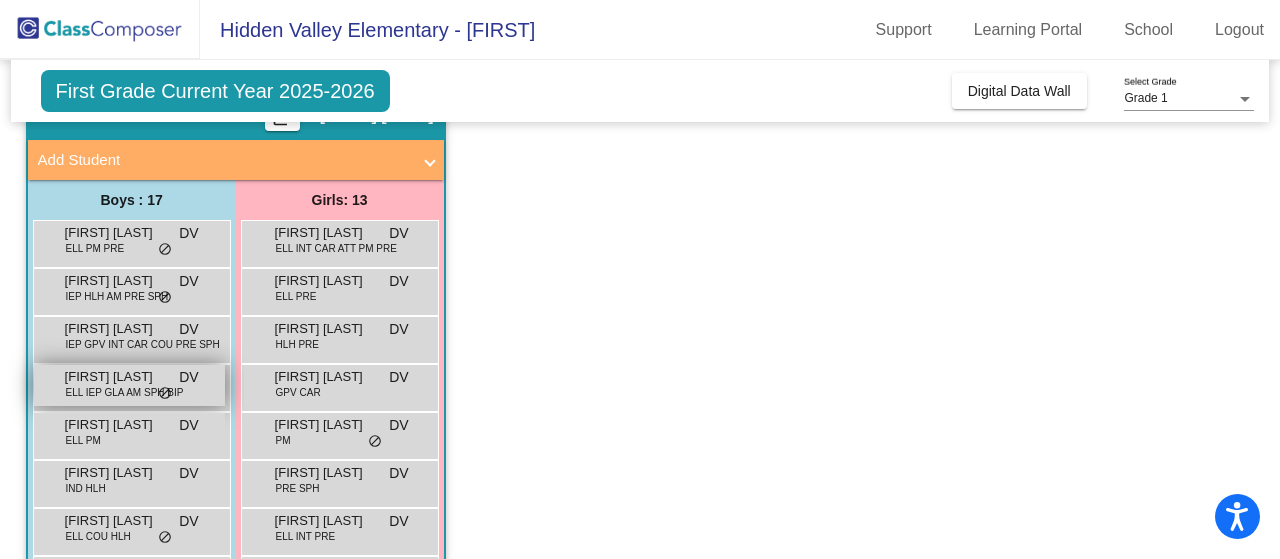 click on "ELL IEP GLA AM SPH BIP" at bounding box center (125, 392) 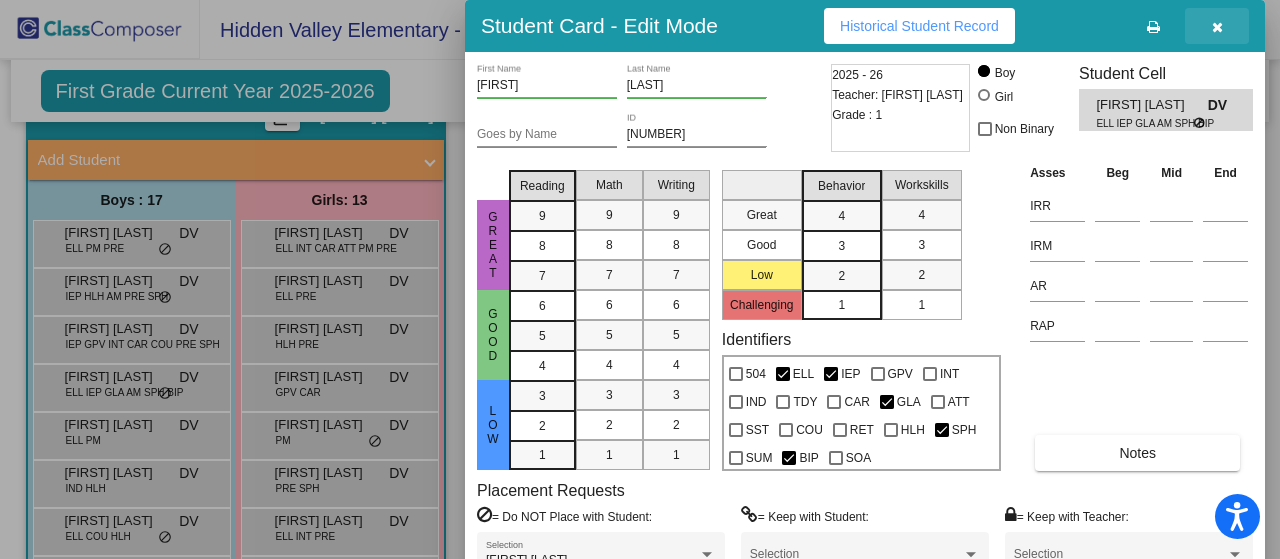 click at bounding box center (1217, 27) 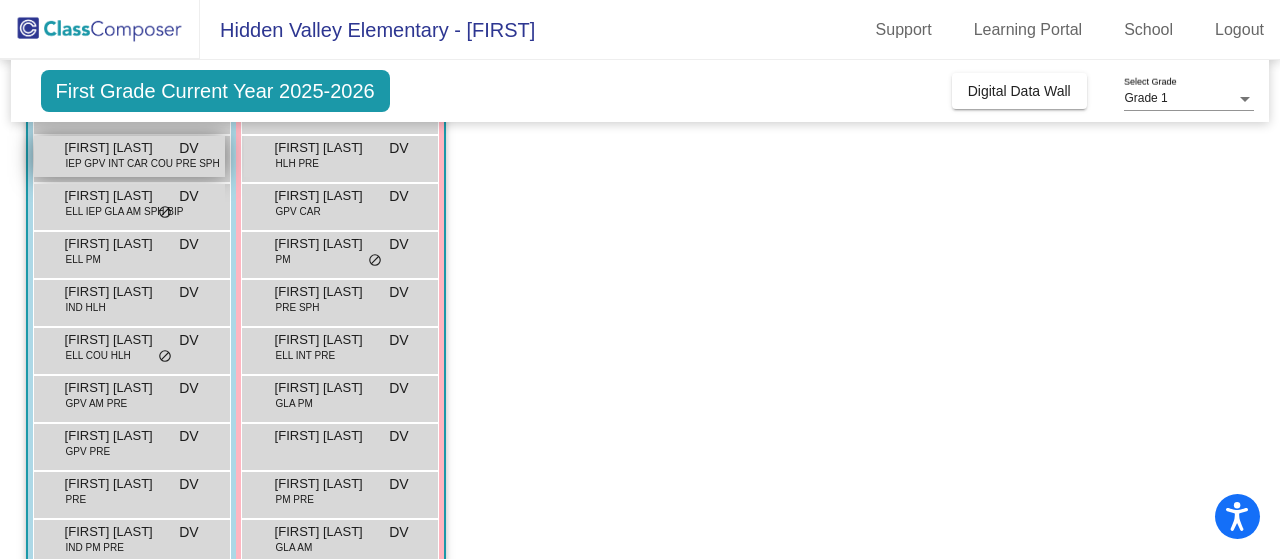 scroll, scrollTop: 300, scrollLeft: 0, axis: vertical 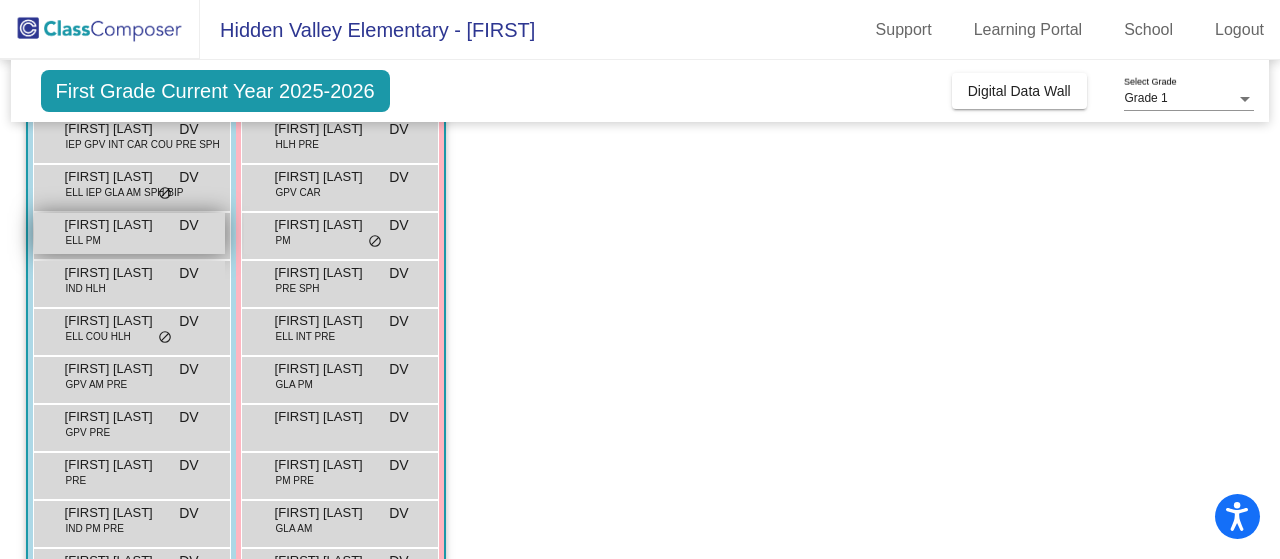 click on "Ismael Ramirez Samano" at bounding box center (115, 225) 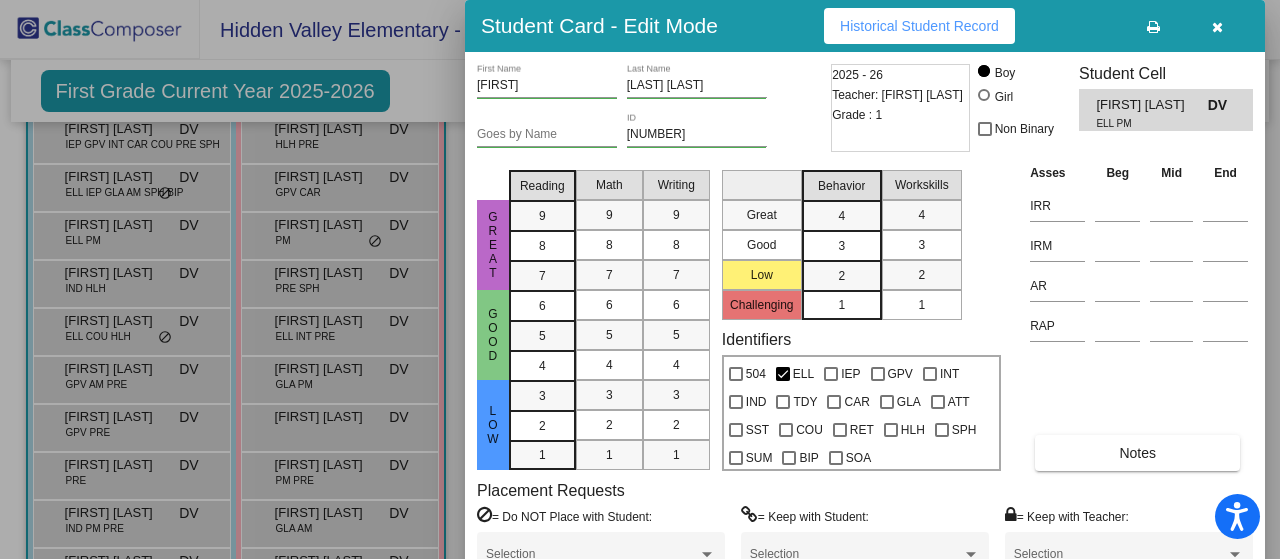 click at bounding box center [1217, 27] 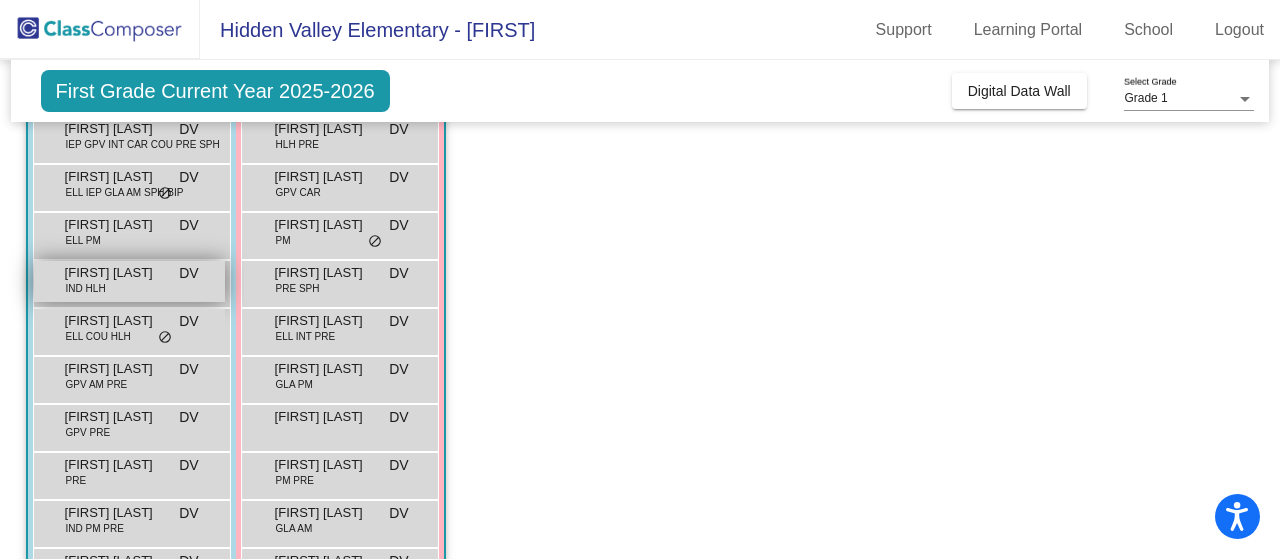 click on "Jaxon Nadal IND HLH DV lock do_not_disturb_alt" at bounding box center [129, 281] 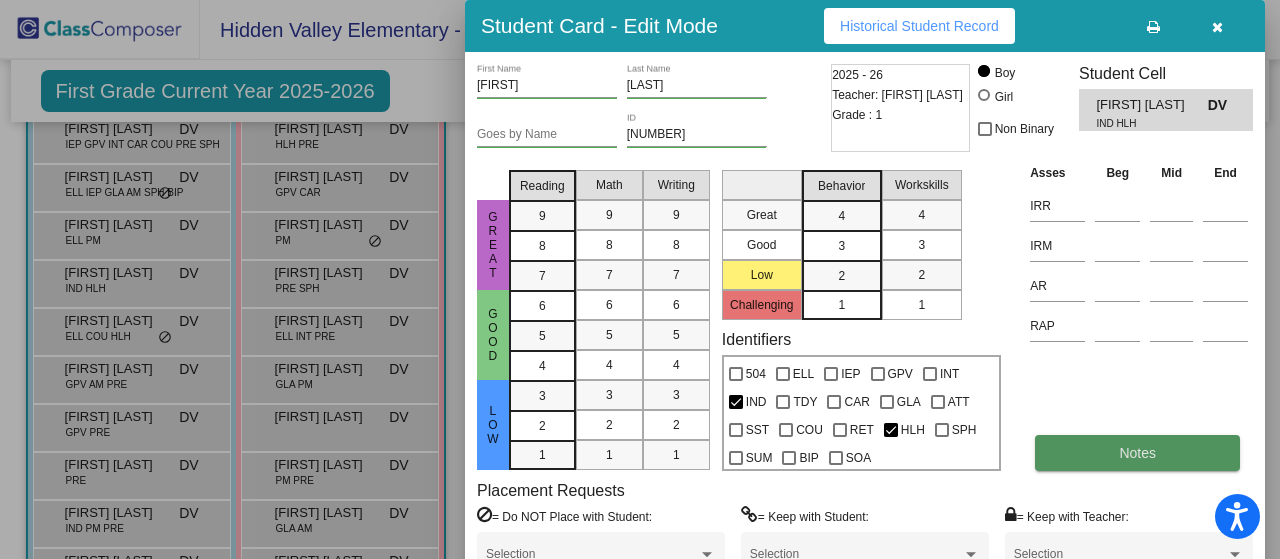 click on "Notes" at bounding box center [1137, 453] 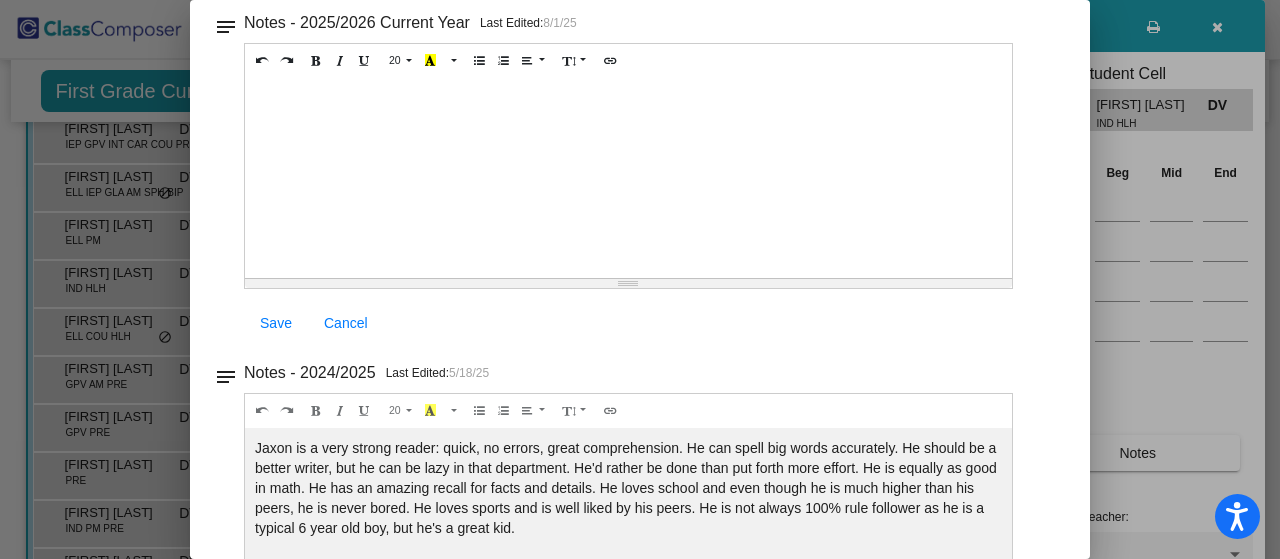 scroll, scrollTop: 40, scrollLeft: 0, axis: vertical 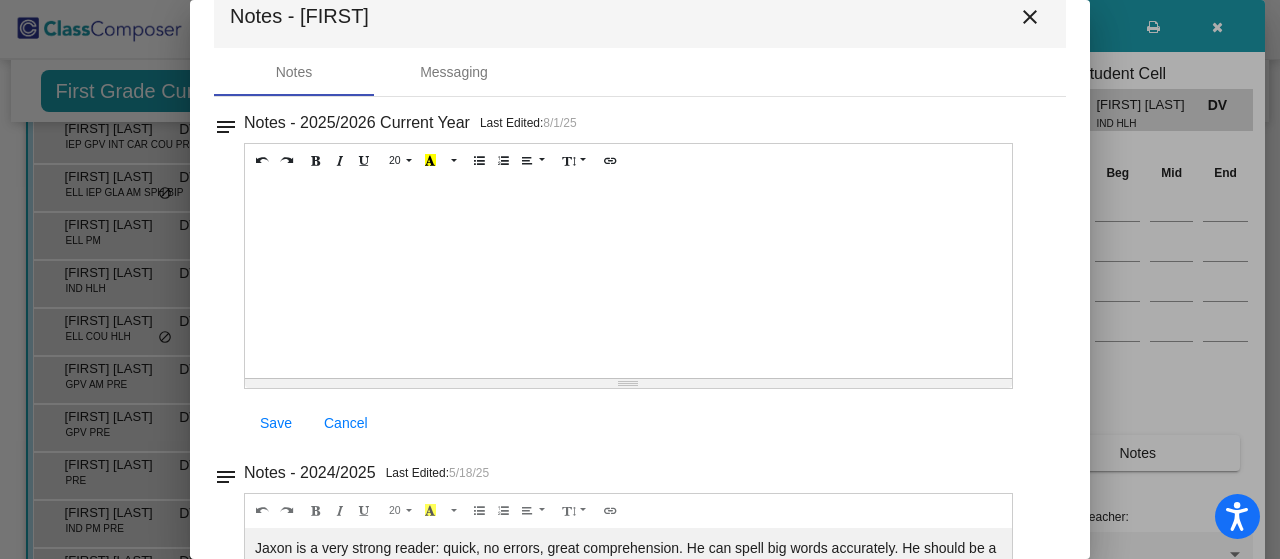 click on "close" at bounding box center (1030, 17) 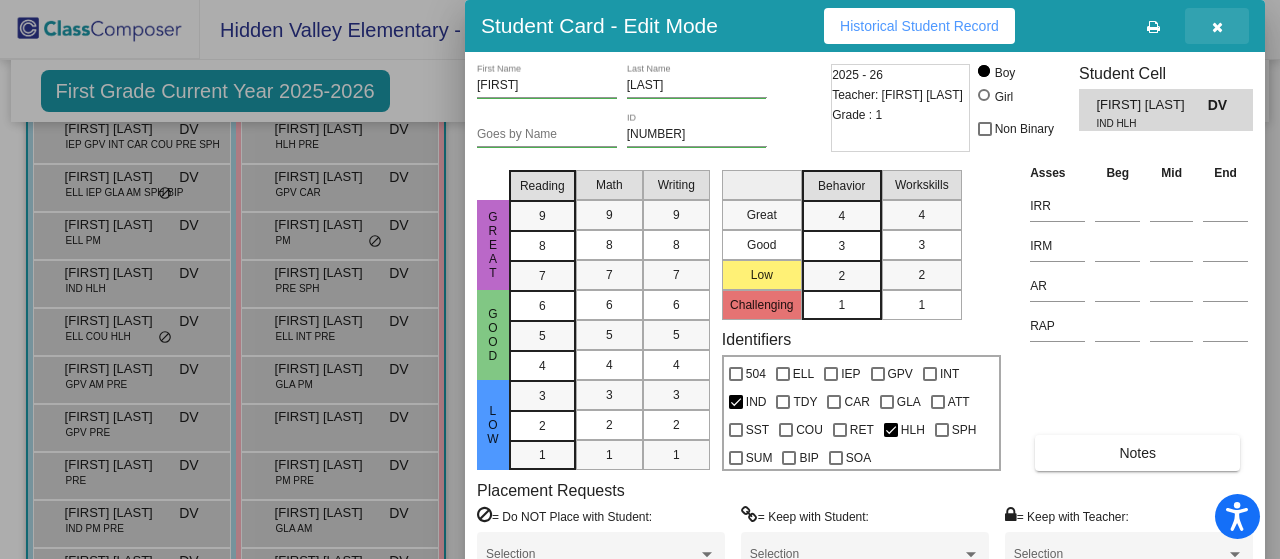 click at bounding box center [1217, 26] 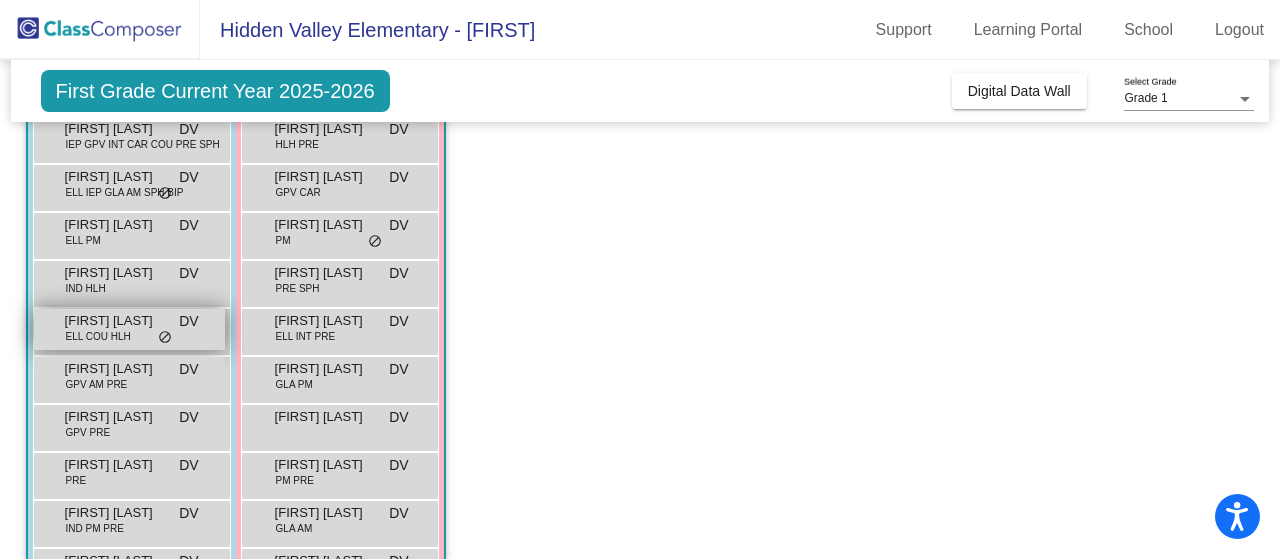 click on "Leo Xu ELL COU HLH DV lock do_not_disturb_alt" at bounding box center (129, 329) 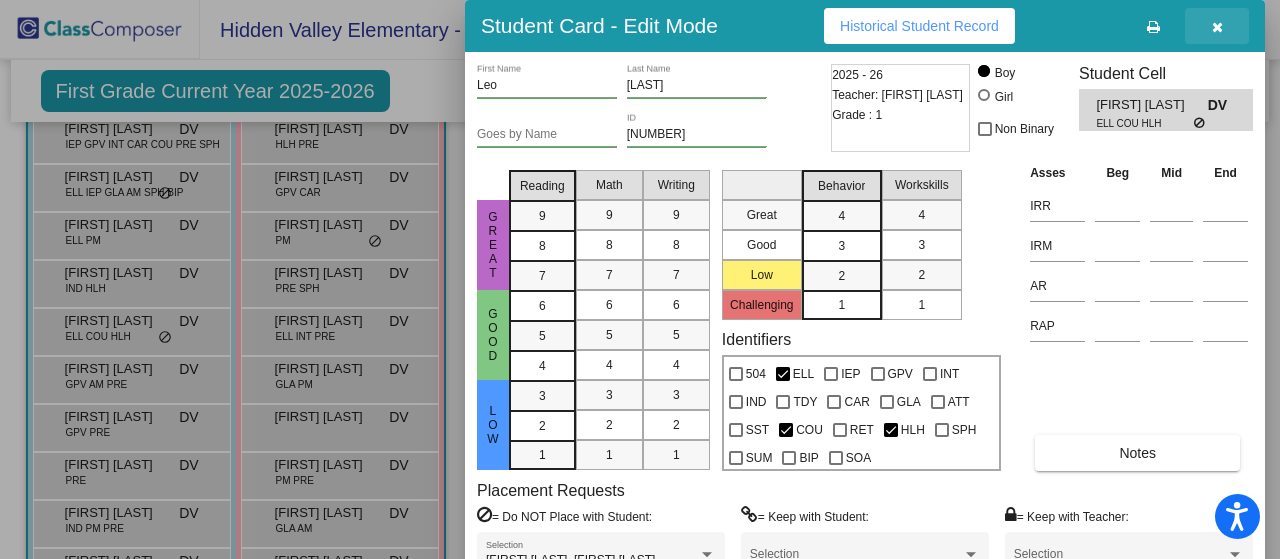 click at bounding box center [1217, 27] 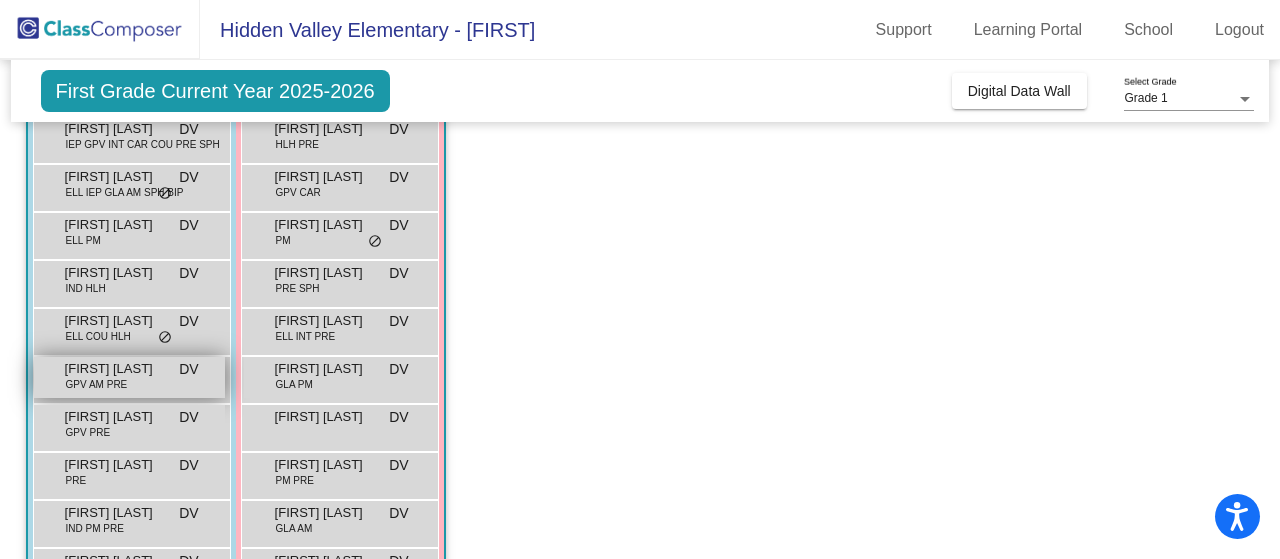 click on "Levi Quintana" at bounding box center [115, 369] 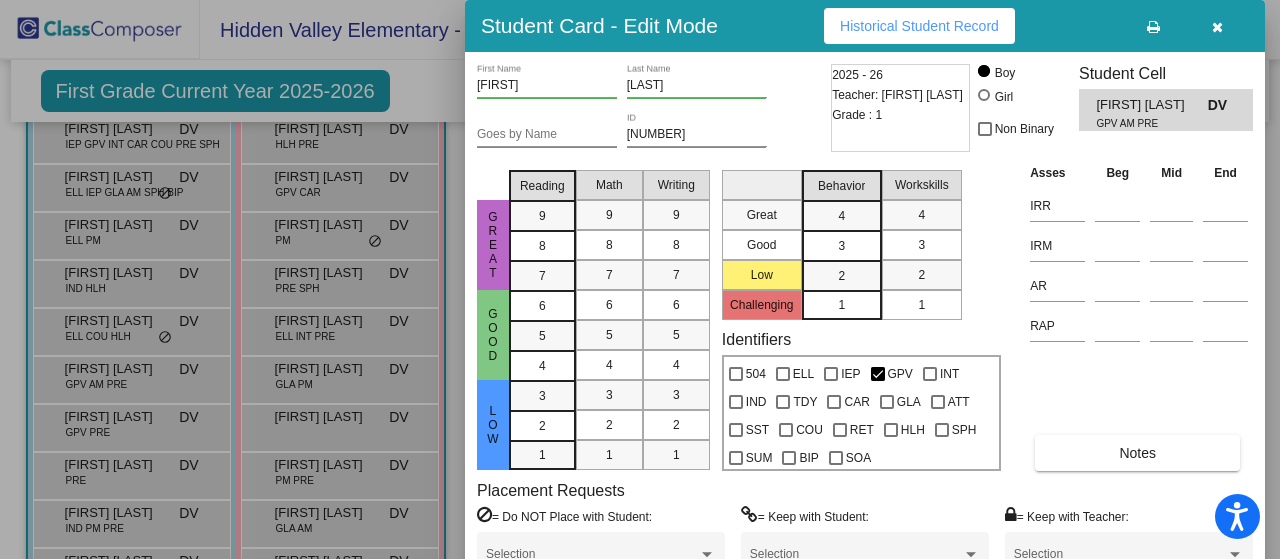 click at bounding box center (1217, 27) 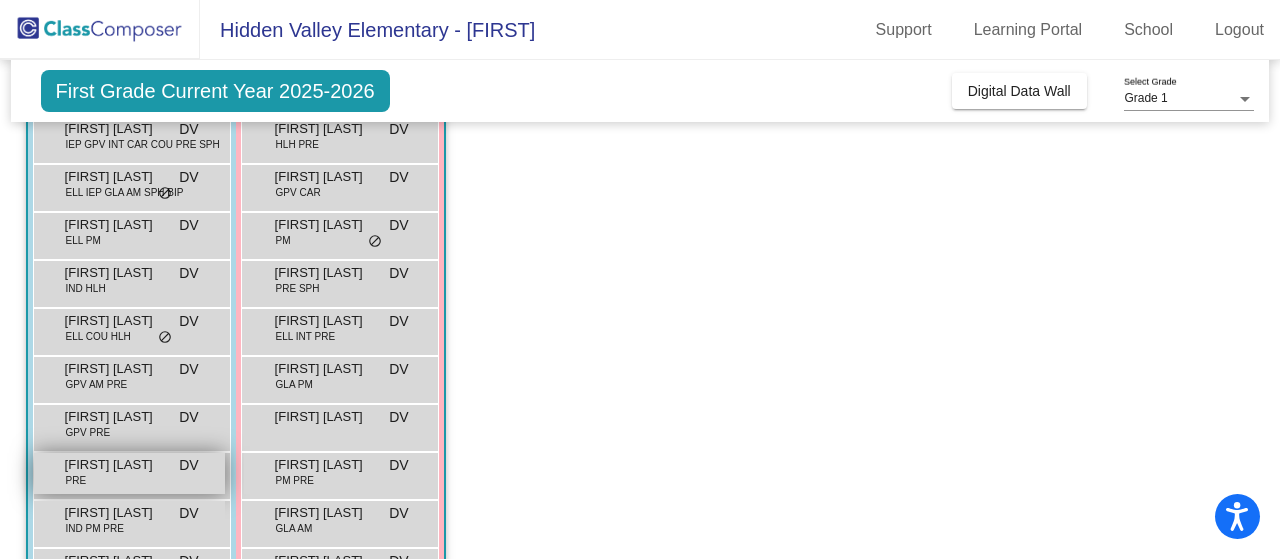 click on "Lux Macias PRE DV lock do_not_disturb_alt" at bounding box center [129, 473] 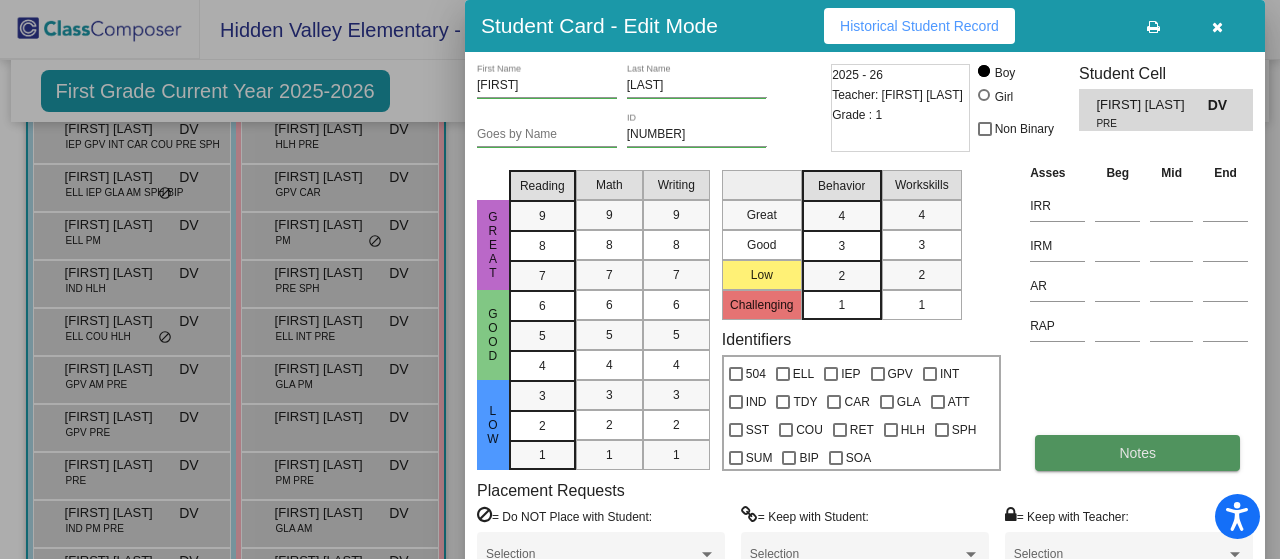 click on "Notes" at bounding box center [1137, 453] 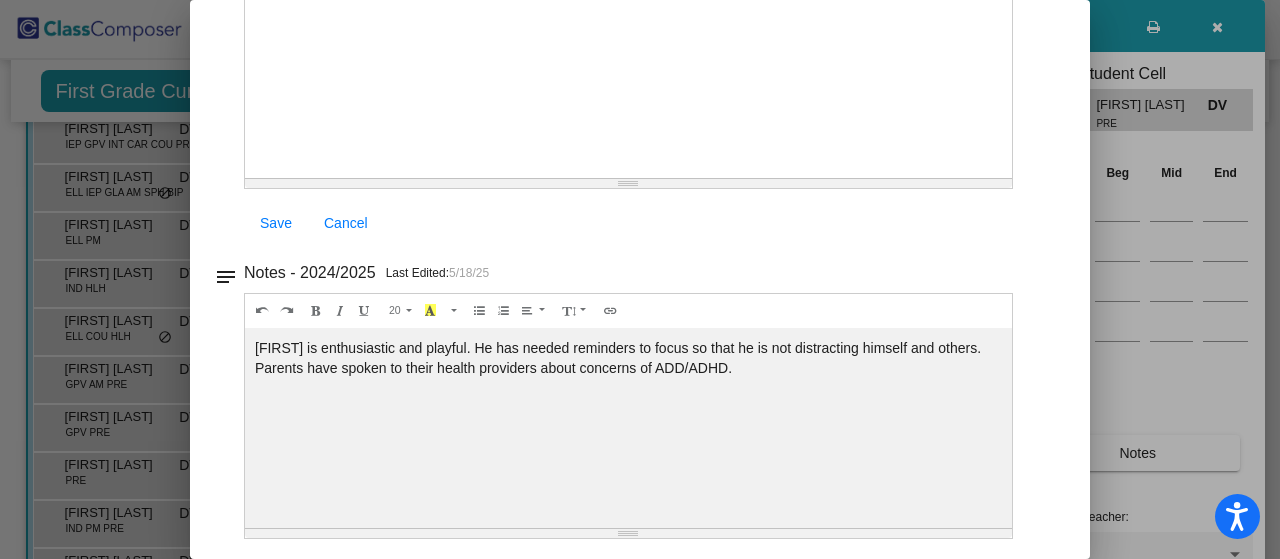 scroll, scrollTop: 0, scrollLeft: 0, axis: both 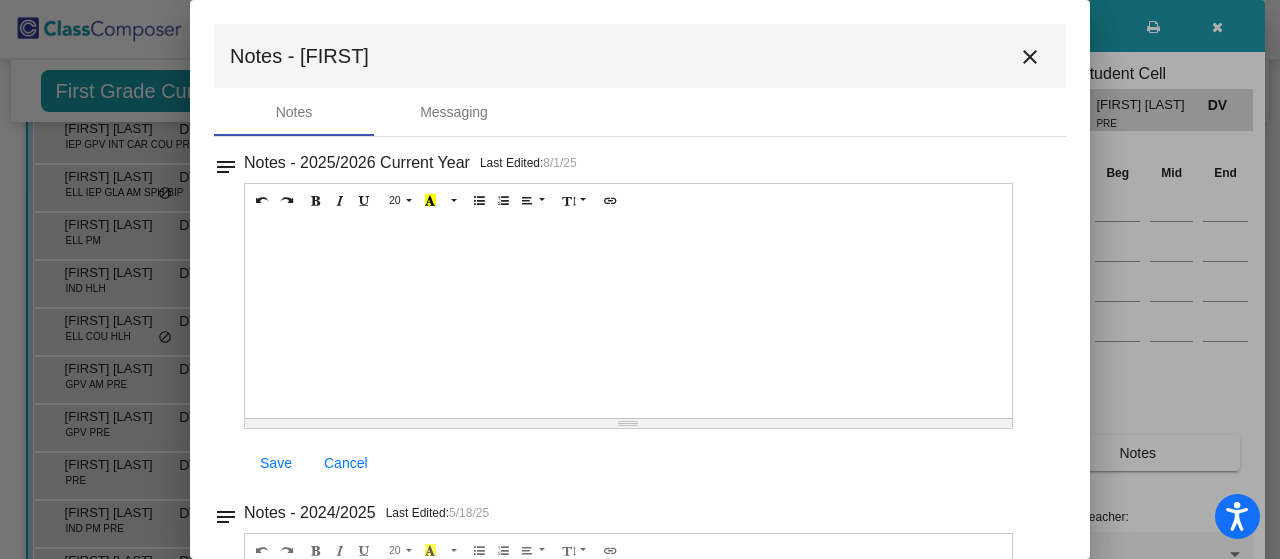 click on "close" at bounding box center [1030, 57] 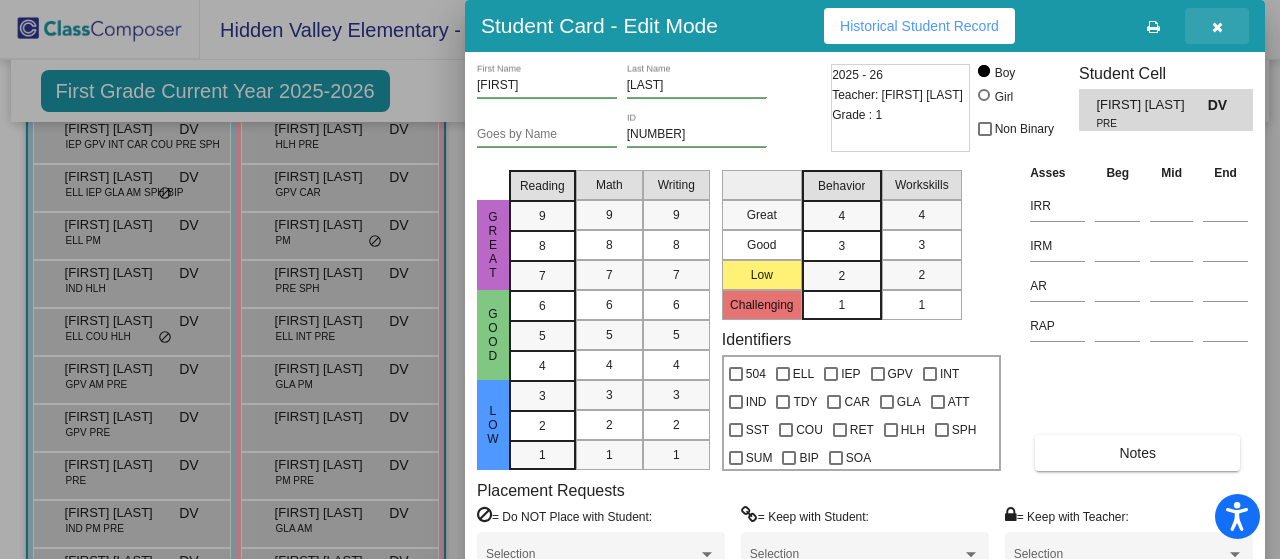 click at bounding box center [1217, 26] 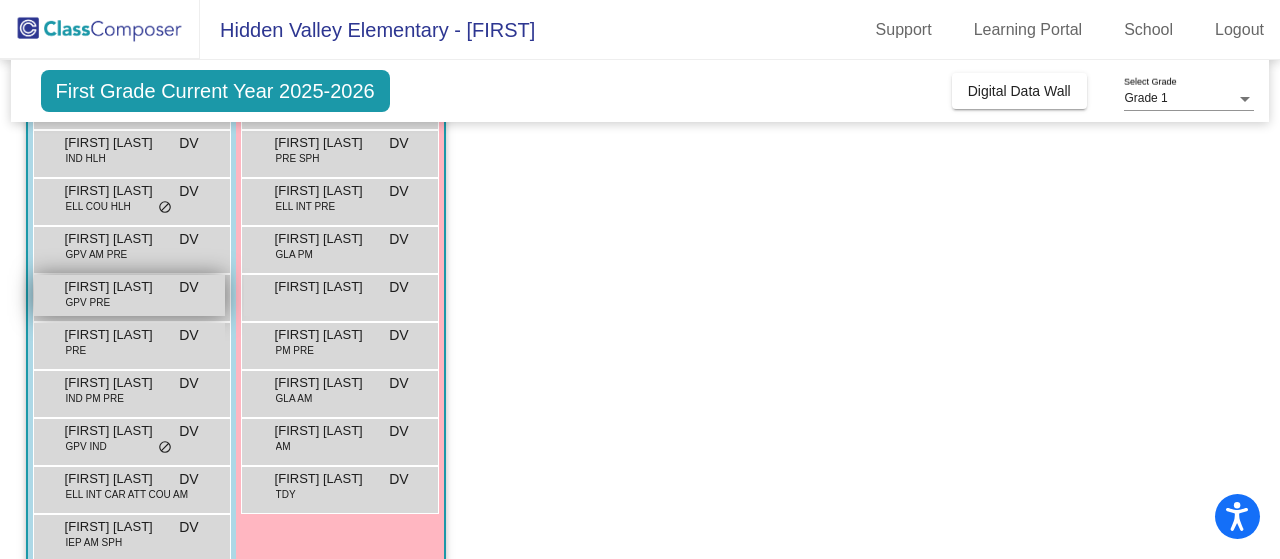 scroll, scrollTop: 500, scrollLeft: 0, axis: vertical 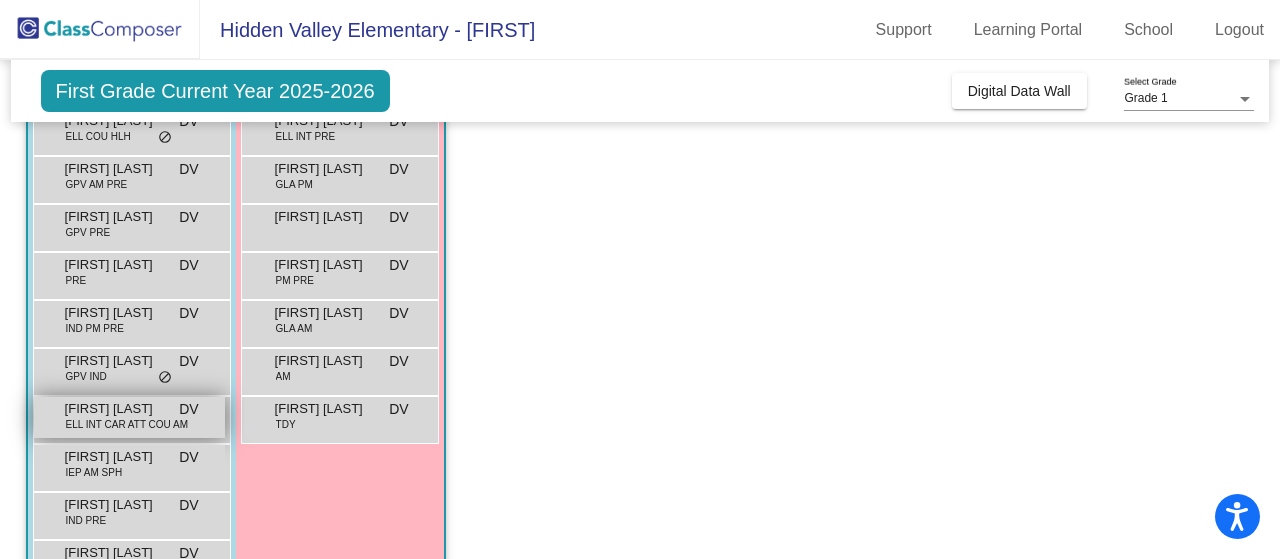click on "ELL INT CAR ATT COU AM" at bounding box center [127, 424] 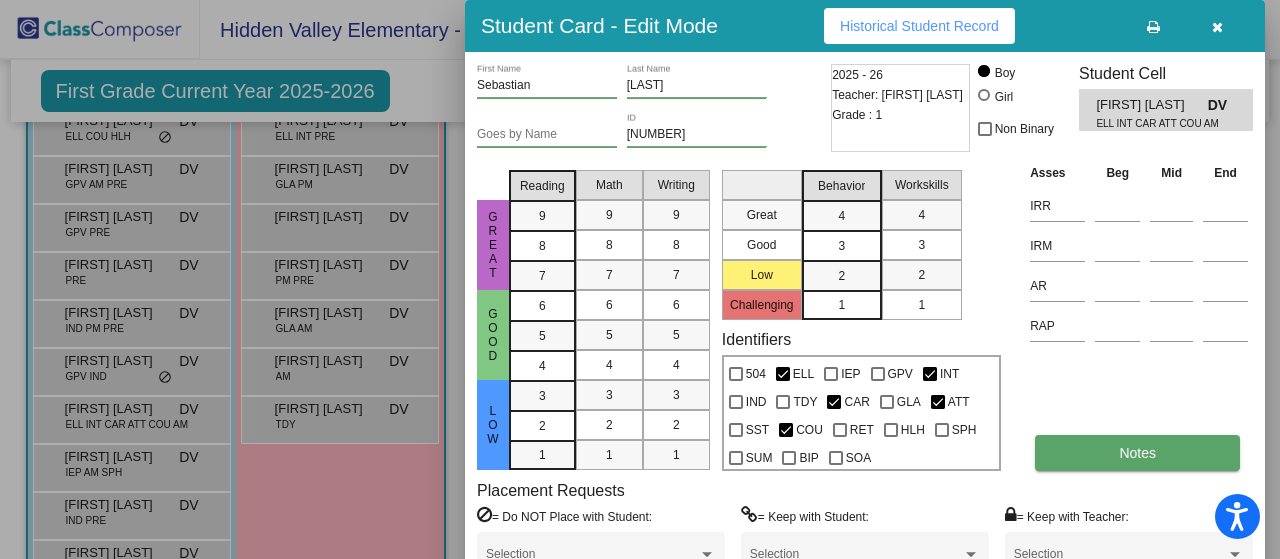 click on "Notes" at bounding box center (1137, 453) 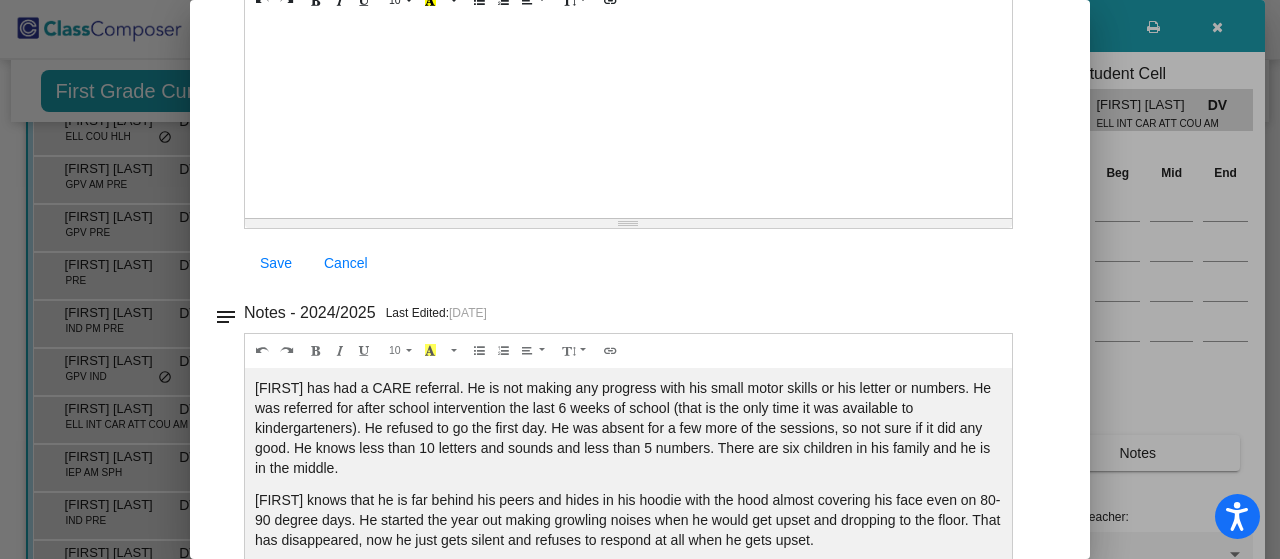 scroll, scrollTop: 240, scrollLeft: 0, axis: vertical 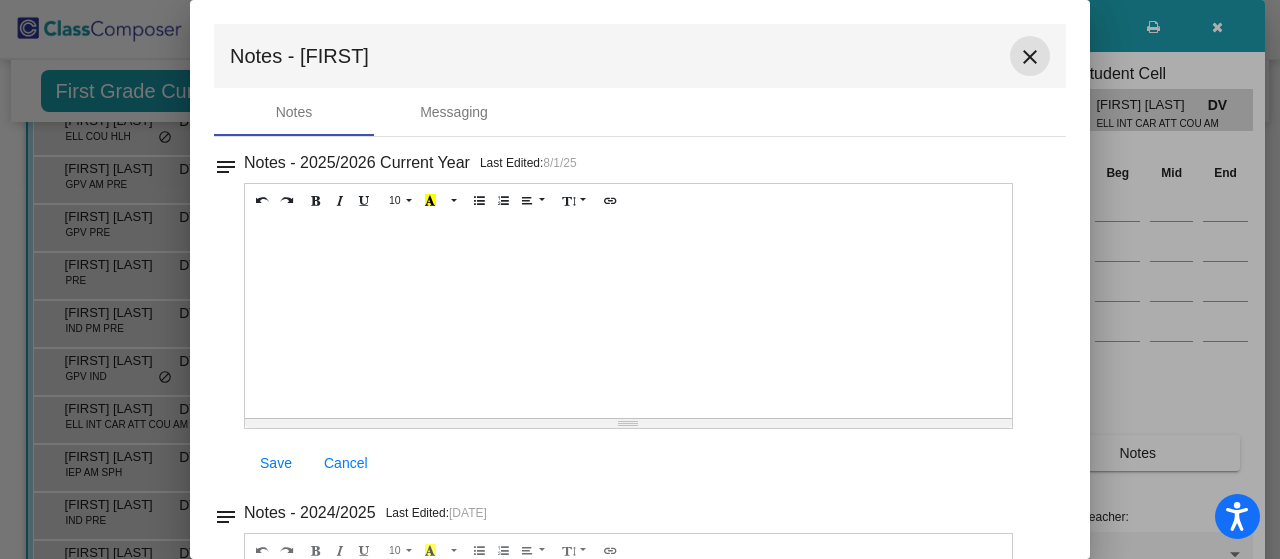 drag, startPoint x: 1023, startPoint y: 57, endPoint x: 930, endPoint y: 122, distance: 113.46365 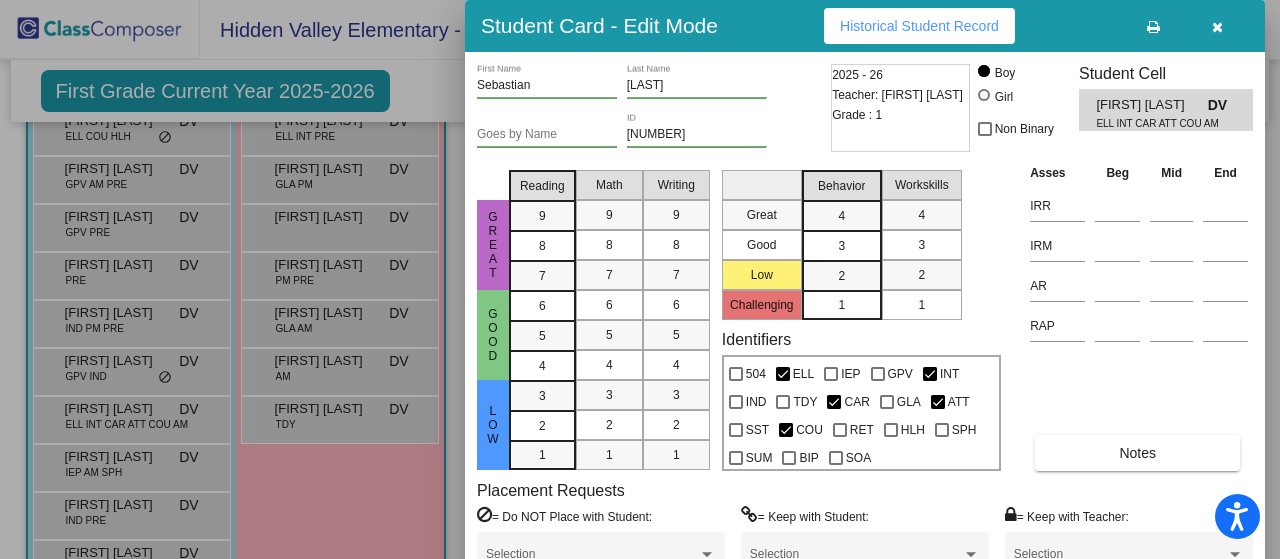 click at bounding box center (640, 279) 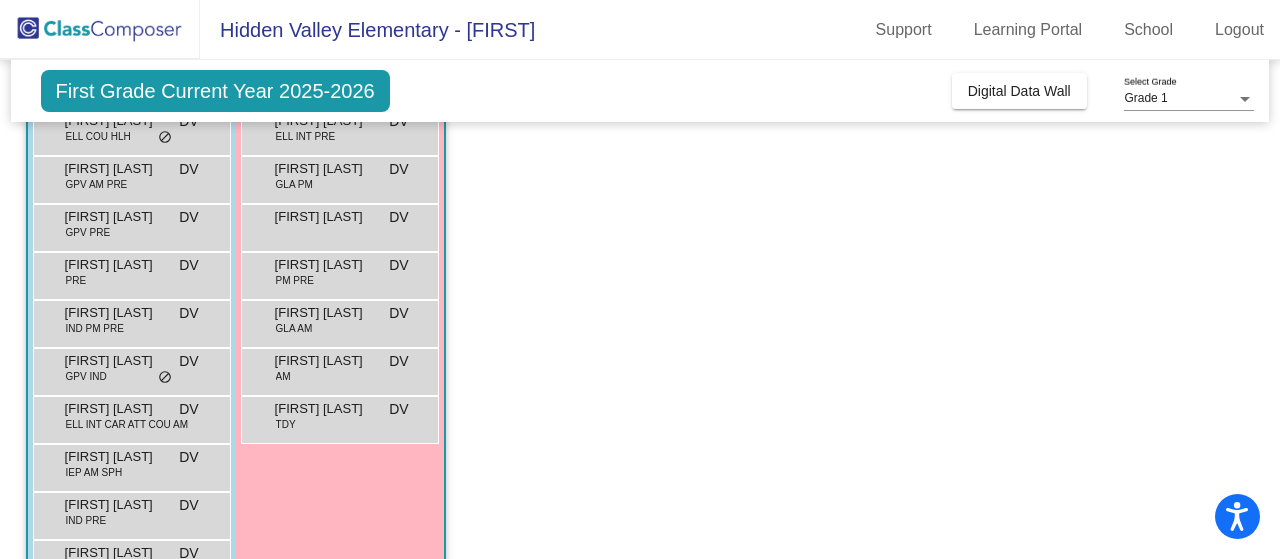 click on "Ronin Chaudhary" at bounding box center [115, 361] 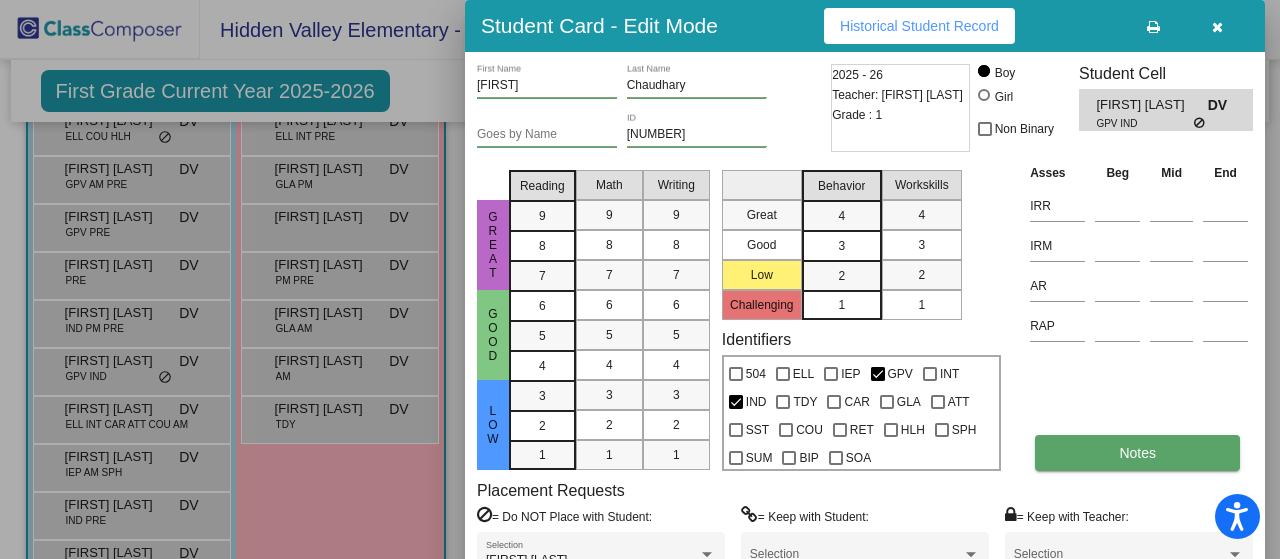click on "Notes" at bounding box center (1137, 453) 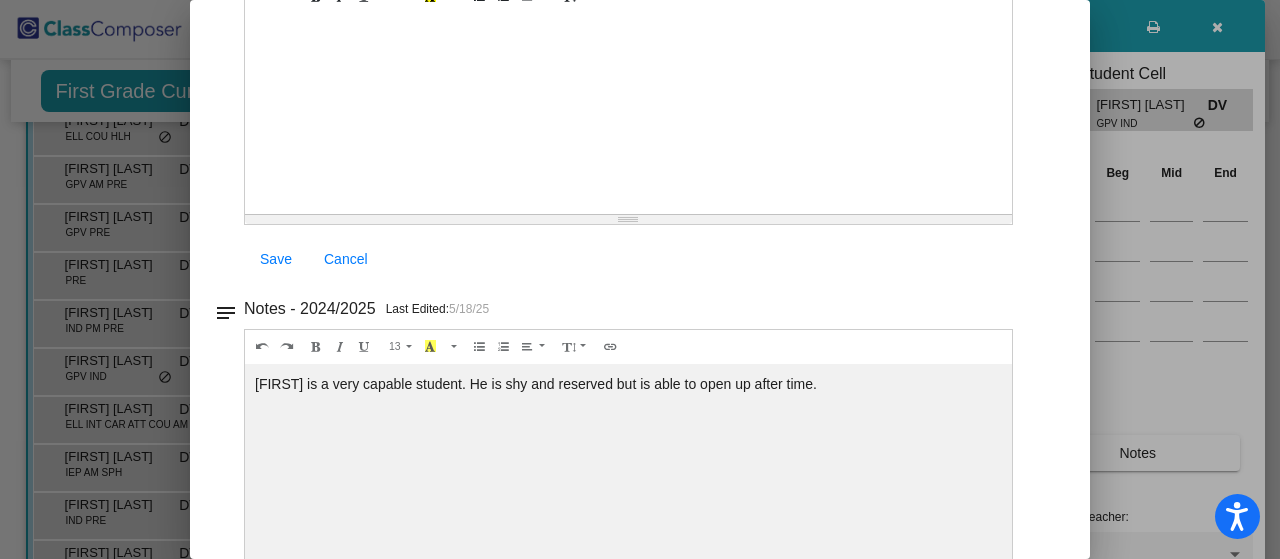 scroll, scrollTop: 0, scrollLeft: 0, axis: both 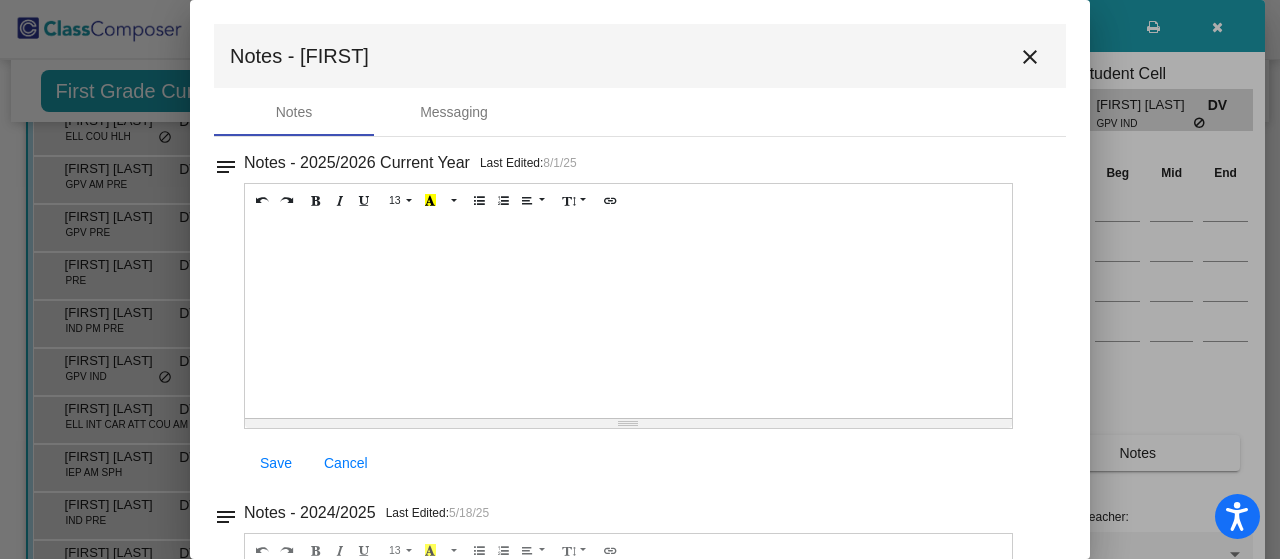 click on "close" at bounding box center (1030, 57) 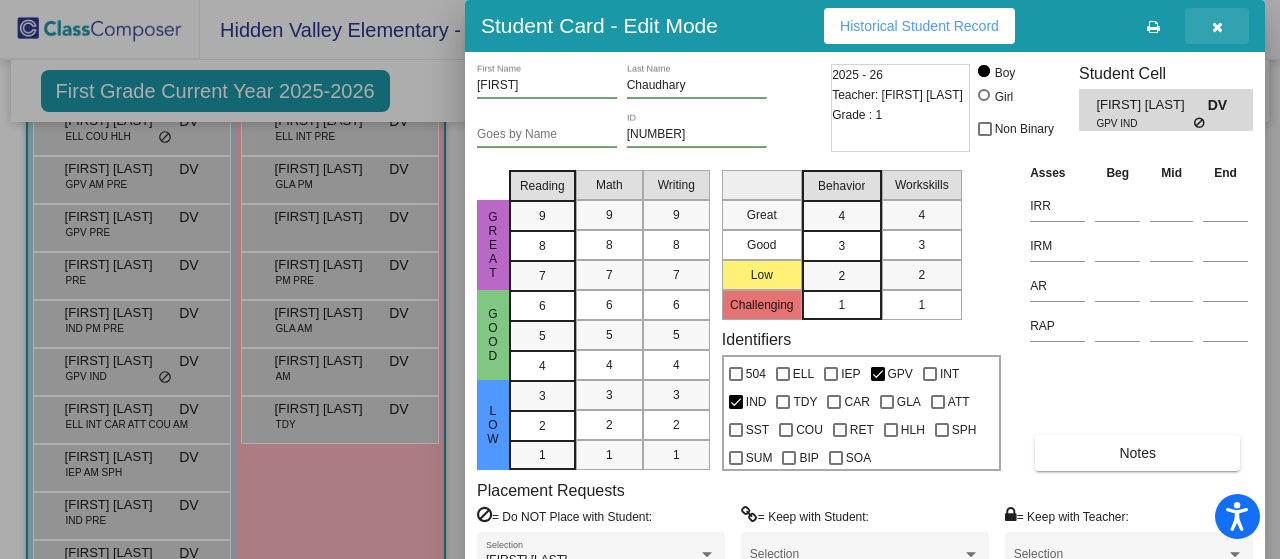 click at bounding box center (1217, 27) 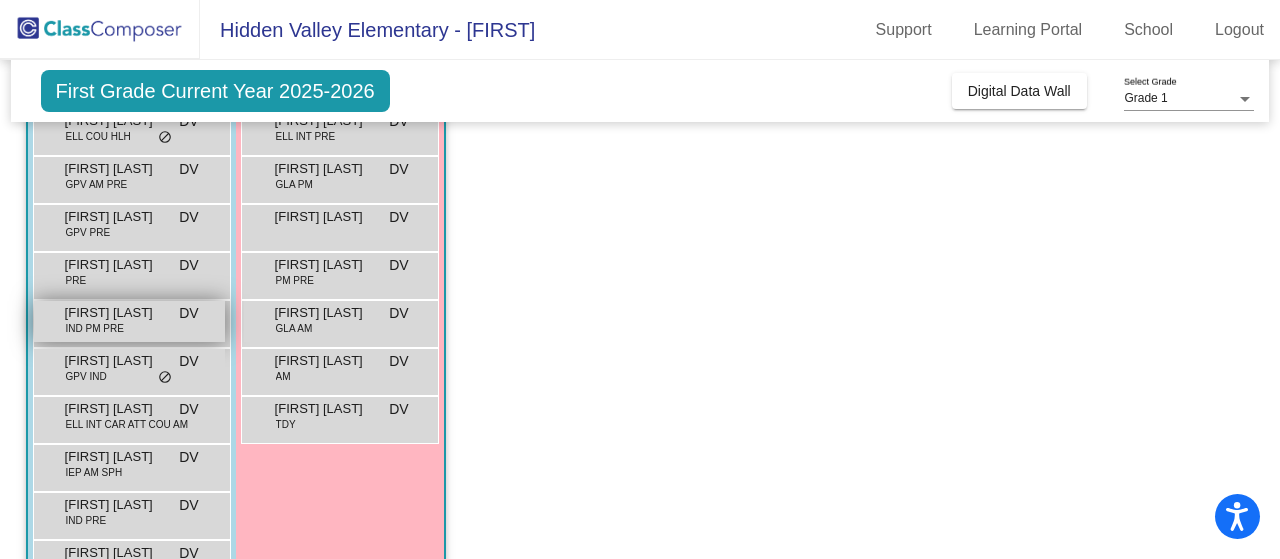 click on "Milo Preut" at bounding box center (115, 313) 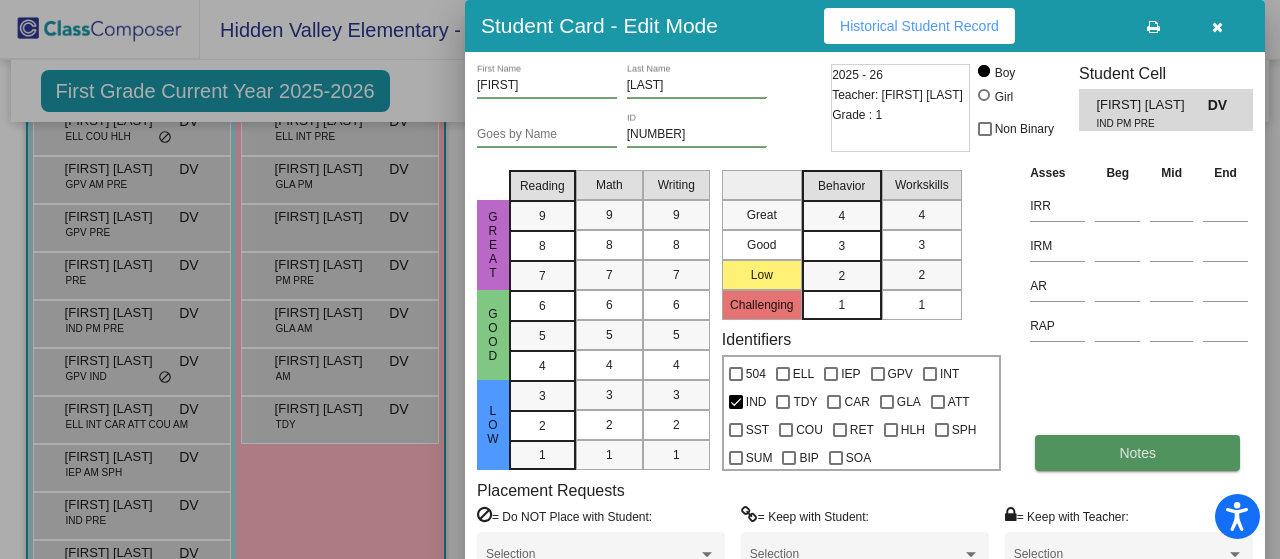 click on "Notes" at bounding box center (1137, 453) 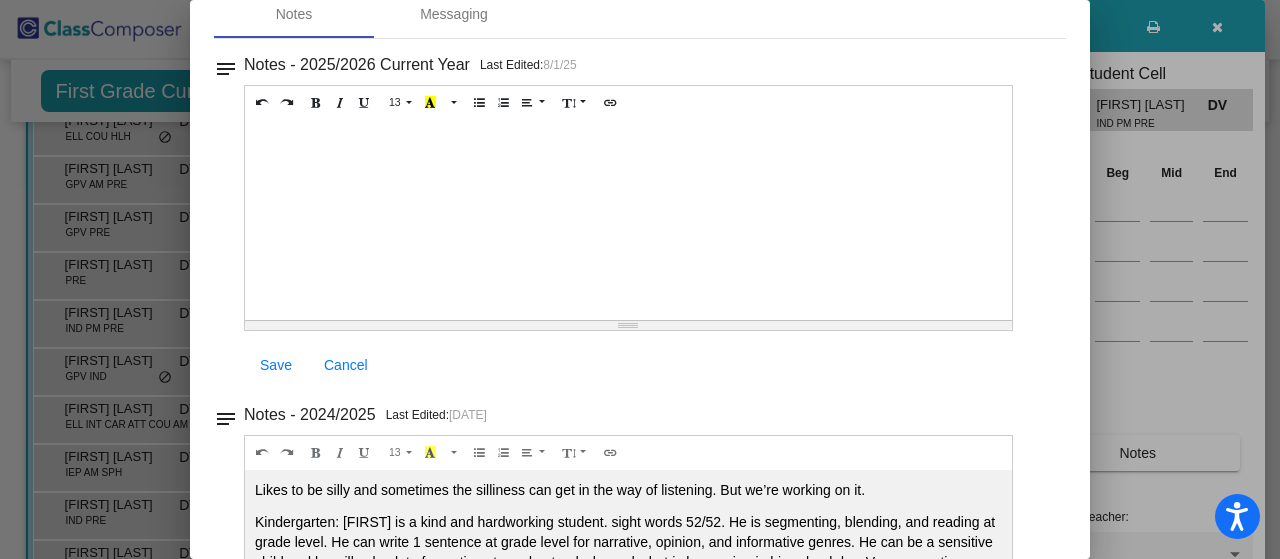 scroll, scrollTop: 0, scrollLeft: 0, axis: both 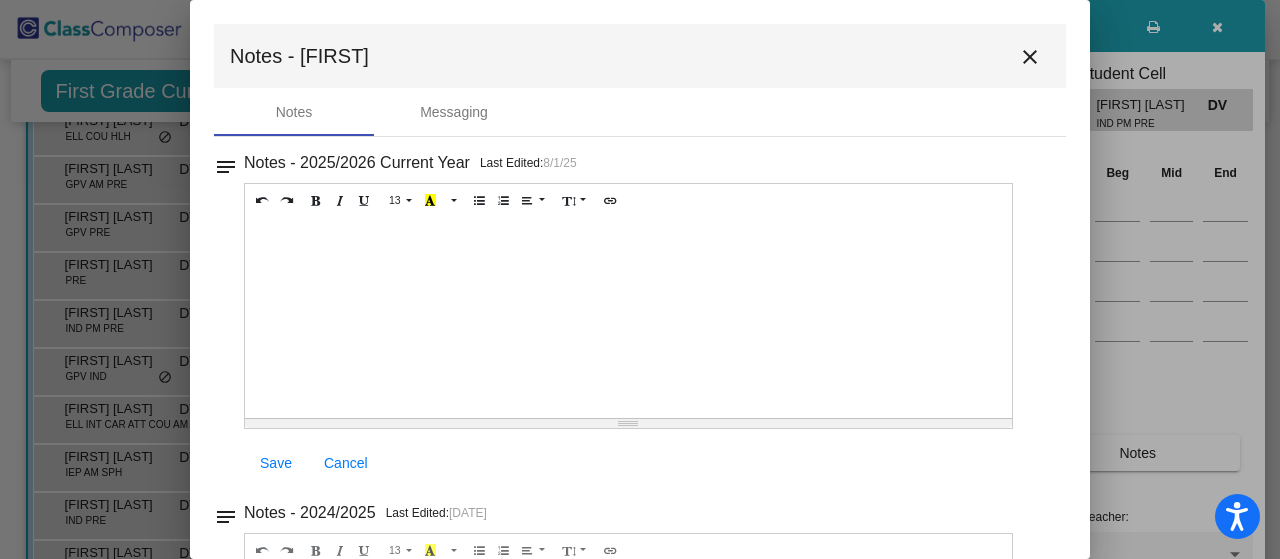 click on "close" at bounding box center [1030, 57] 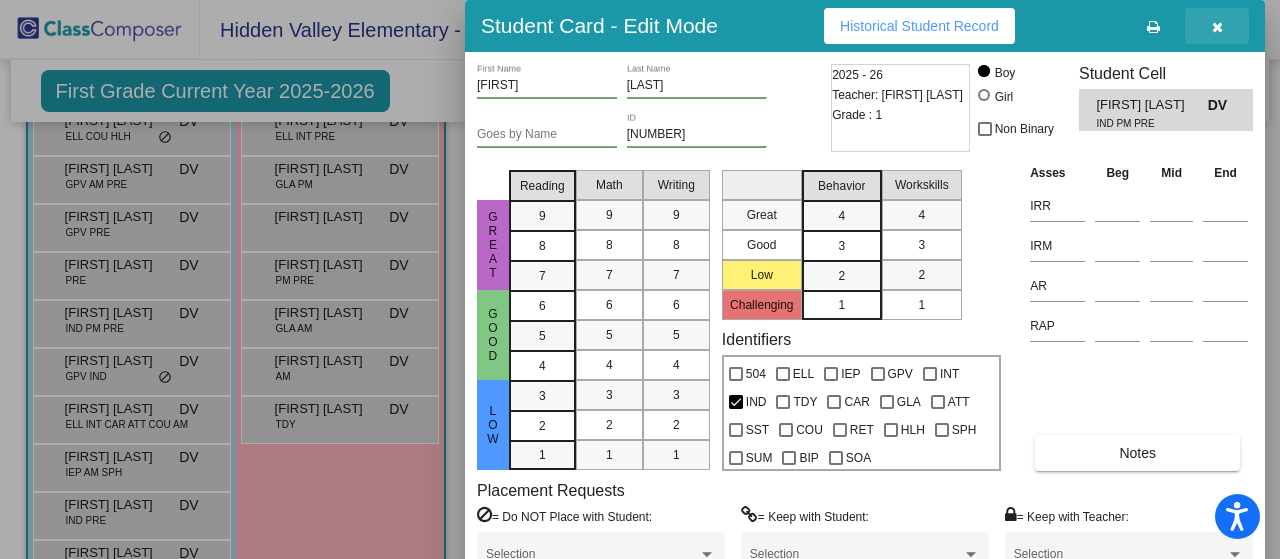 click at bounding box center [1217, 26] 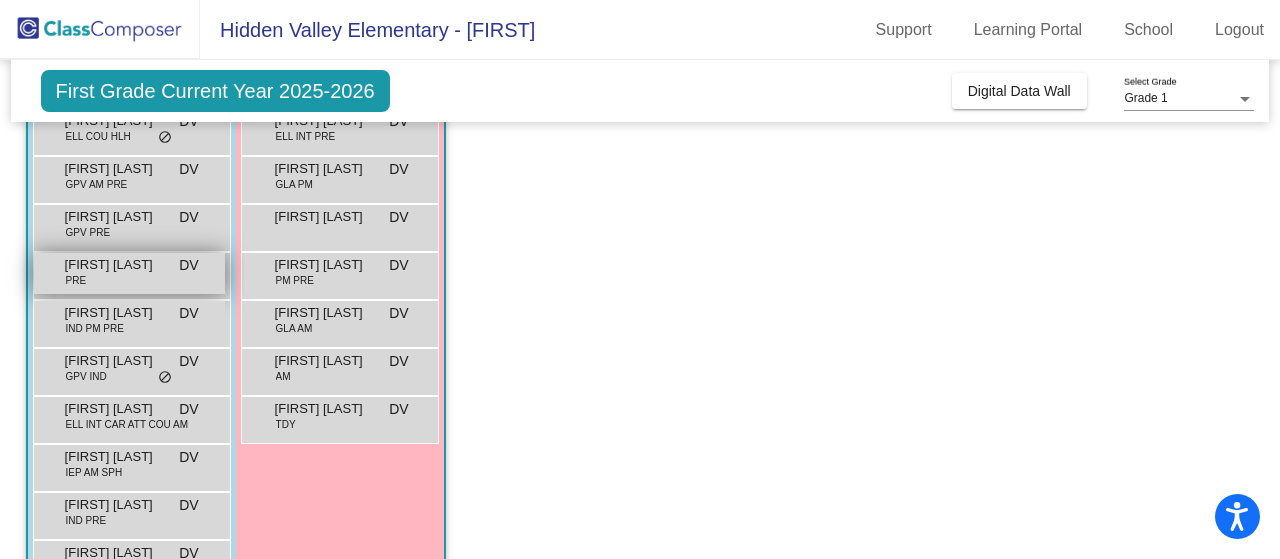 click on "Lux Macias" at bounding box center [115, 265] 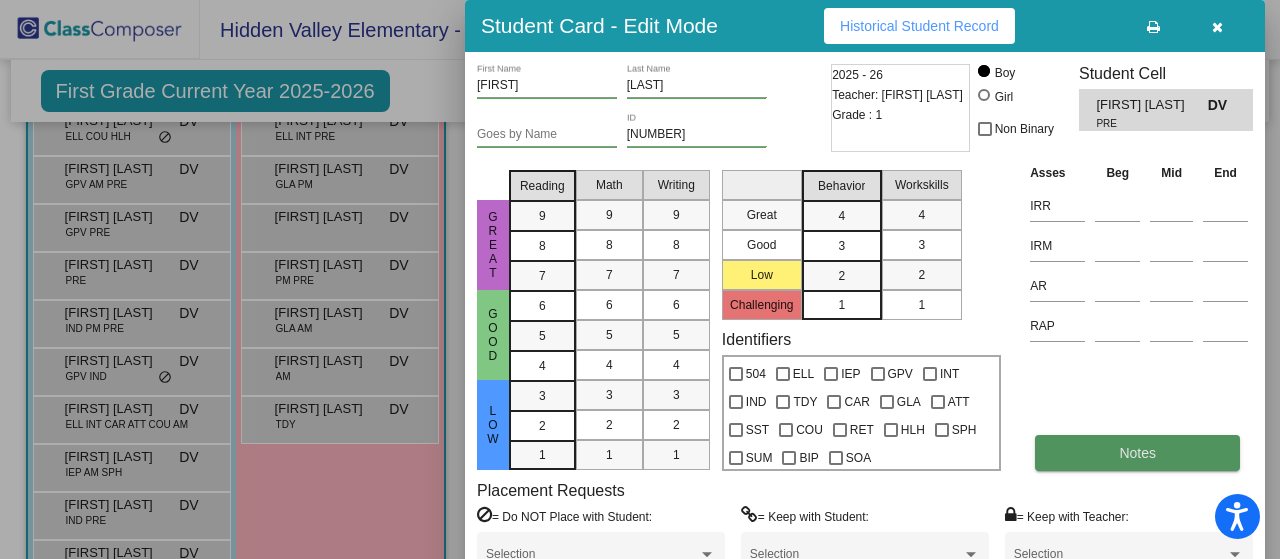 click on "Notes" at bounding box center [1137, 453] 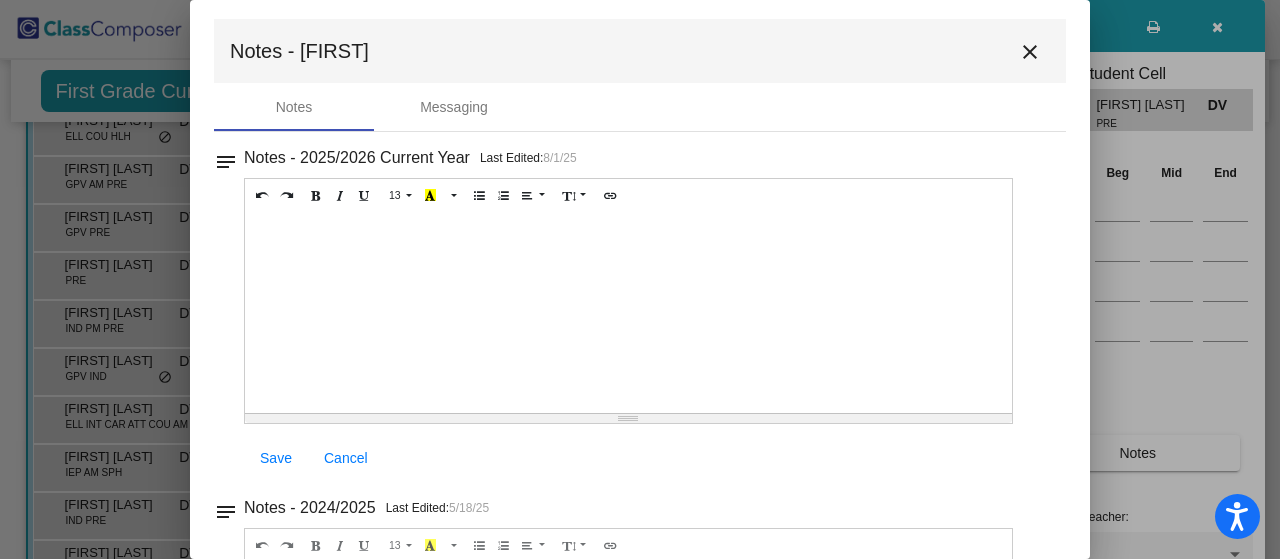 scroll, scrollTop: 0, scrollLeft: 0, axis: both 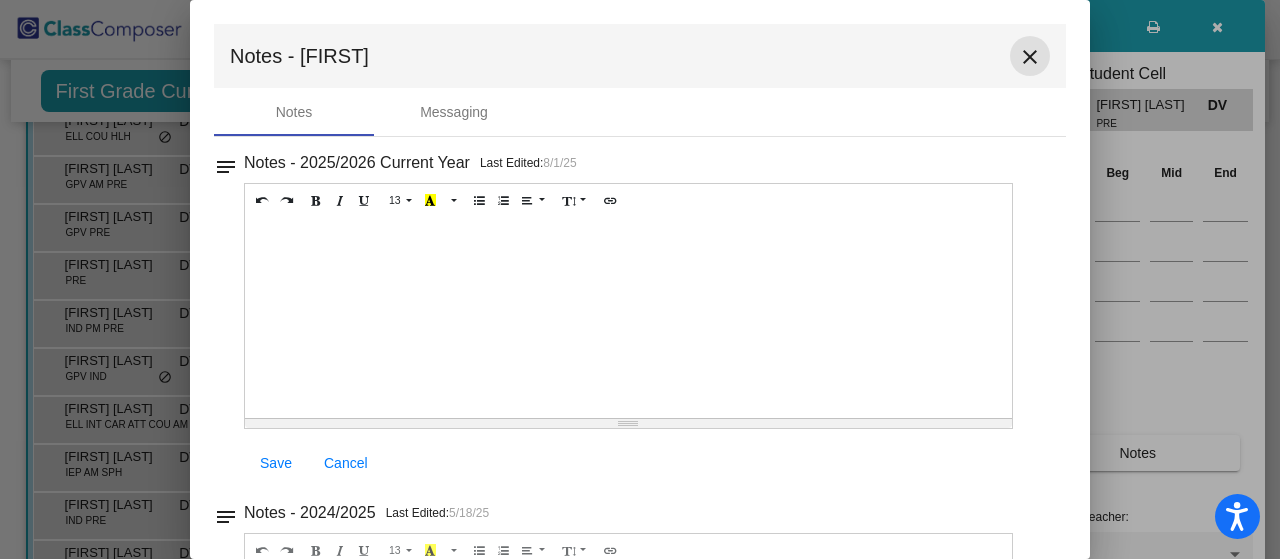 click on "close" at bounding box center (1030, 57) 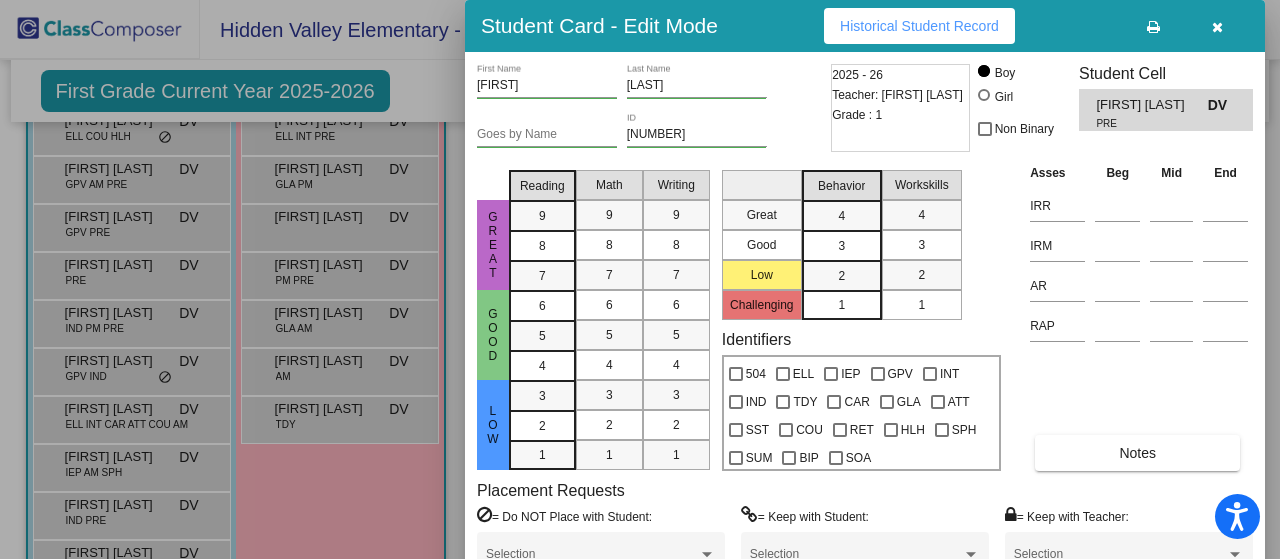 click at bounding box center (1217, 27) 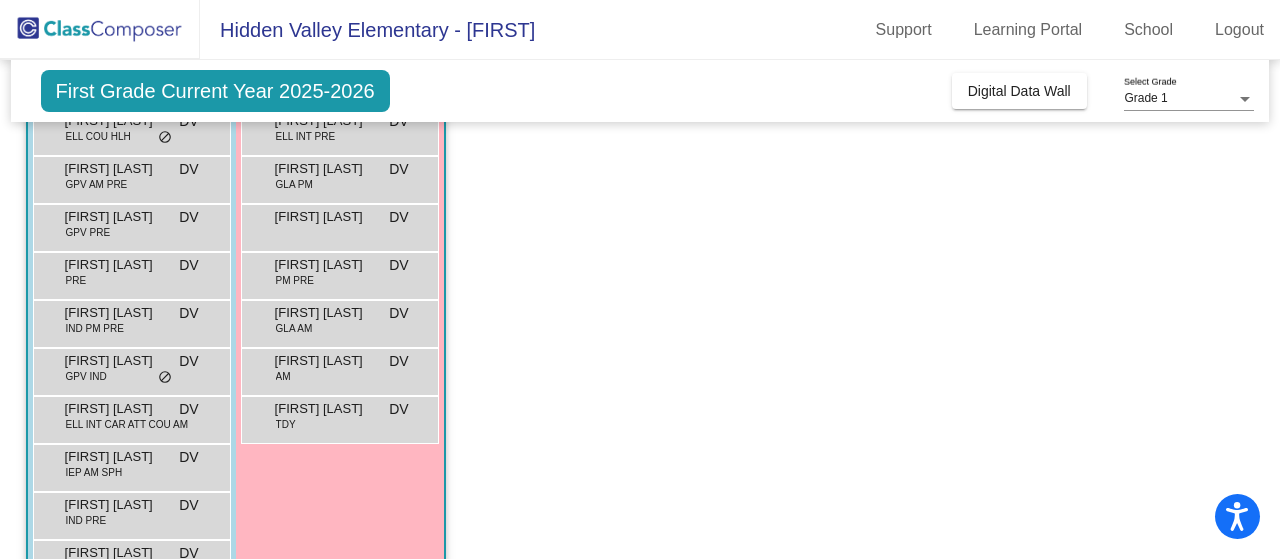 scroll, scrollTop: 600, scrollLeft: 0, axis: vertical 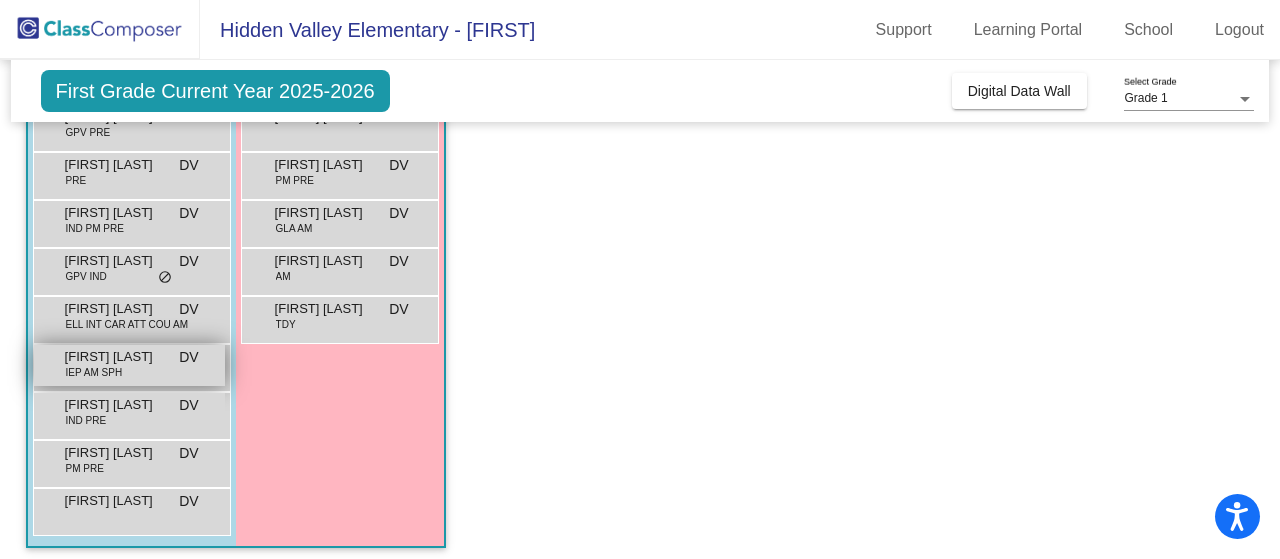 click on "IEP AM SPH" at bounding box center (94, 372) 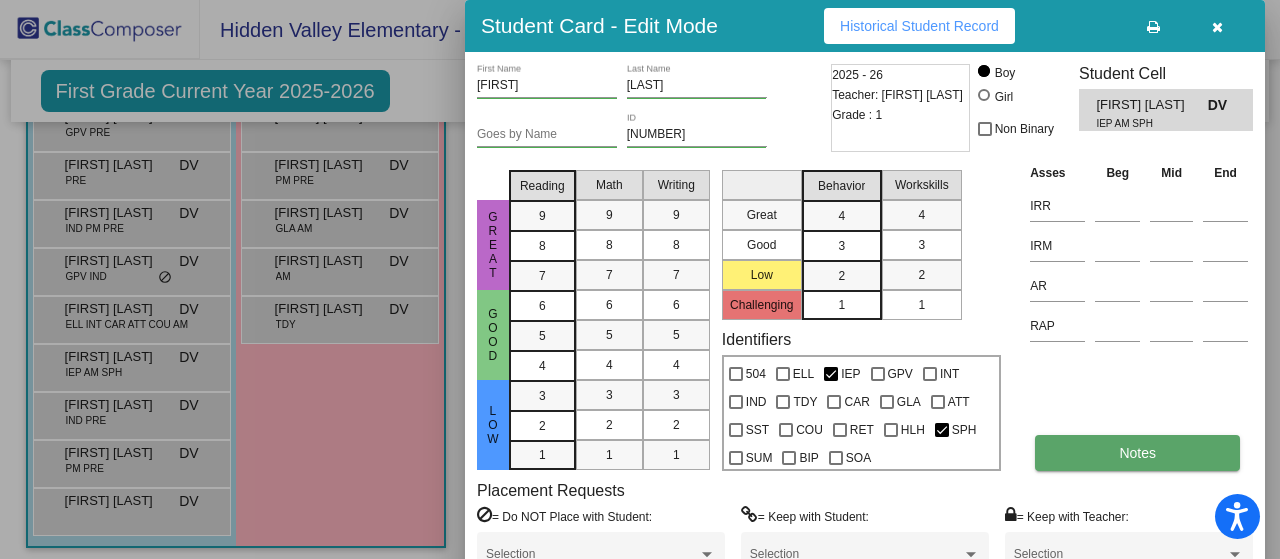 click on "Notes" at bounding box center [1137, 453] 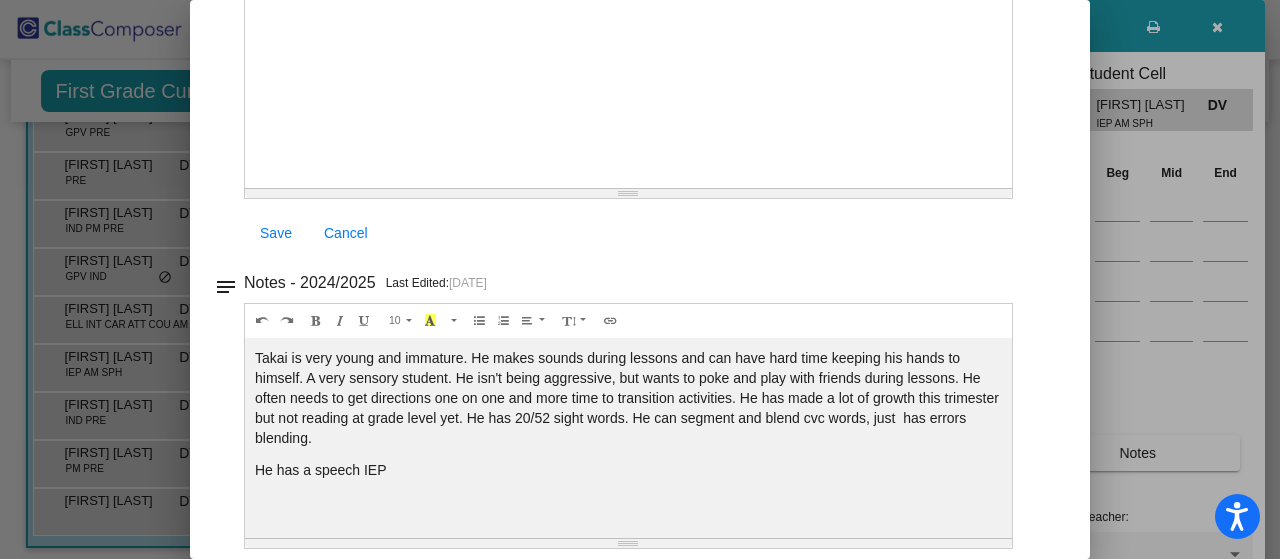 scroll, scrollTop: 240, scrollLeft: 0, axis: vertical 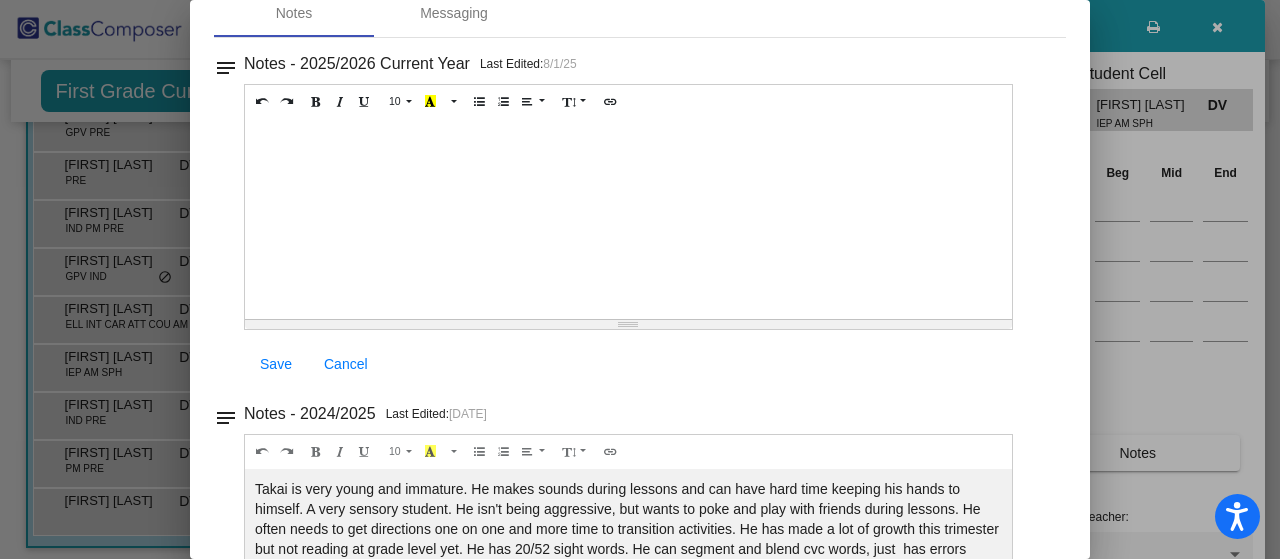 drag, startPoint x: 897, startPoint y: 265, endPoint x: 916, endPoint y: 244, distance: 28.319605 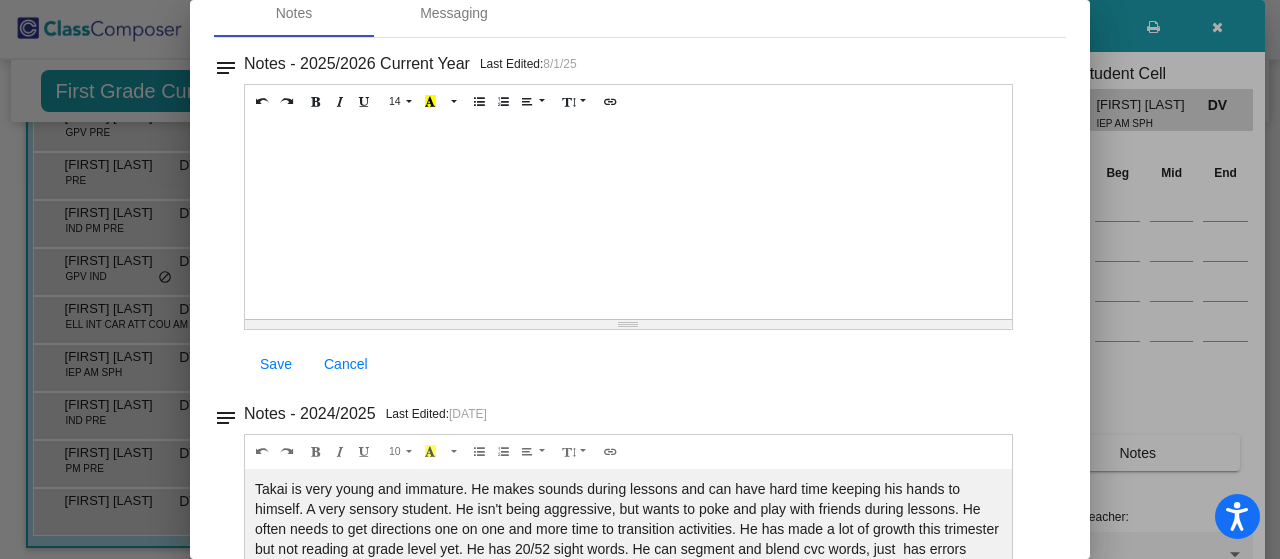 scroll, scrollTop: 61, scrollLeft: 0, axis: vertical 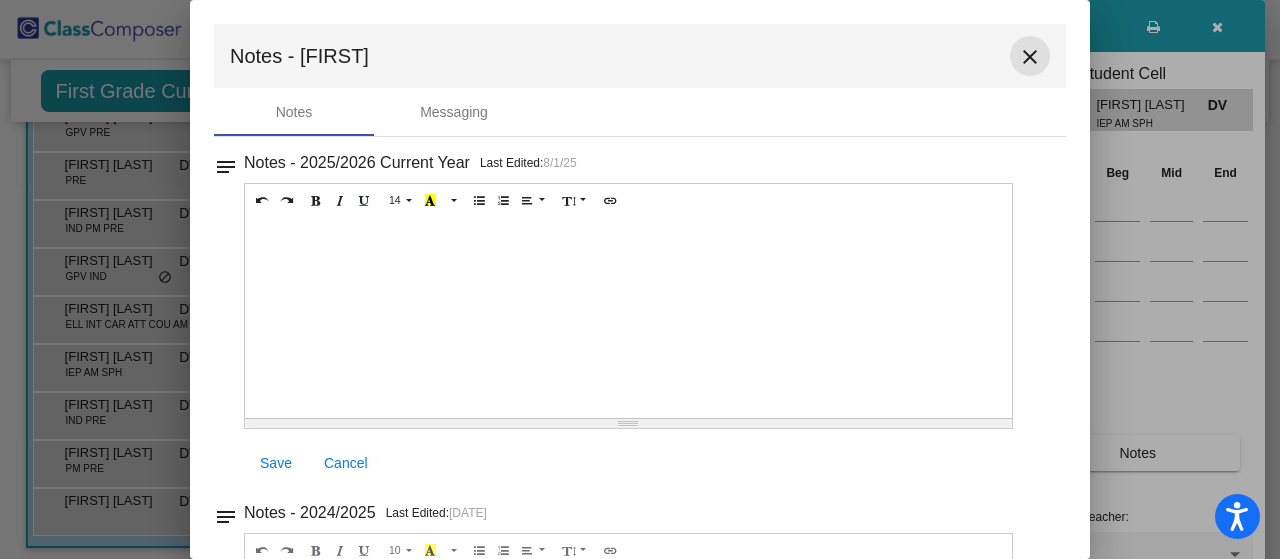 click on "close" at bounding box center (1030, 57) 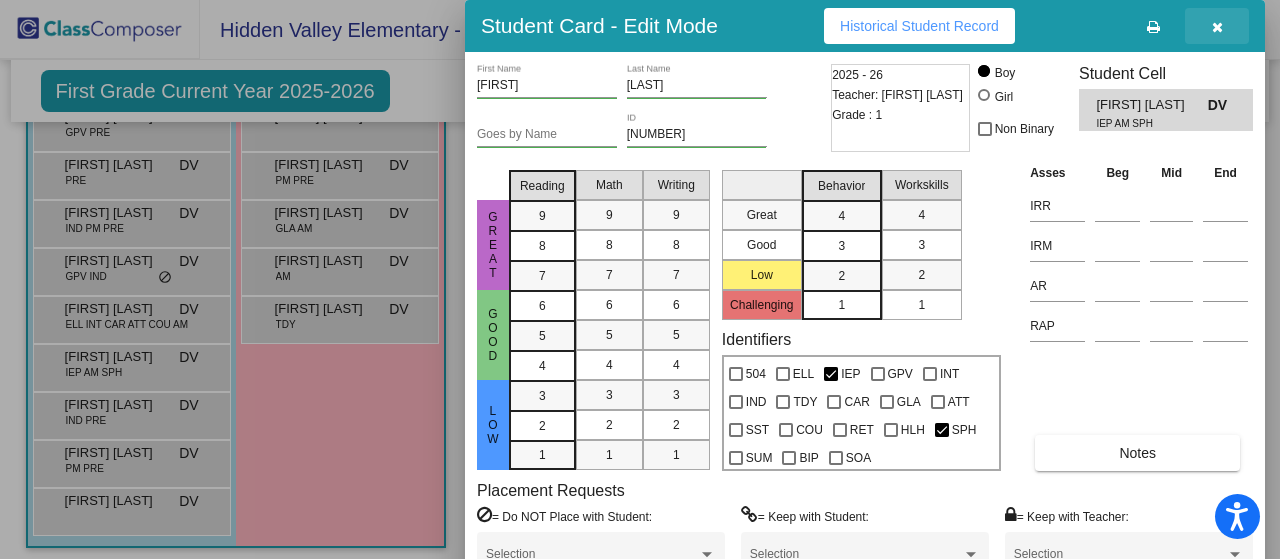click at bounding box center (1217, 27) 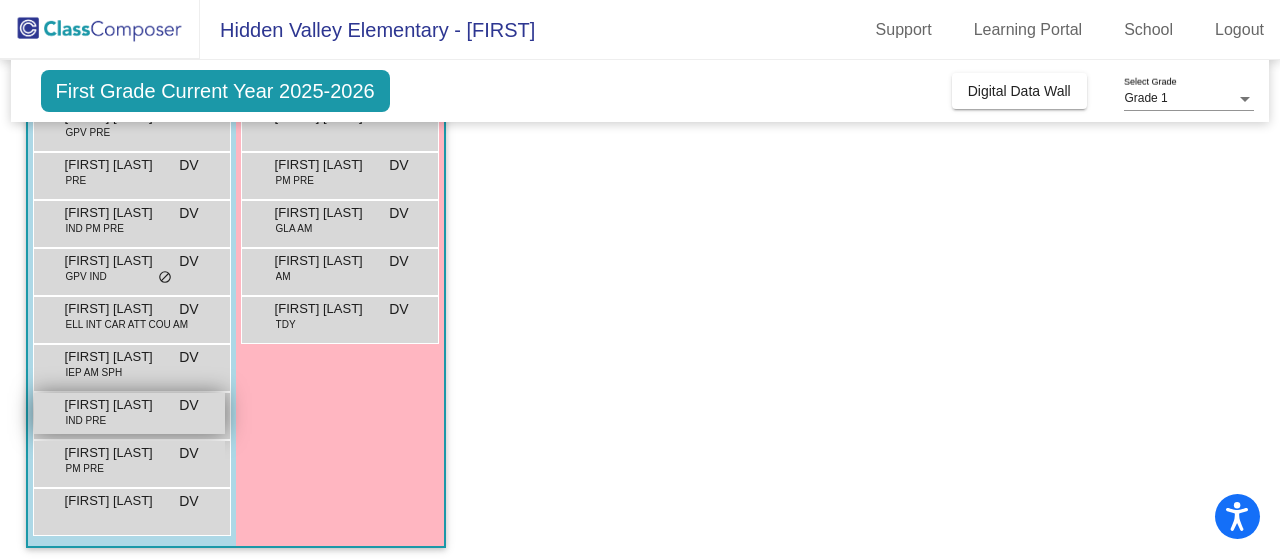click on "Theodore Aiken-Baker IND PRE DV lock do_not_disturb_alt" at bounding box center (129, 413) 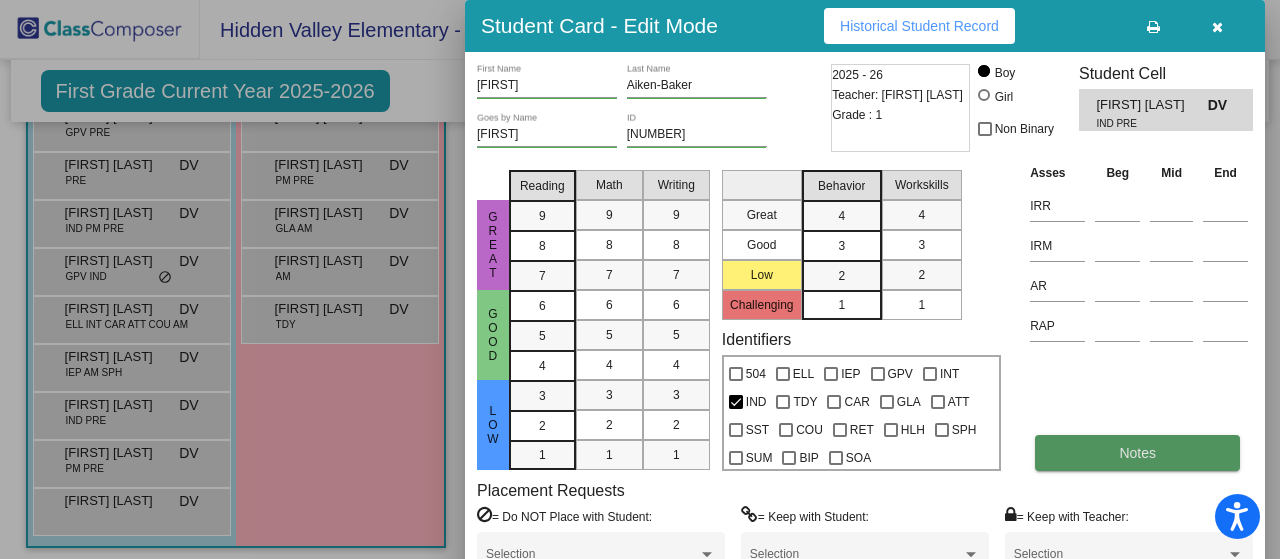 click on "Notes" at bounding box center [1137, 453] 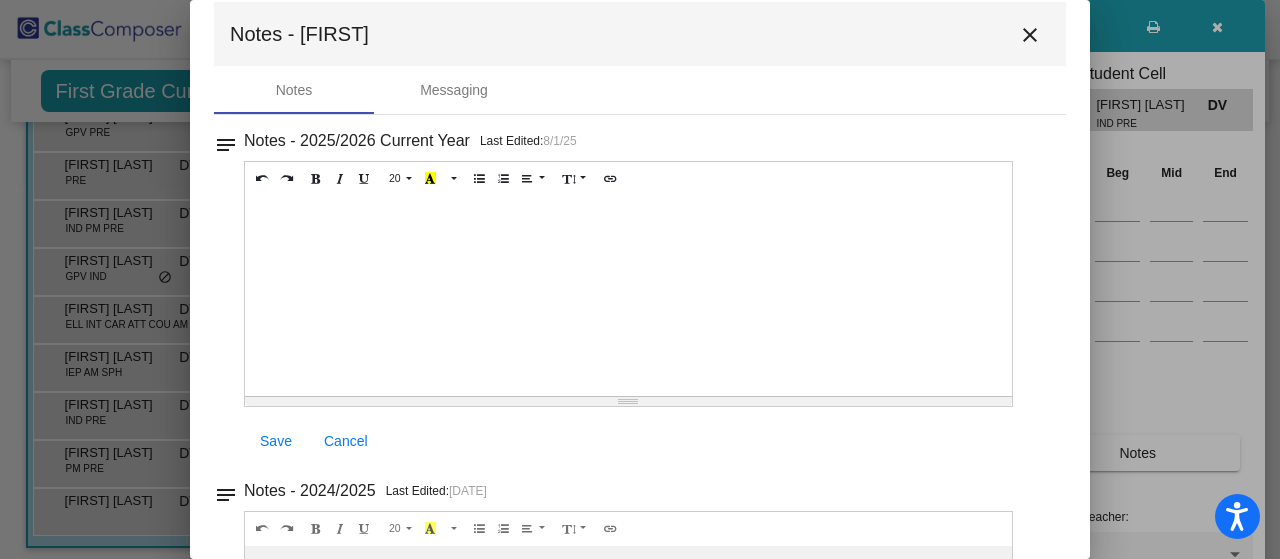 scroll, scrollTop: 0, scrollLeft: 0, axis: both 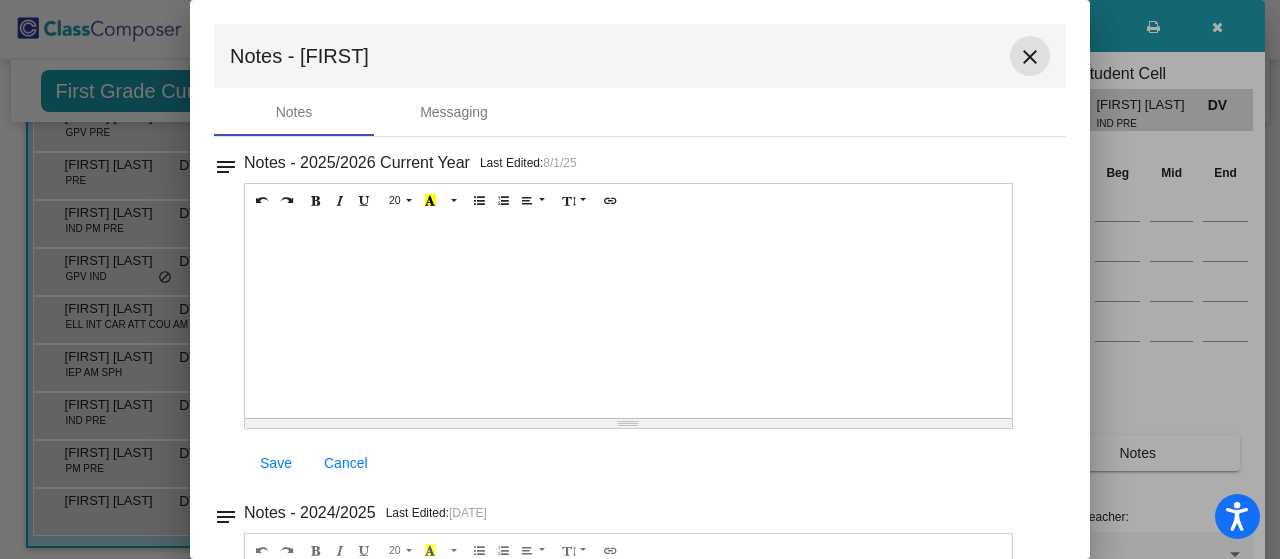 click on "close" at bounding box center [1030, 57] 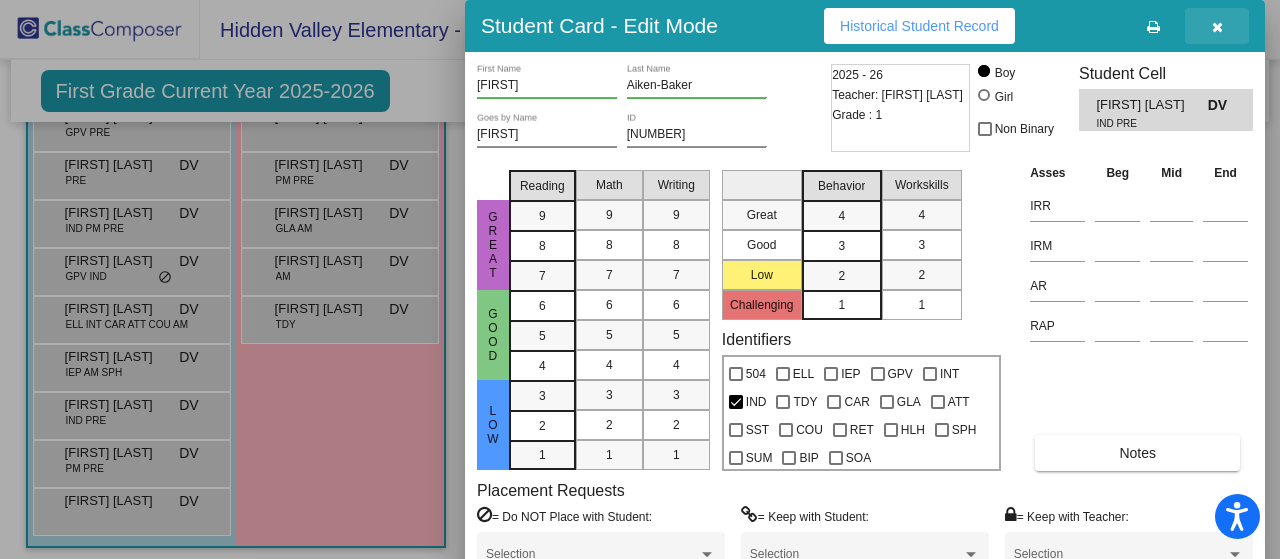 click at bounding box center [1217, 27] 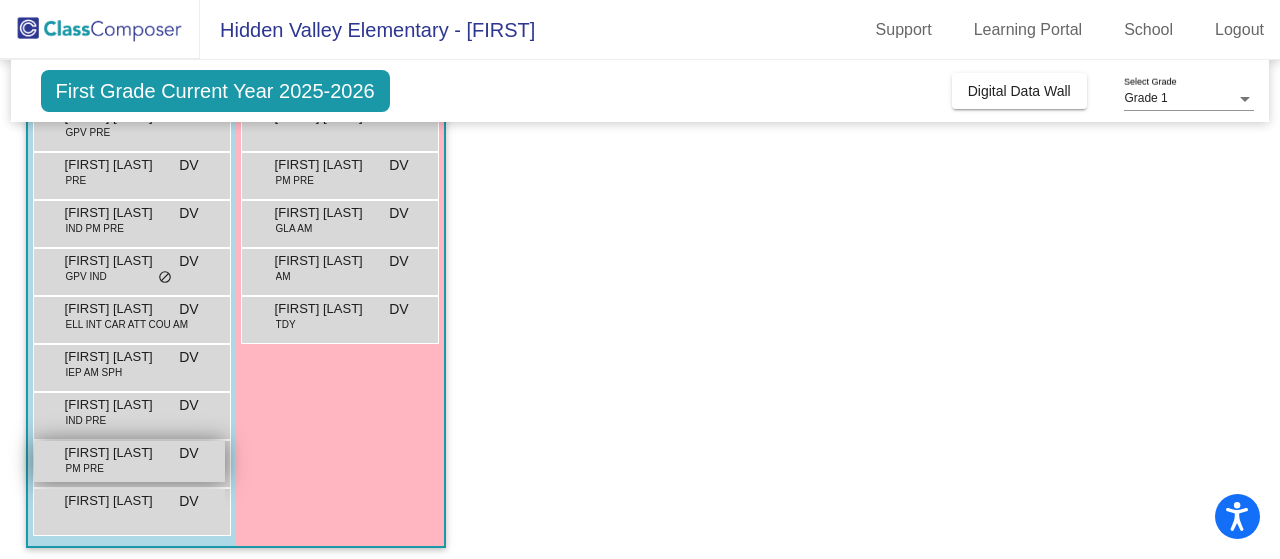 click on "William Warden" at bounding box center [115, 453] 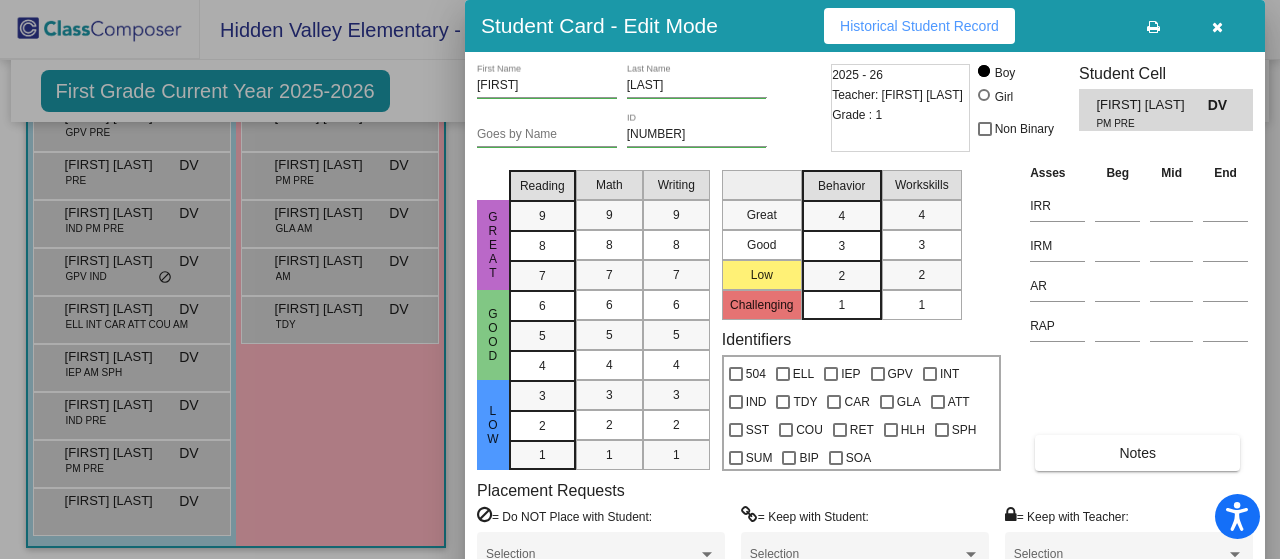 click at bounding box center (640, 279) 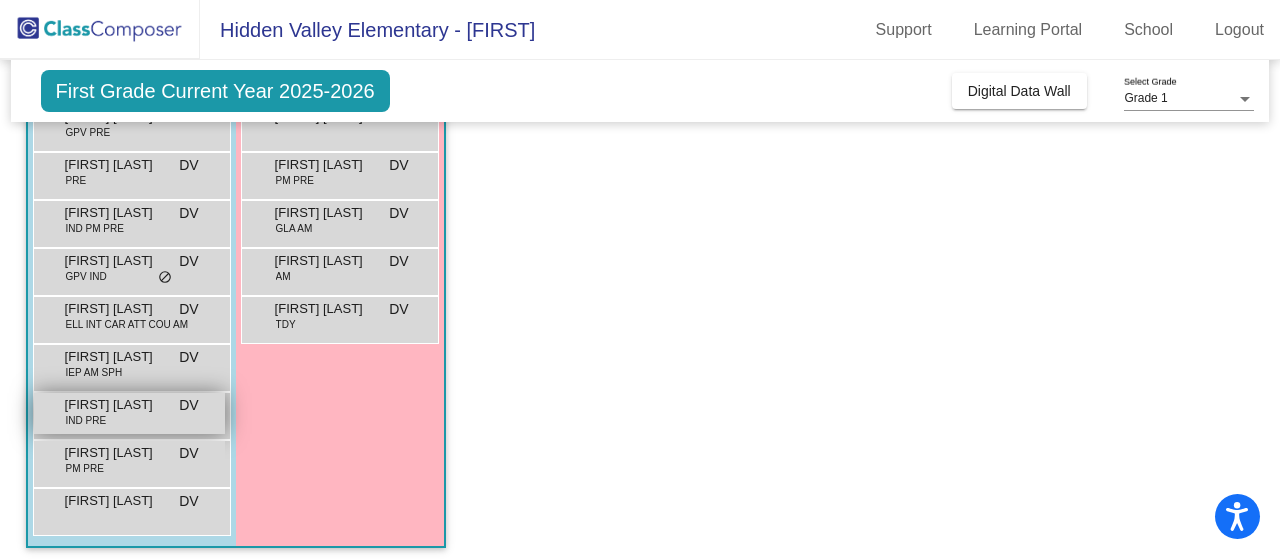 click on "Theodore Aiken-Baker" at bounding box center (115, 405) 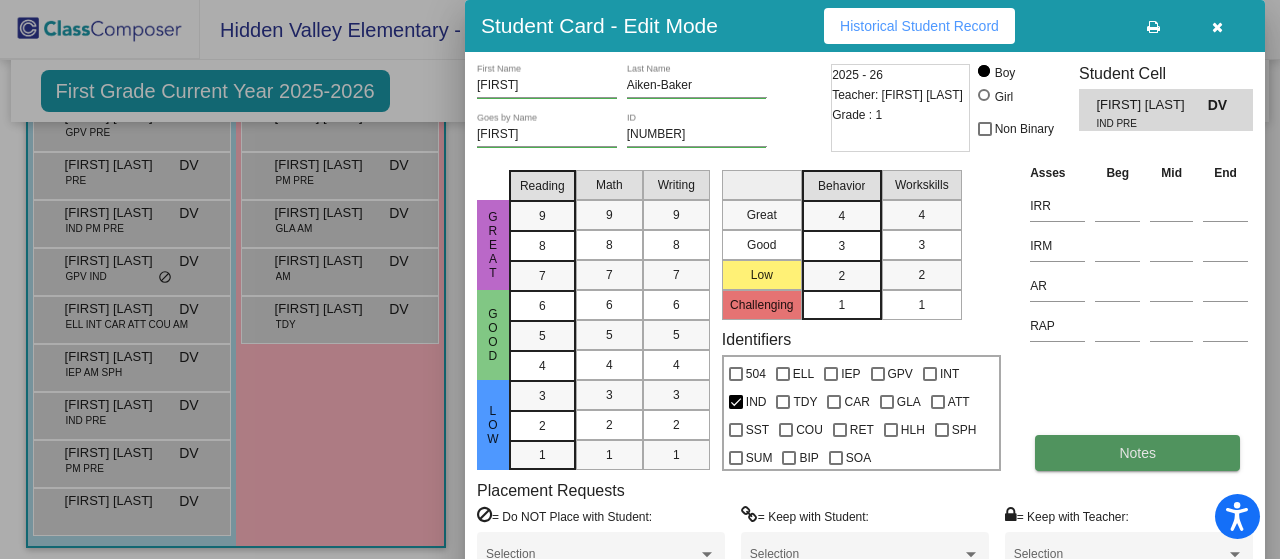 click on "Notes" at bounding box center (1137, 453) 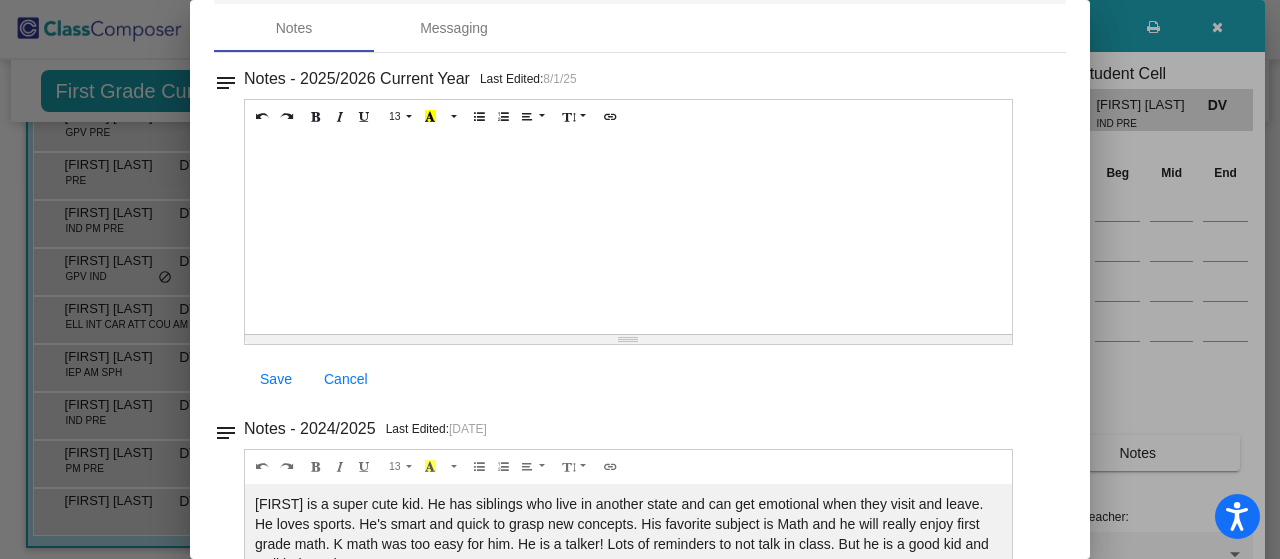 scroll, scrollTop: 0, scrollLeft: 0, axis: both 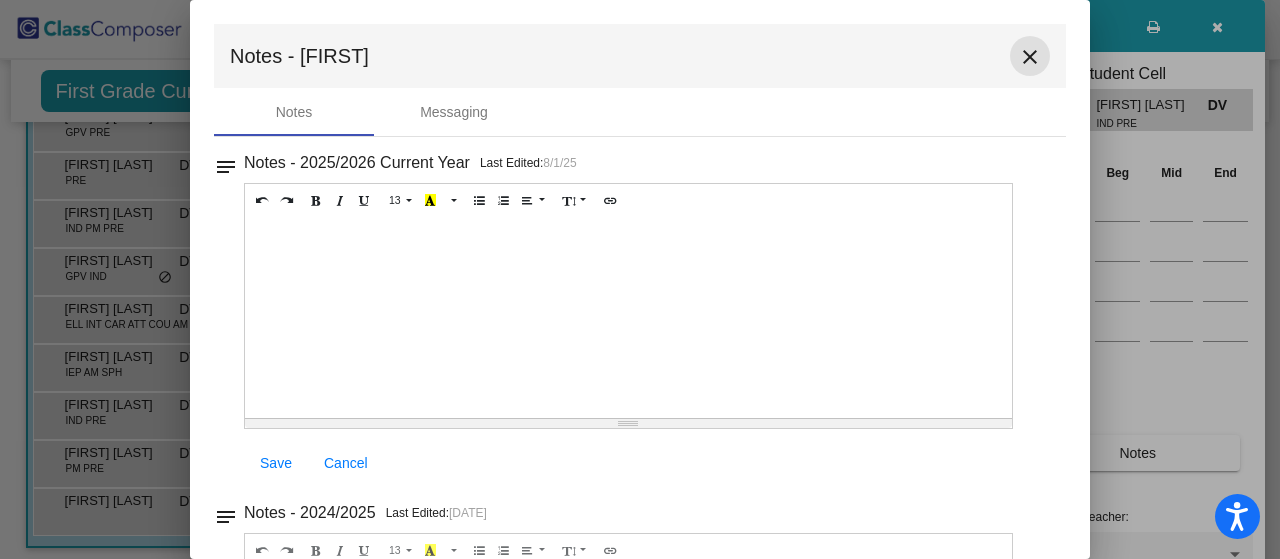 drag, startPoint x: 1023, startPoint y: 48, endPoint x: 939, endPoint y: 50, distance: 84.0238 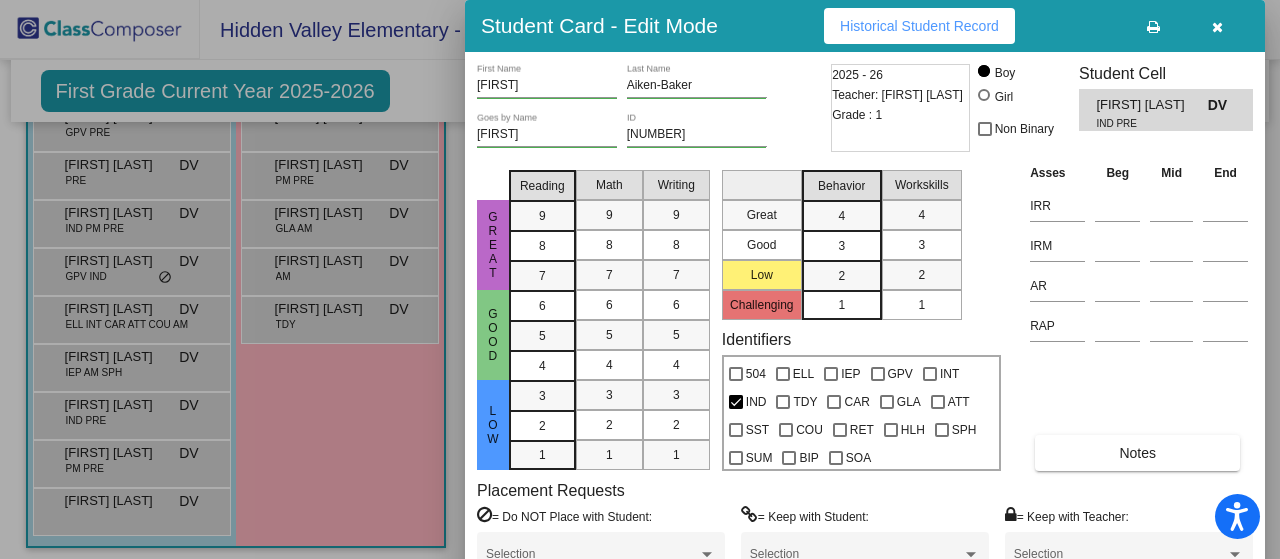 click at bounding box center [1217, 27] 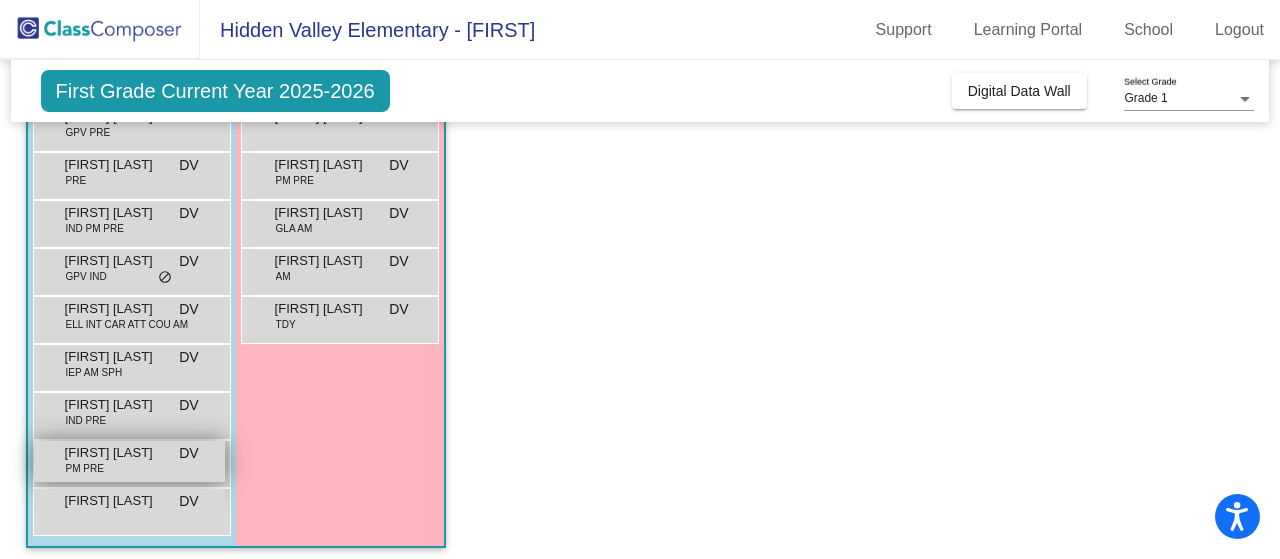 click on "William Warden" at bounding box center [115, 453] 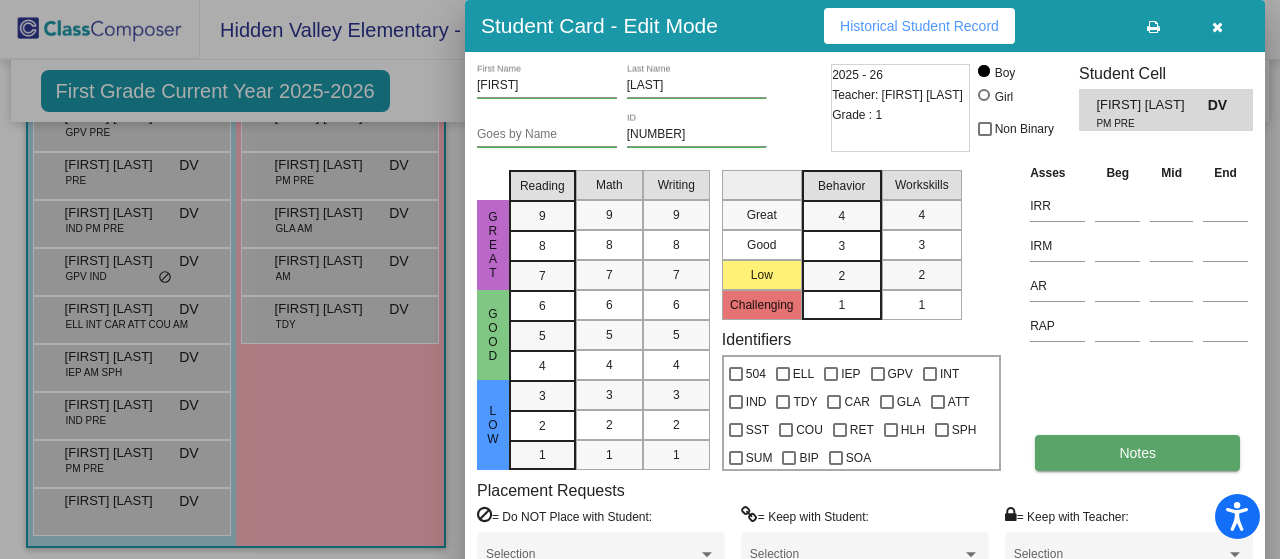 click on "Notes" at bounding box center (1137, 453) 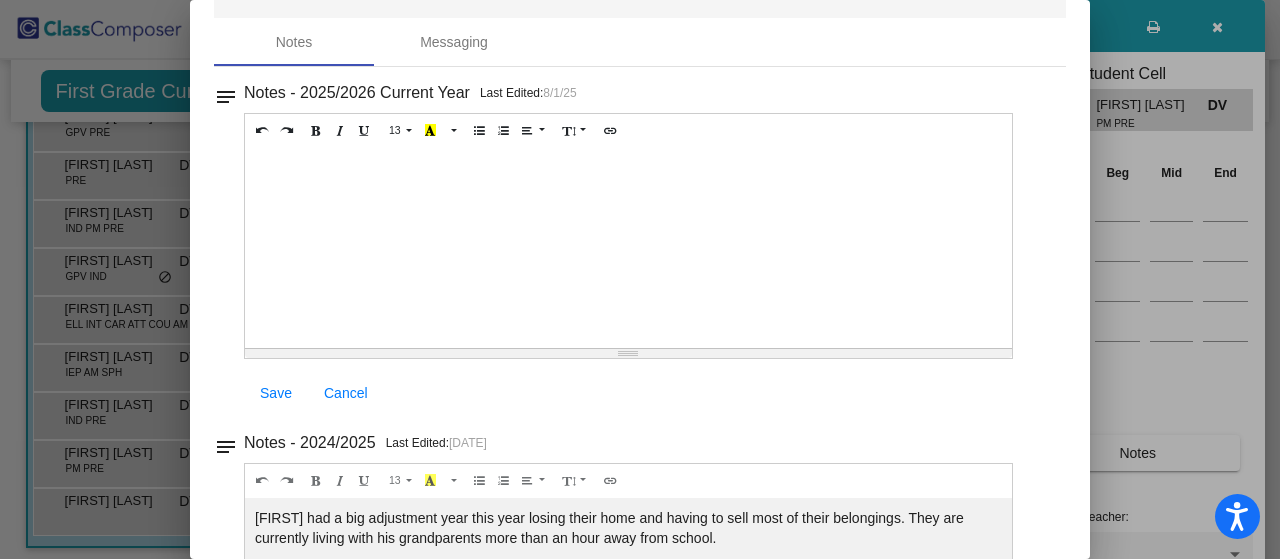 scroll, scrollTop: 240, scrollLeft: 0, axis: vertical 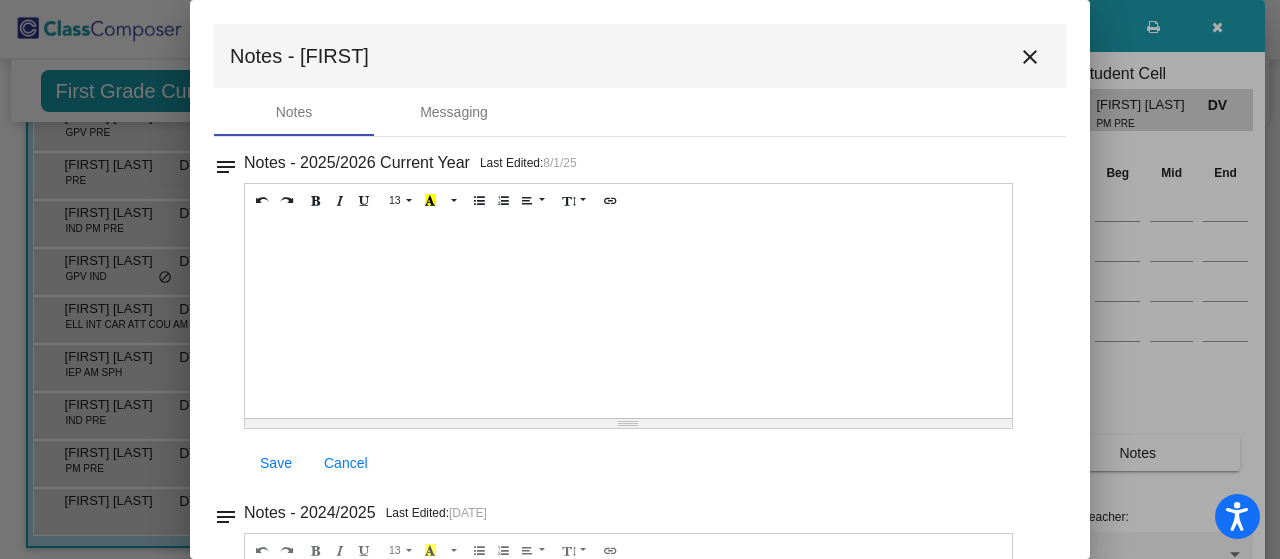 click on "close" at bounding box center (1030, 57) 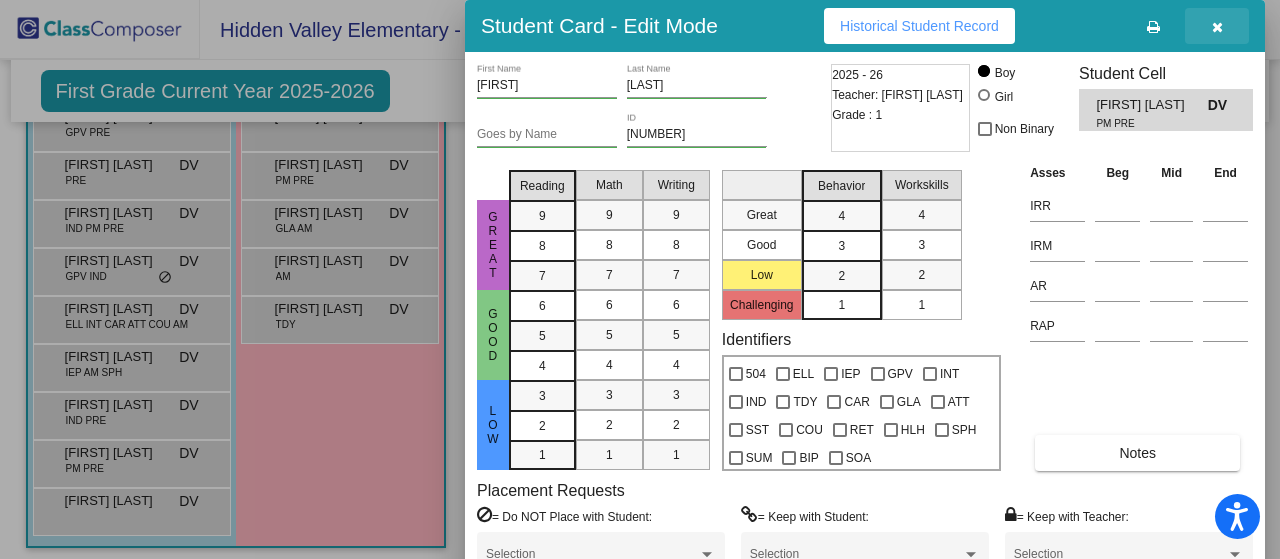 click at bounding box center [1217, 27] 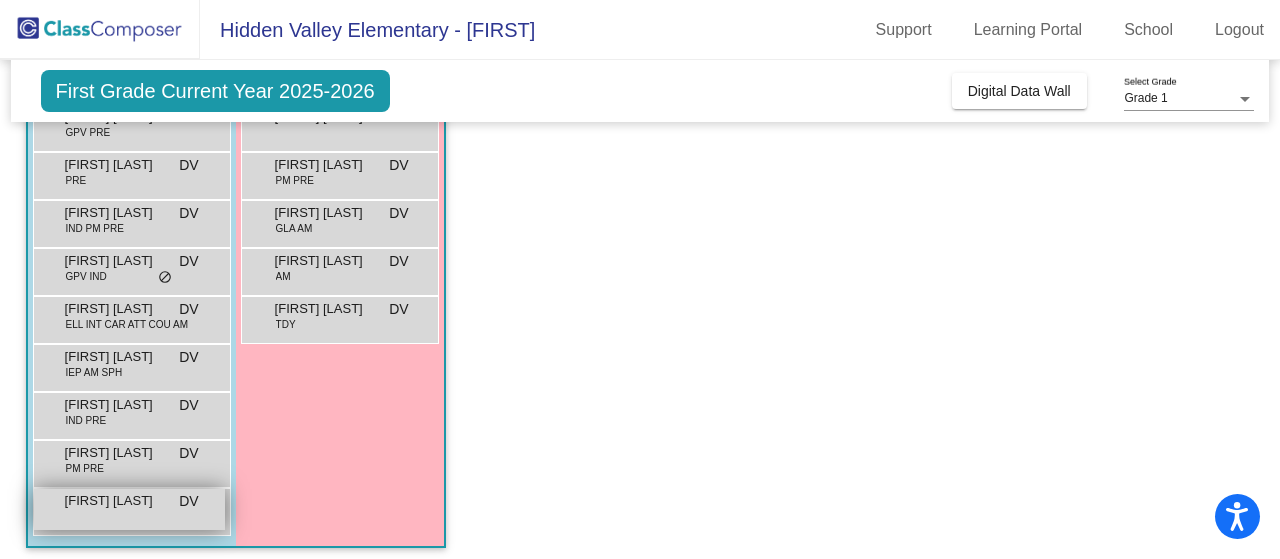 click on "Zachary Jager DV lock do_not_disturb_alt" at bounding box center (129, 509) 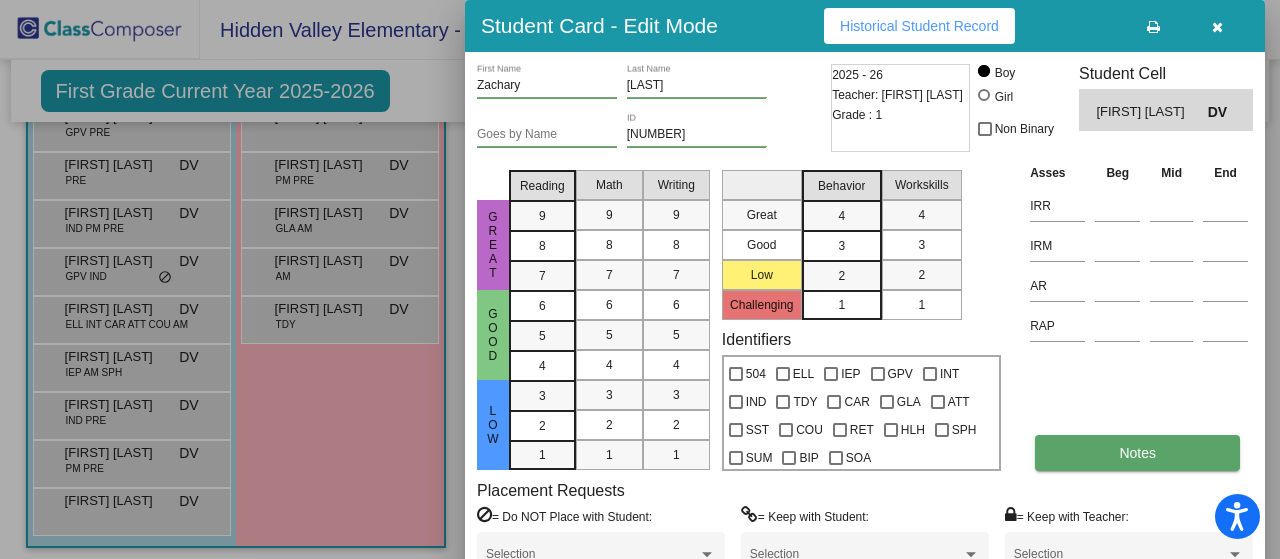 click on "Notes" at bounding box center [1137, 453] 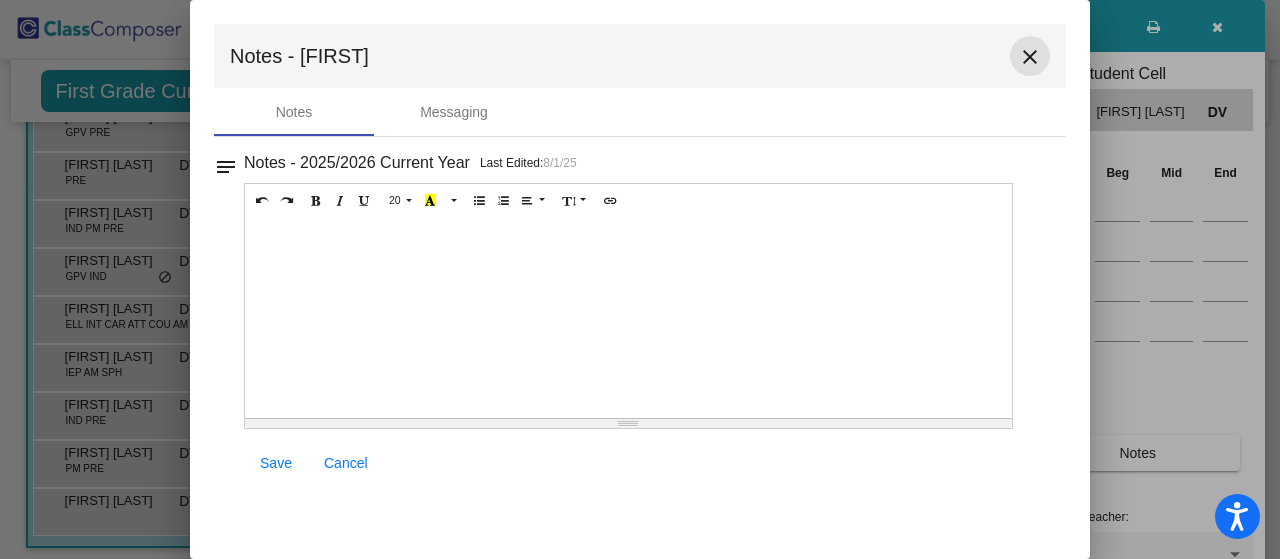 click on "close" at bounding box center [1030, 57] 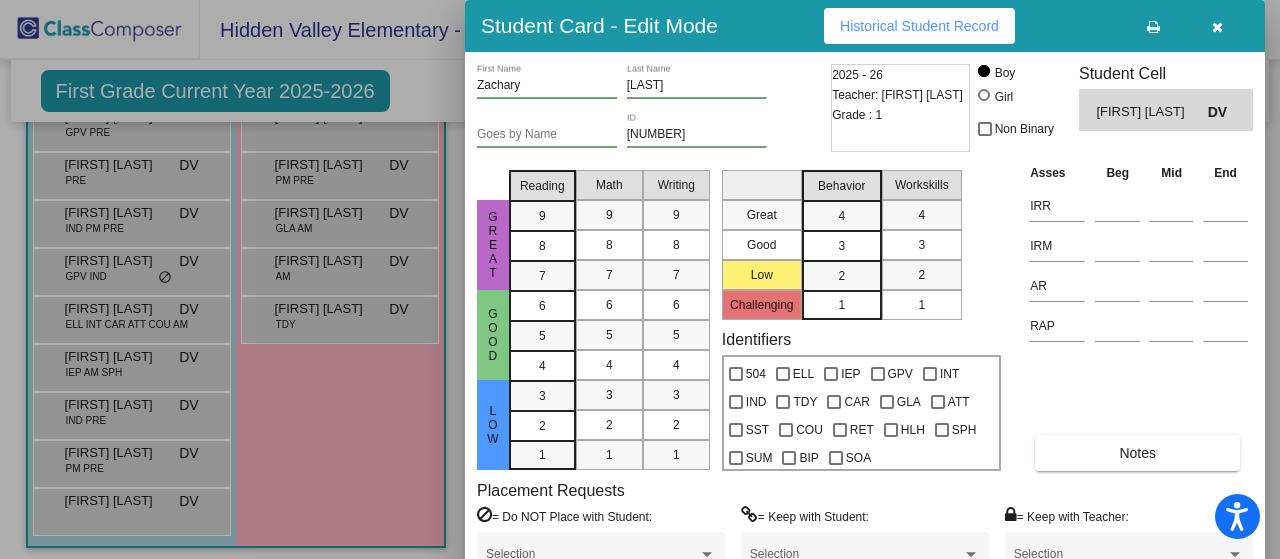 click at bounding box center [1217, 27] 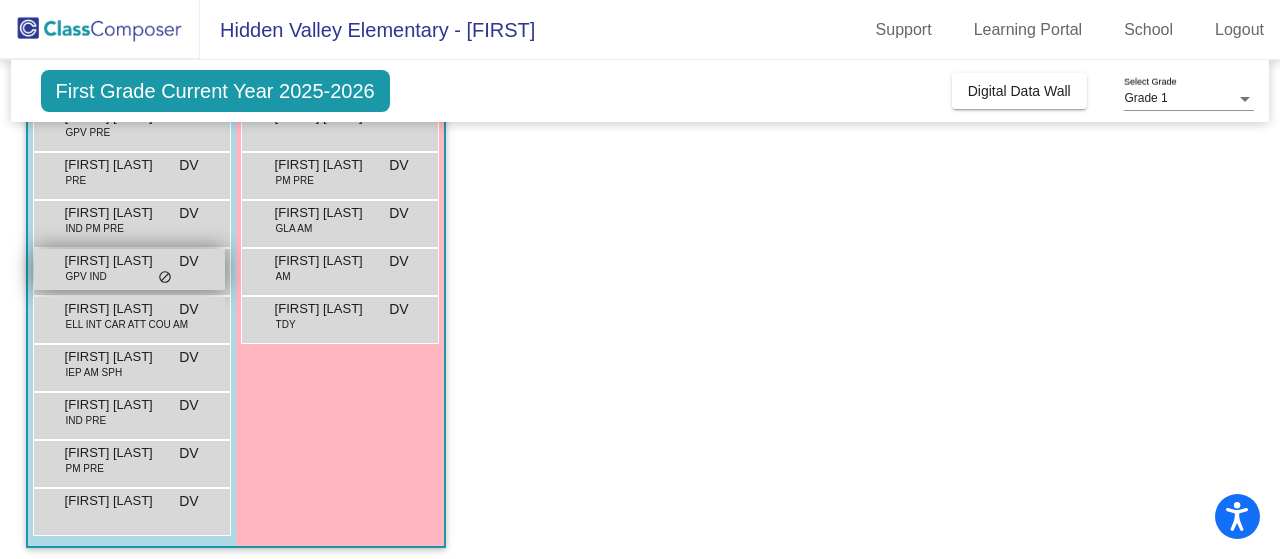 scroll, scrollTop: 500, scrollLeft: 0, axis: vertical 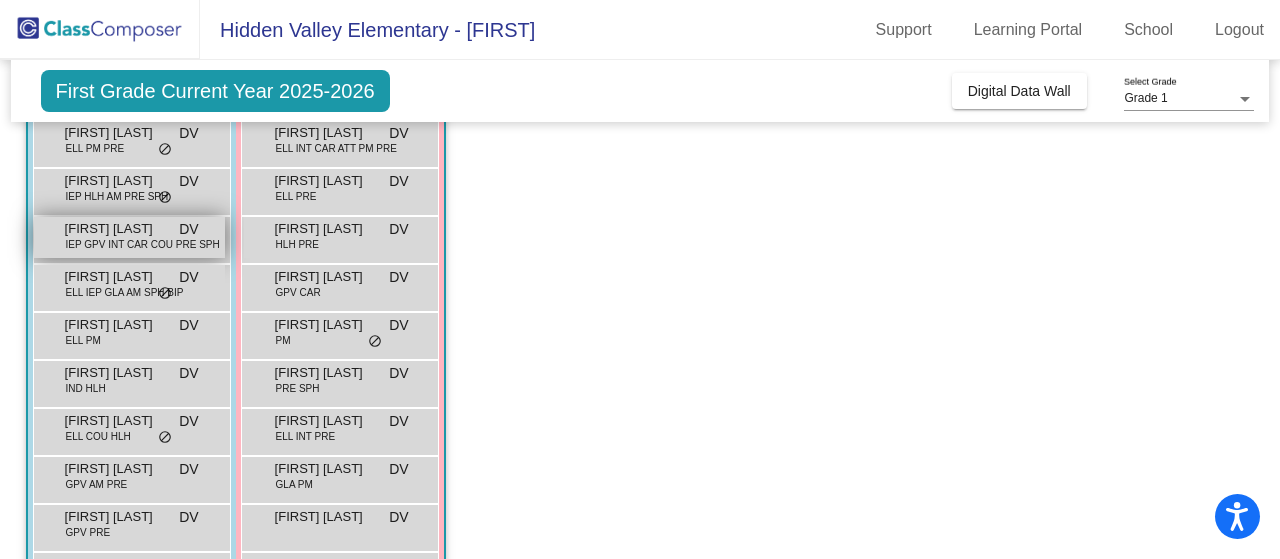 click on "IEP GPV INT CAR COU PRE SPH" at bounding box center [143, 244] 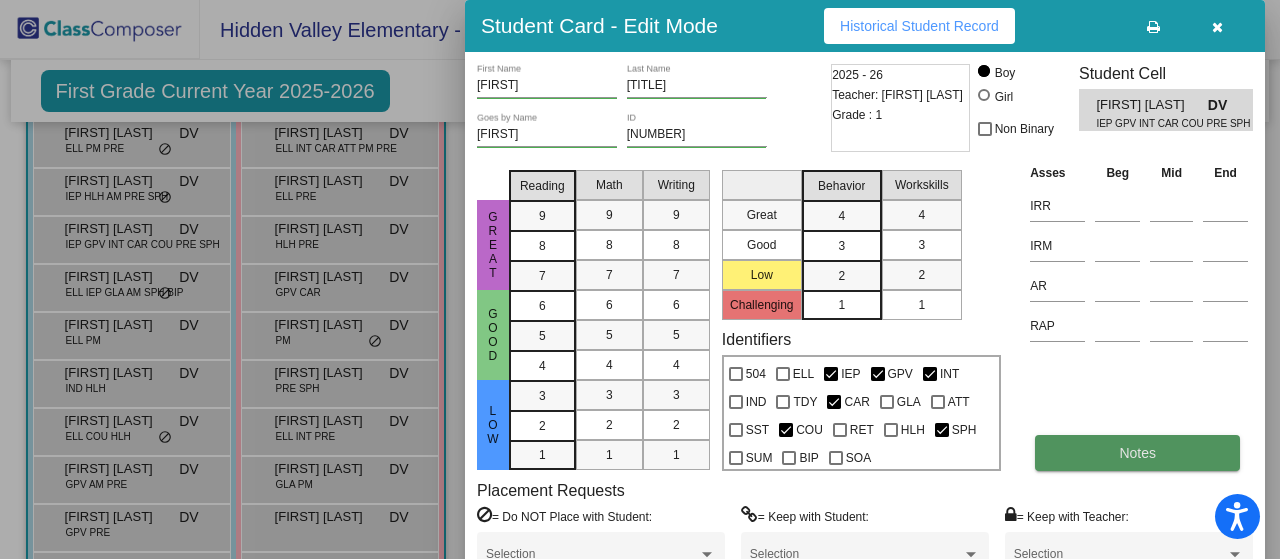 click on "Notes" at bounding box center (1137, 453) 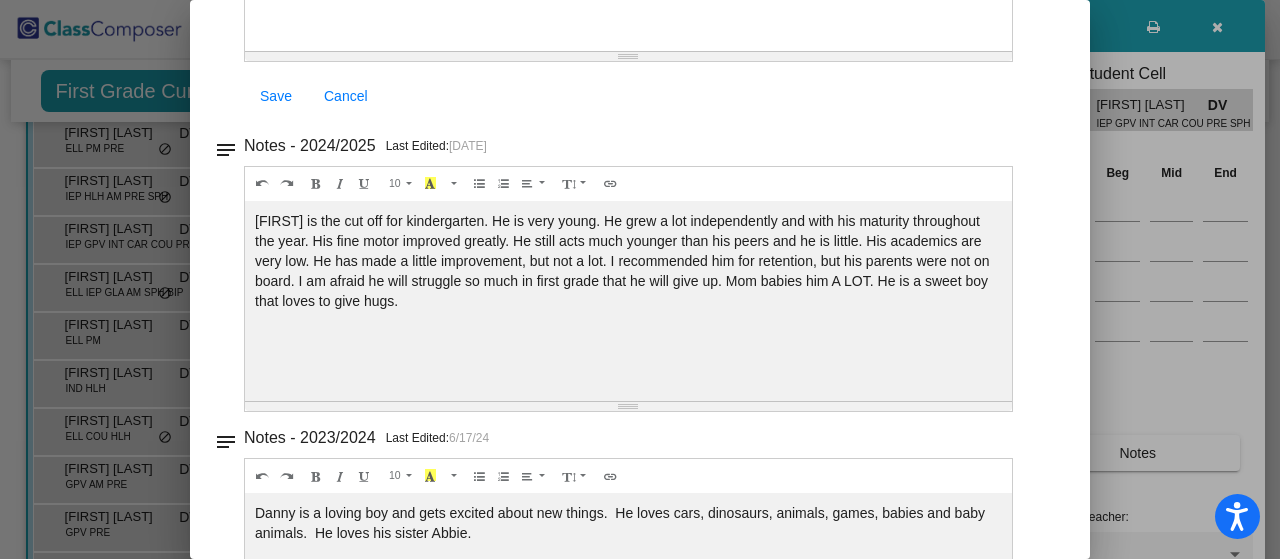 scroll, scrollTop: 400, scrollLeft: 0, axis: vertical 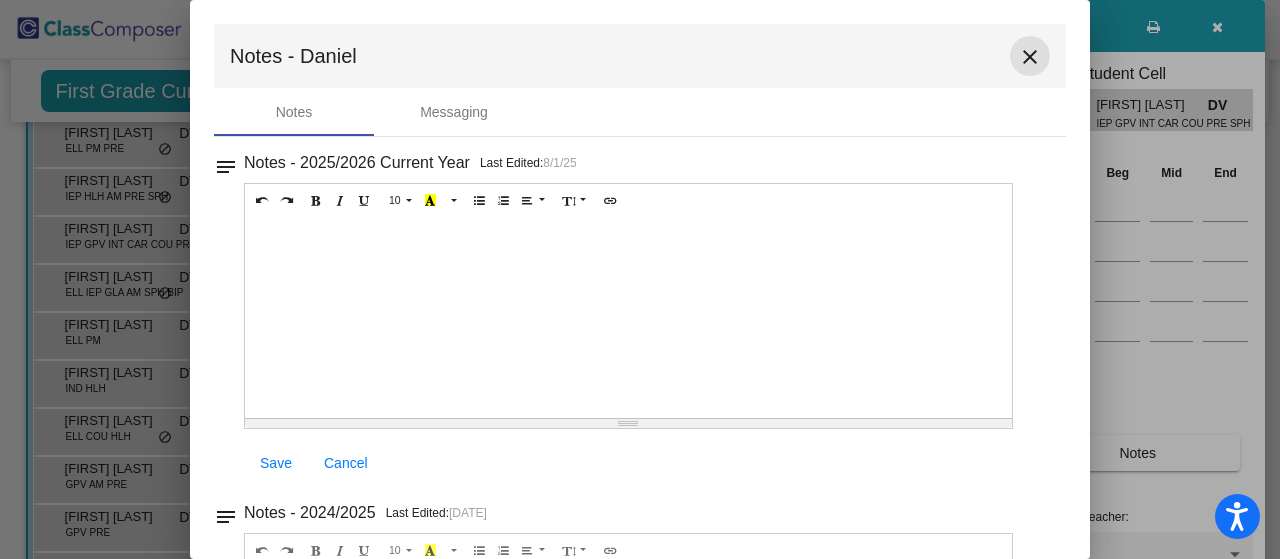 click on "close" at bounding box center [1030, 57] 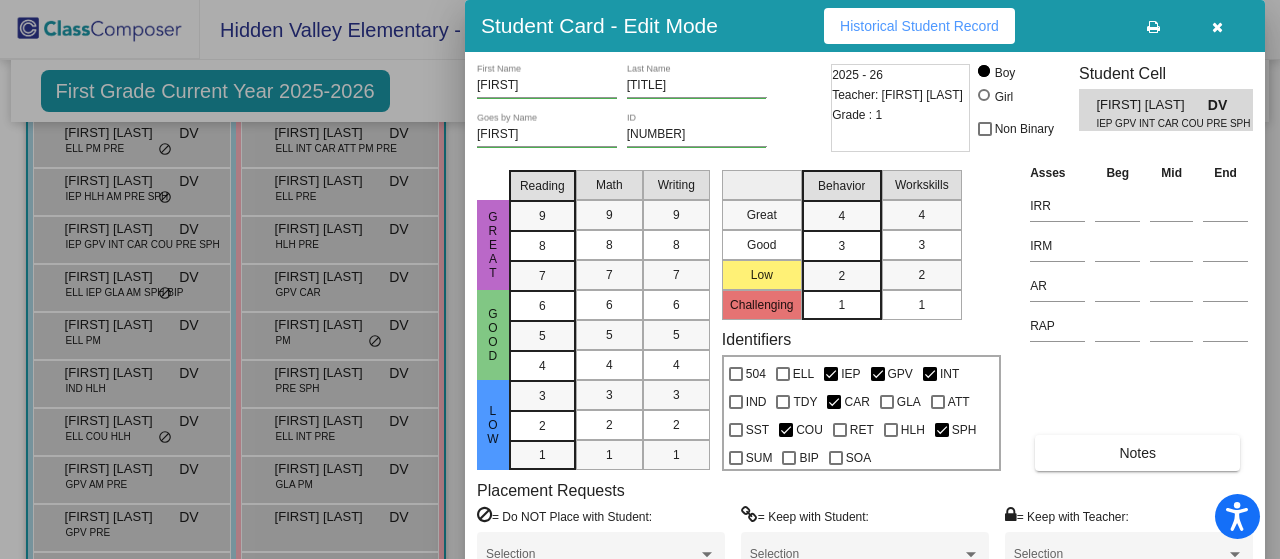 click at bounding box center [1217, 27] 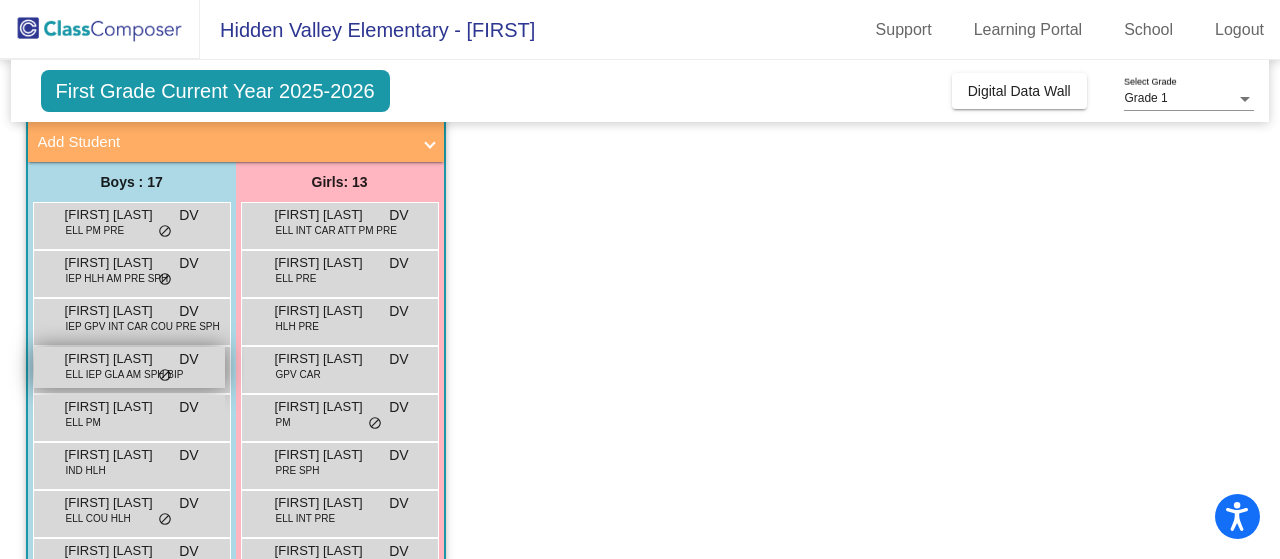 scroll, scrollTop: 100, scrollLeft: 0, axis: vertical 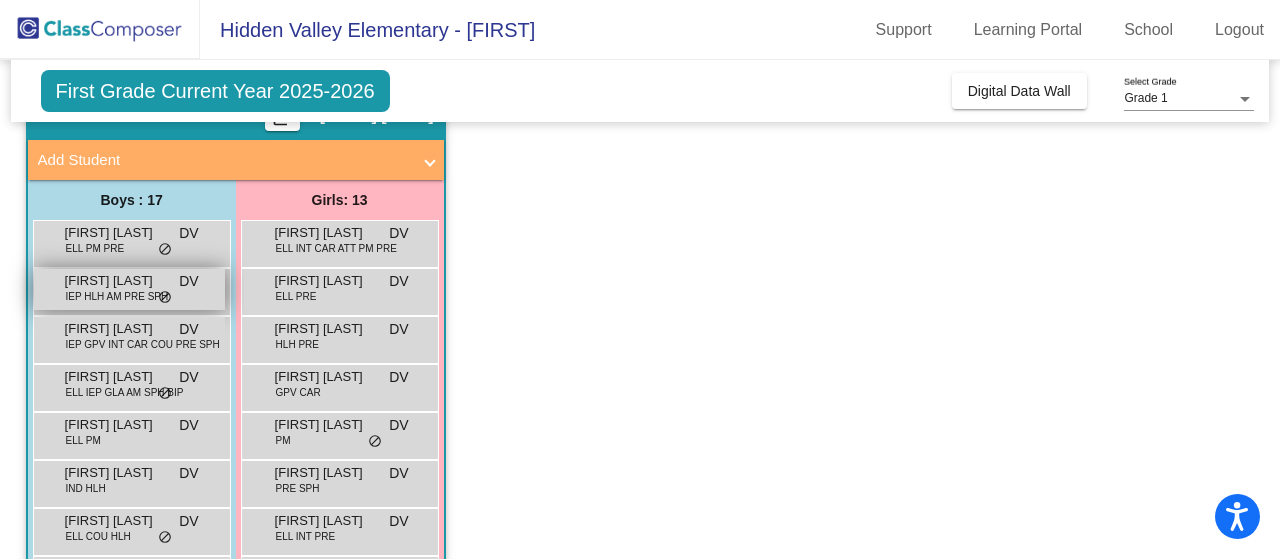 click on "Caleb Eldridge IEP HLH AM PRE SPH DV lock do_not_disturb_alt" at bounding box center [129, 289] 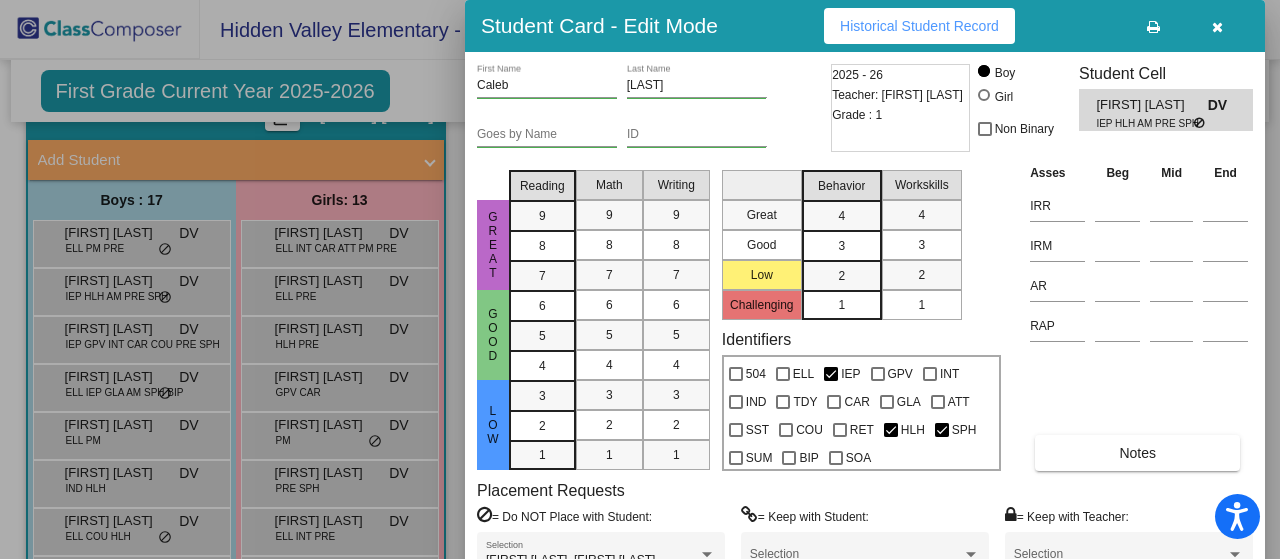 drag, startPoint x: 1271, startPoint y: 141, endPoint x: 1276, endPoint y: 209, distance: 68.18358 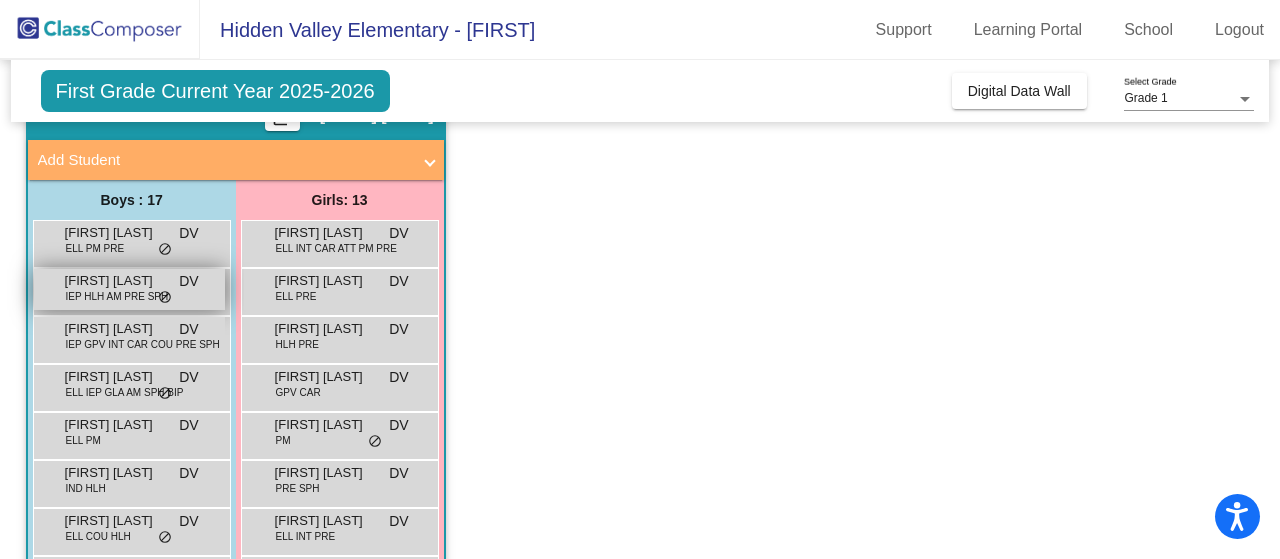 click on "Caleb Eldridge" at bounding box center (115, 281) 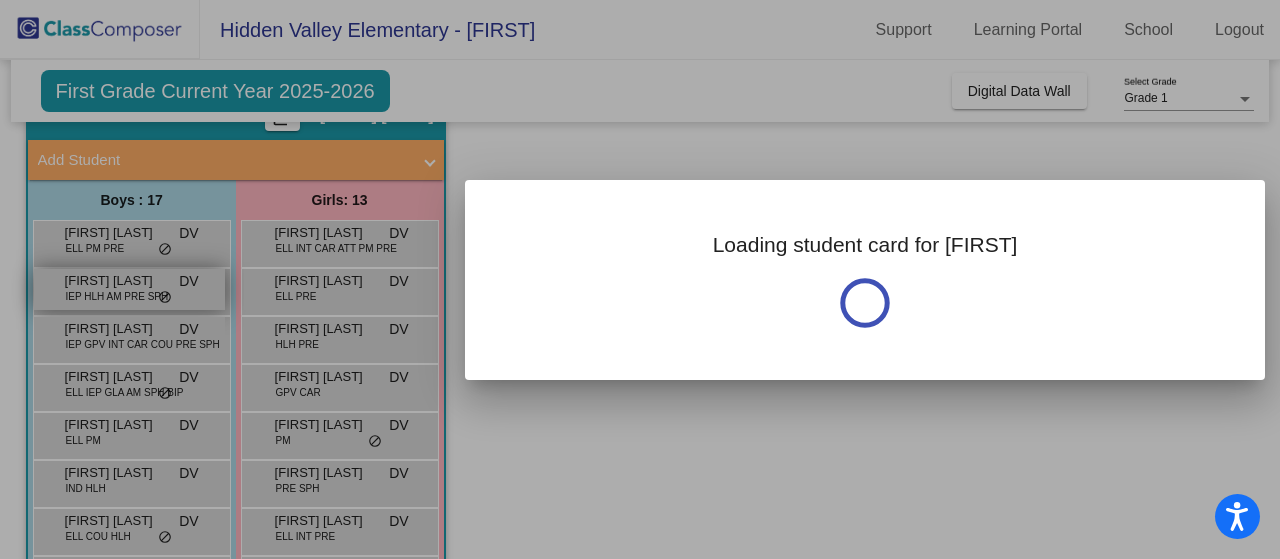 click at bounding box center (640, 279) 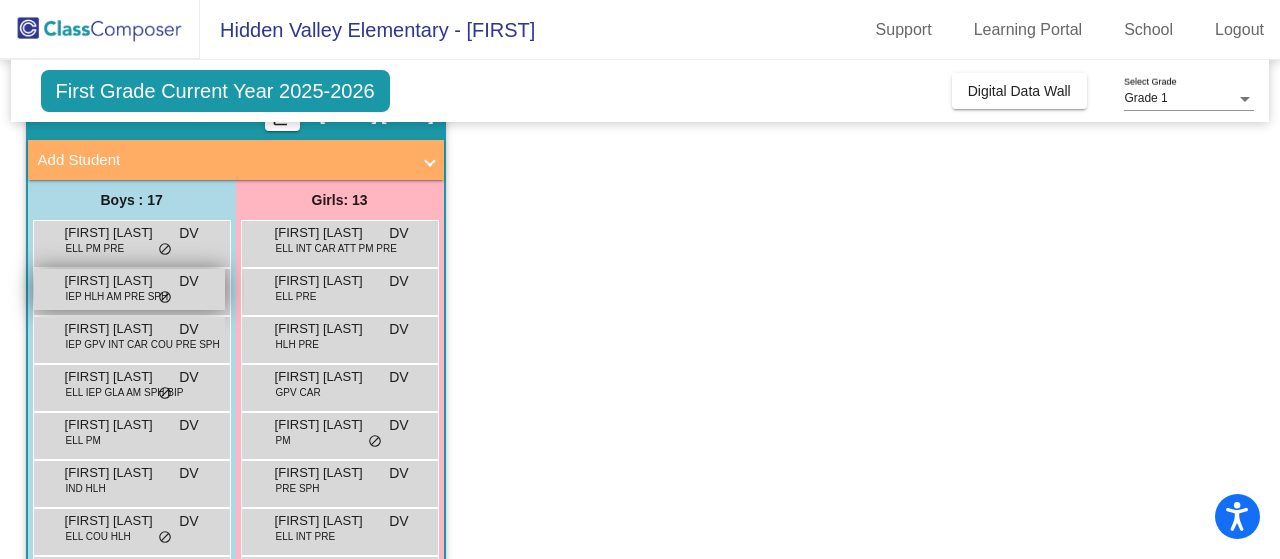 click on "Caleb Eldridge" at bounding box center [115, 281] 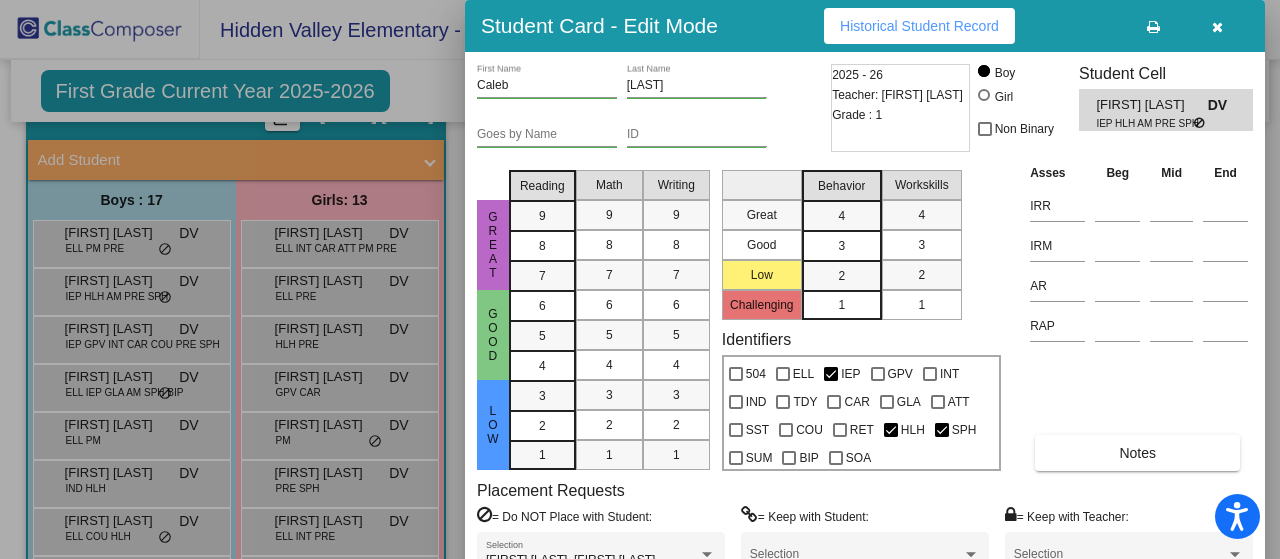 click on "Great Good Low Challenging Behavior 4 3 2 1 Workskills 4 3 2 1" at bounding box center [861, 241] 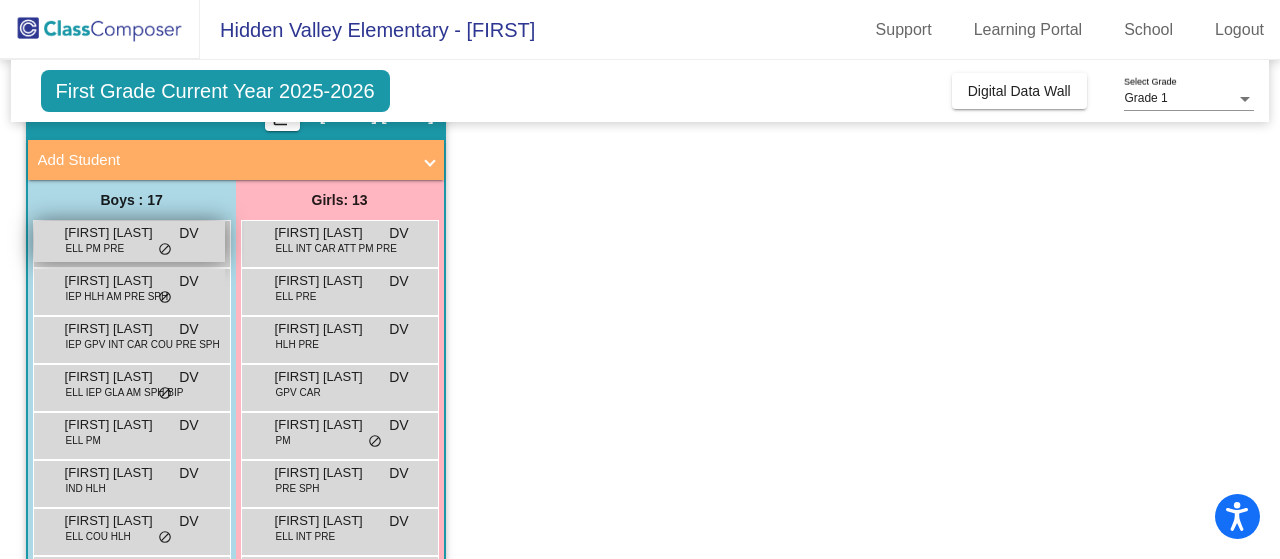 click on "Atuha Musabe" at bounding box center (115, 233) 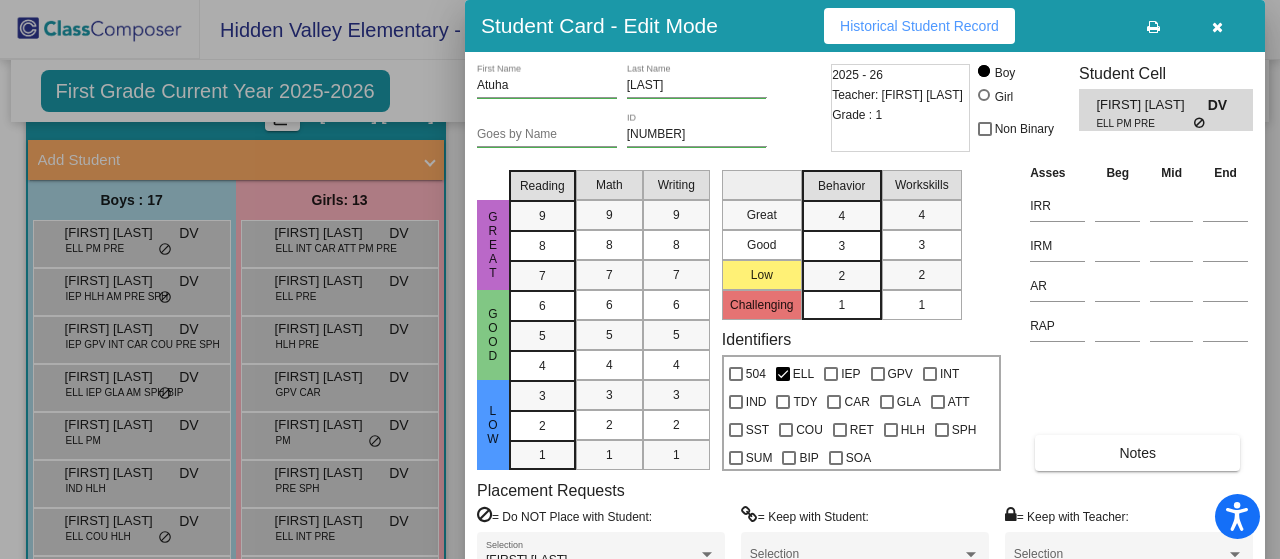 click on "Wyatt Witman Selection" at bounding box center (601, 559) 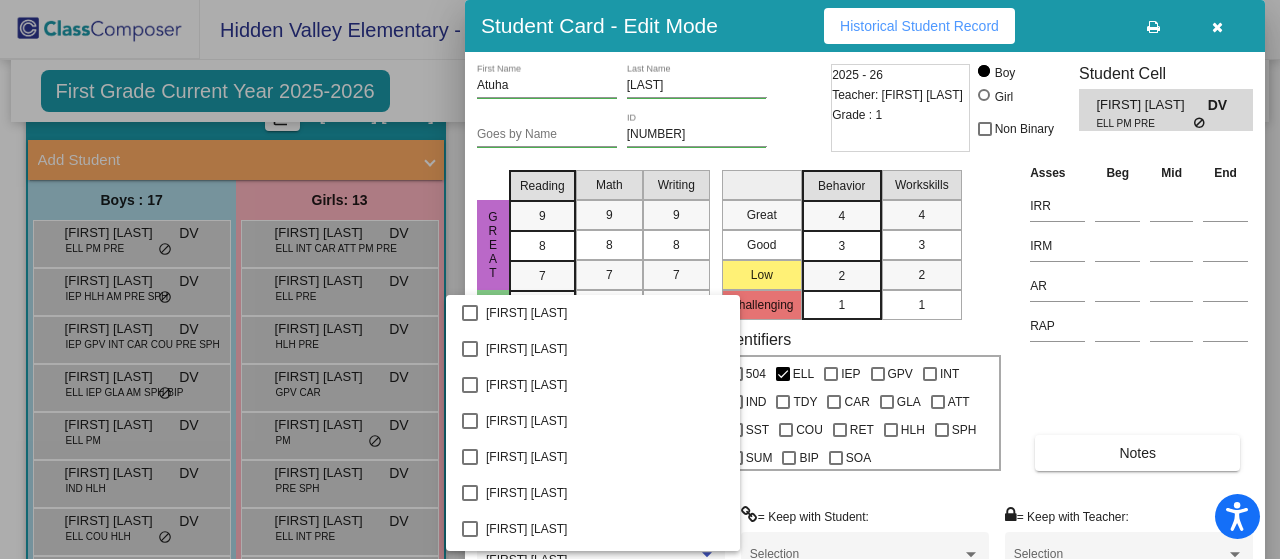 scroll, scrollTop: 4107, scrollLeft: 0, axis: vertical 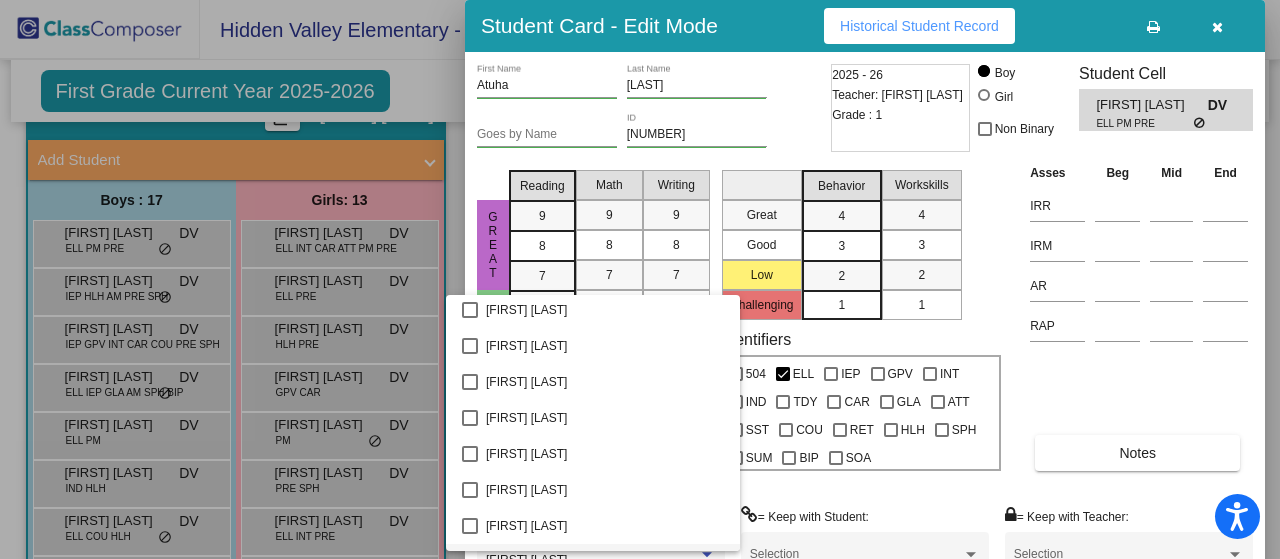 click at bounding box center (640, 279) 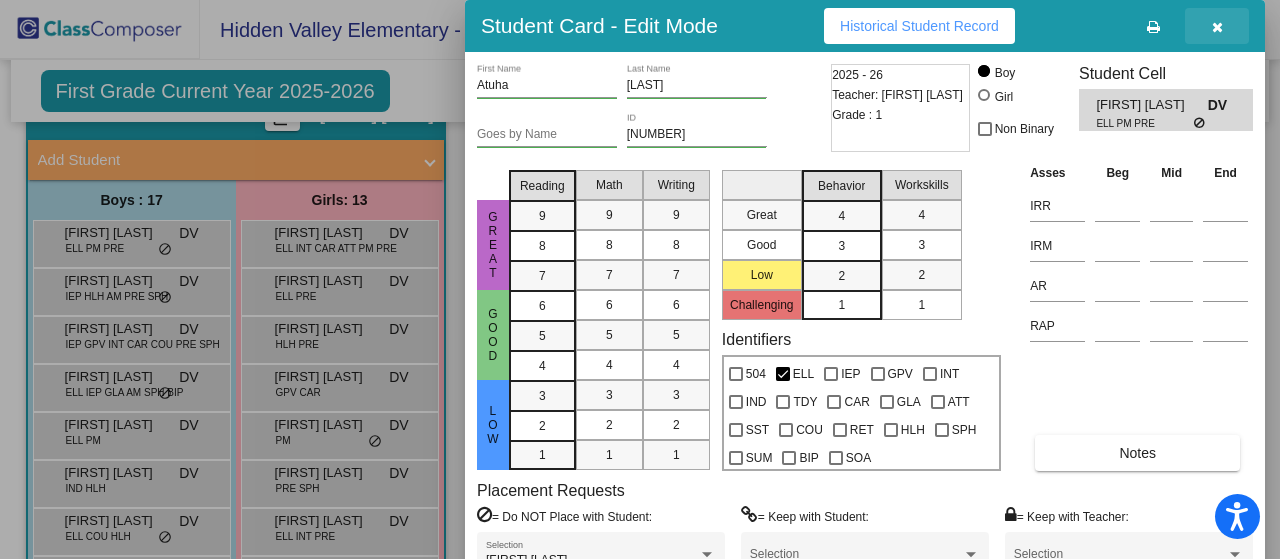 click at bounding box center (1217, 27) 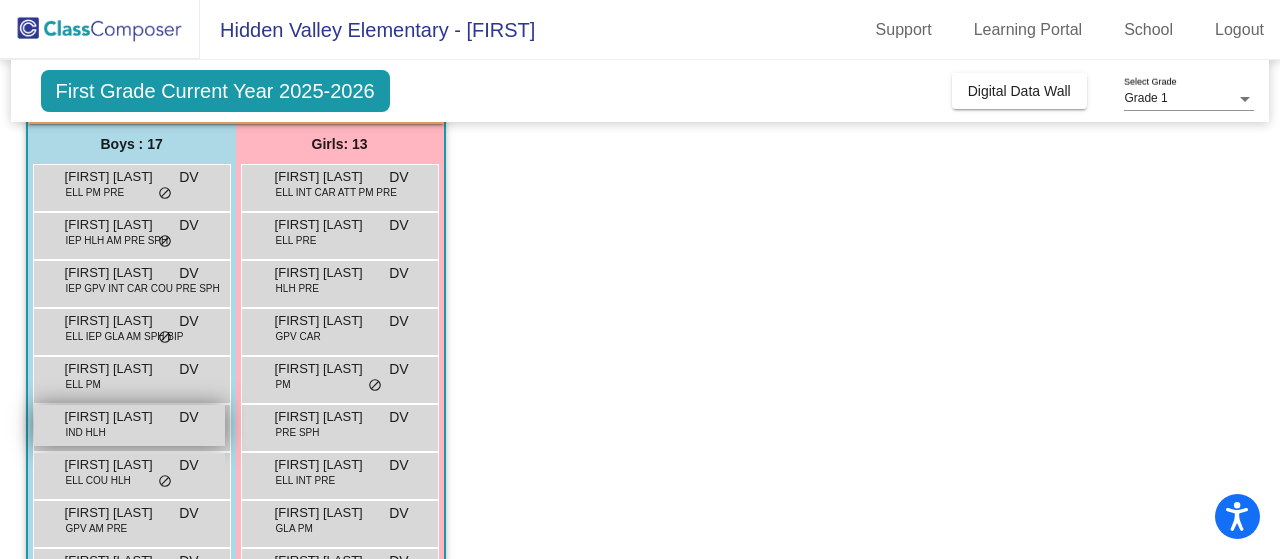 scroll, scrollTop: 200, scrollLeft: 0, axis: vertical 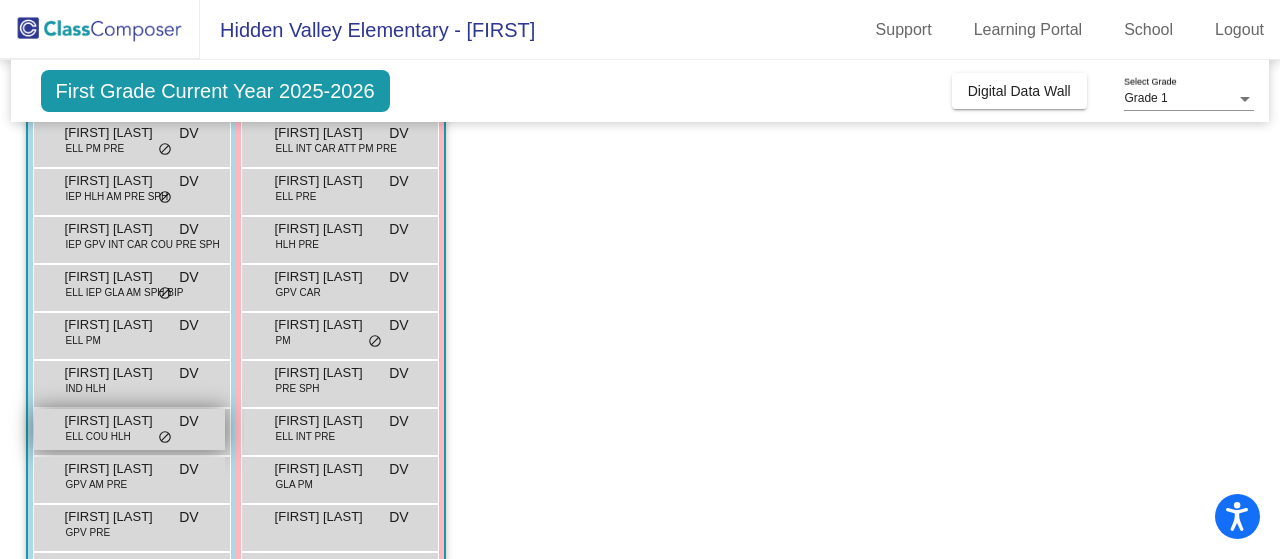 click on "do_not_disturb_alt" at bounding box center (165, 438) 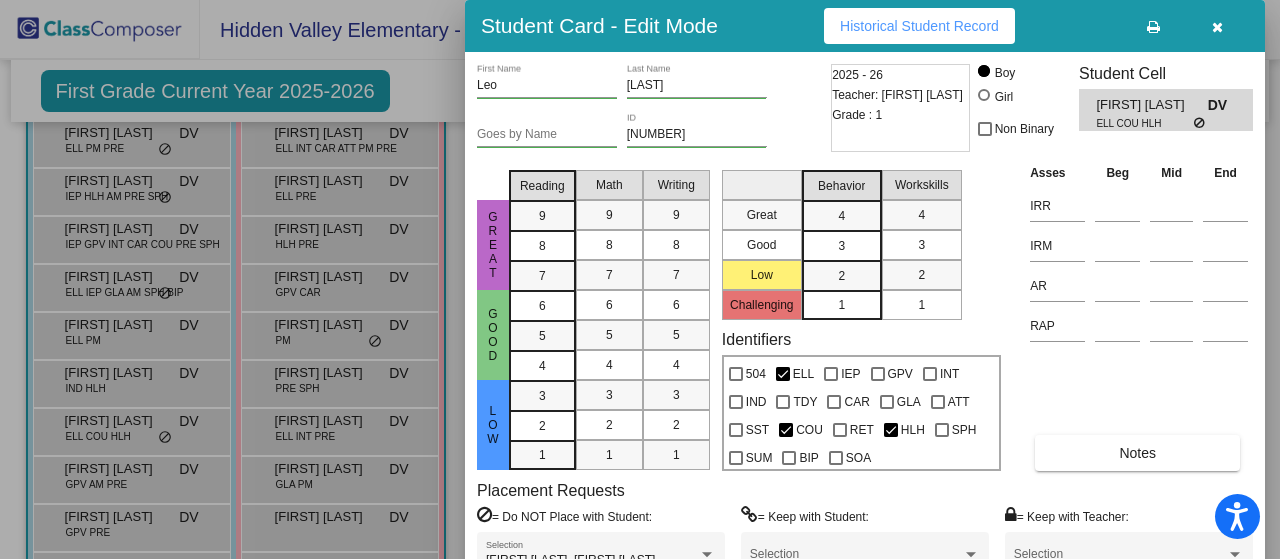 click on "Cindy Chen, Kayden Liang Selection" at bounding box center (601, 554) 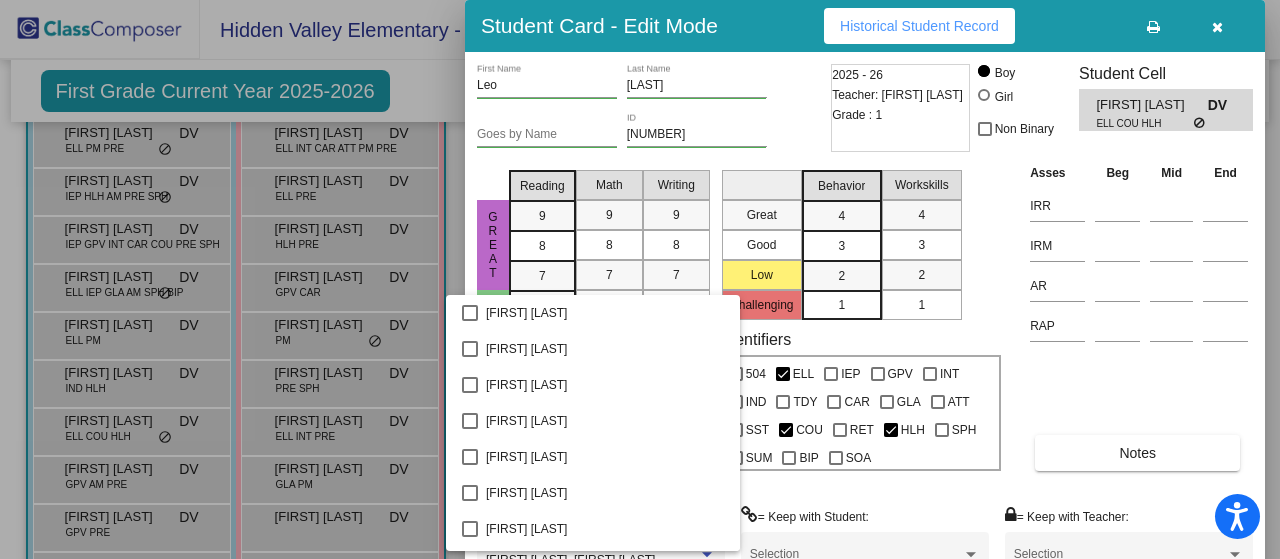scroll, scrollTop: 759, scrollLeft: 0, axis: vertical 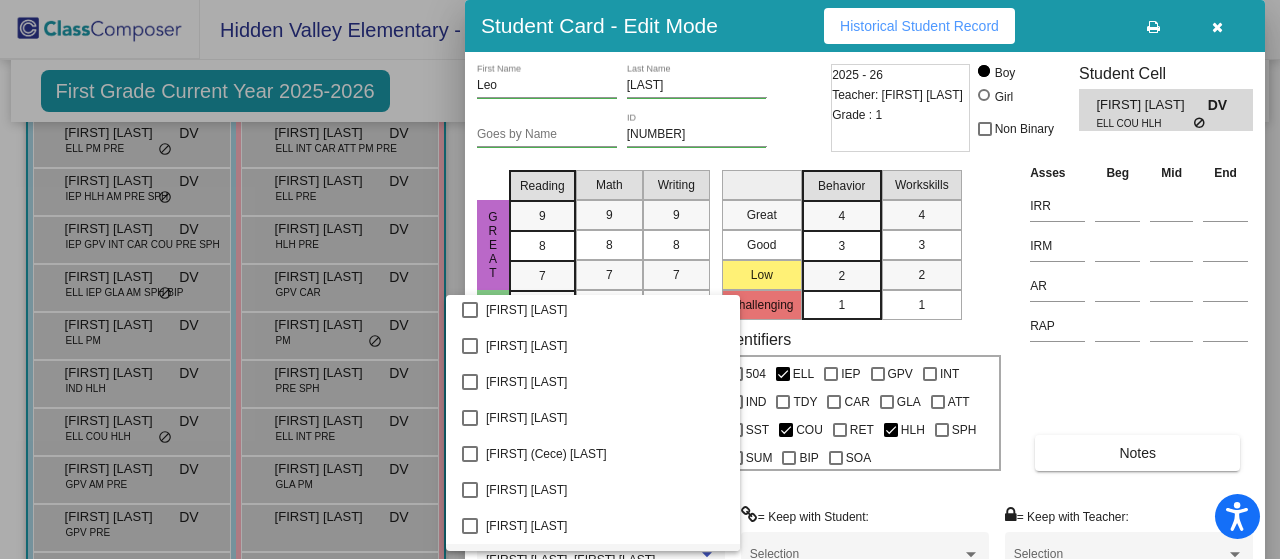 click at bounding box center [640, 279] 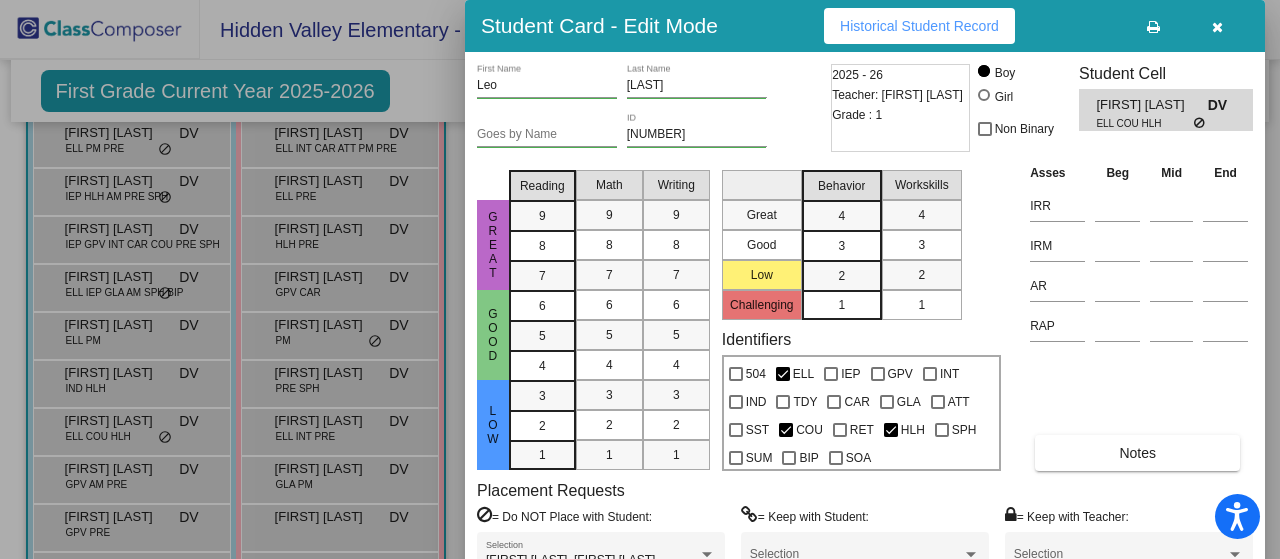 drag, startPoint x: 1222, startPoint y: 17, endPoint x: 1200, endPoint y: 29, distance: 25.059929 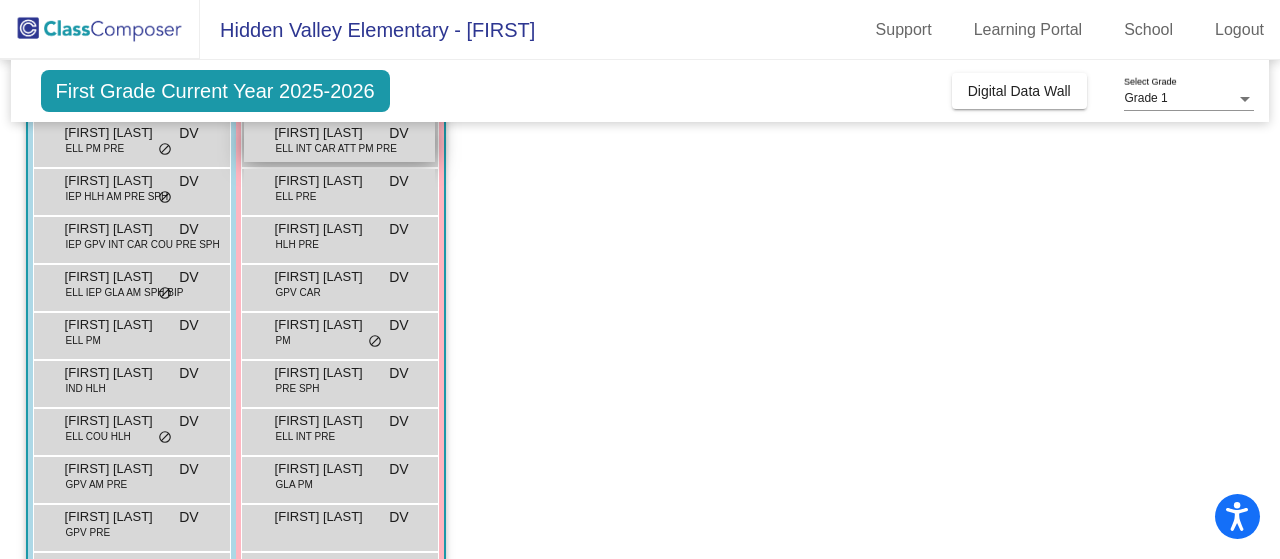 click on "Aileen Padilla-Carrillo" at bounding box center (325, 133) 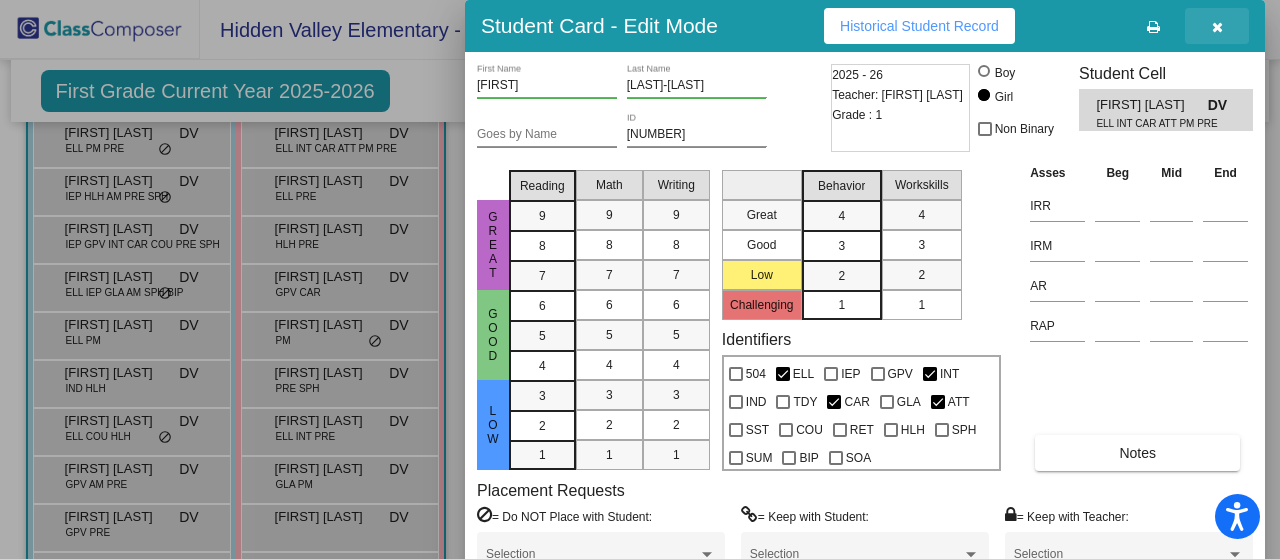 click at bounding box center [1217, 26] 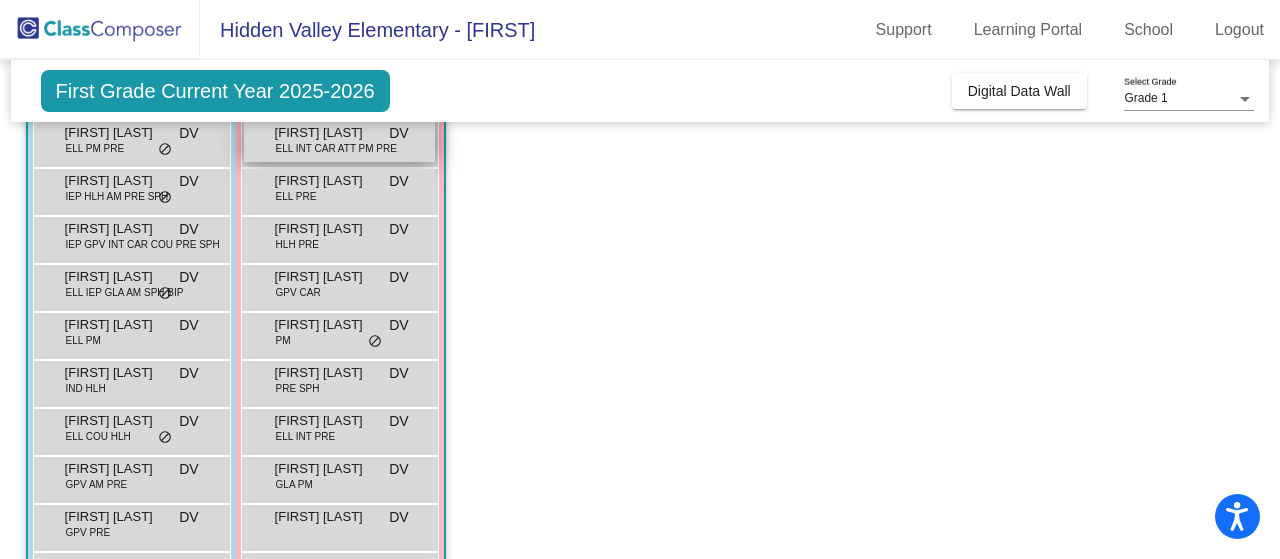 click on "ELL INT CAR ATT PM PRE" at bounding box center [336, 148] 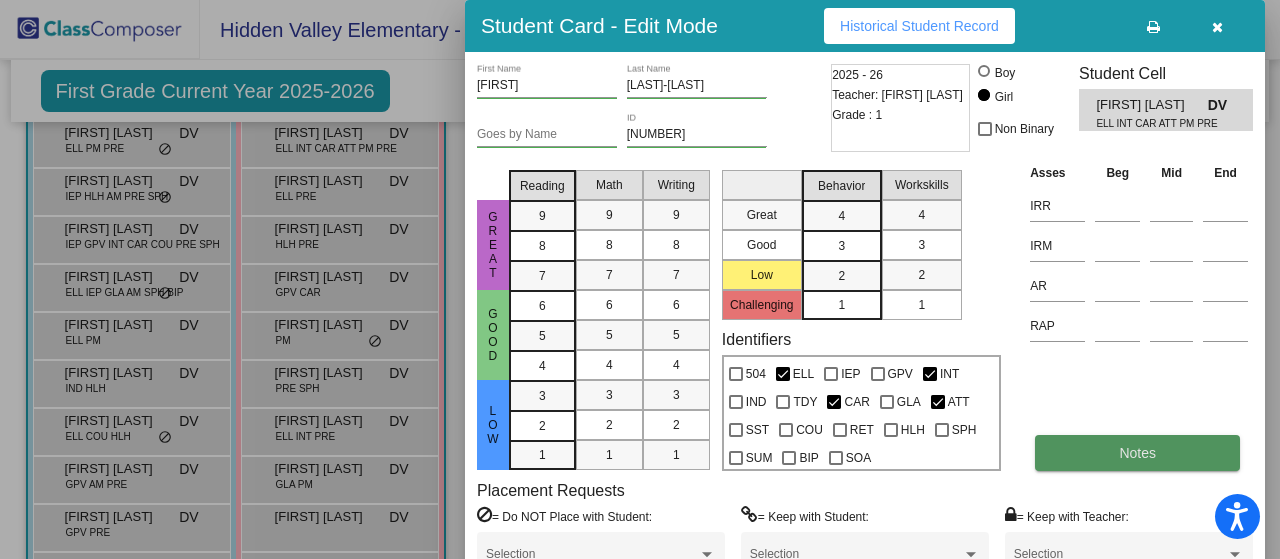click on "Notes" at bounding box center (1137, 453) 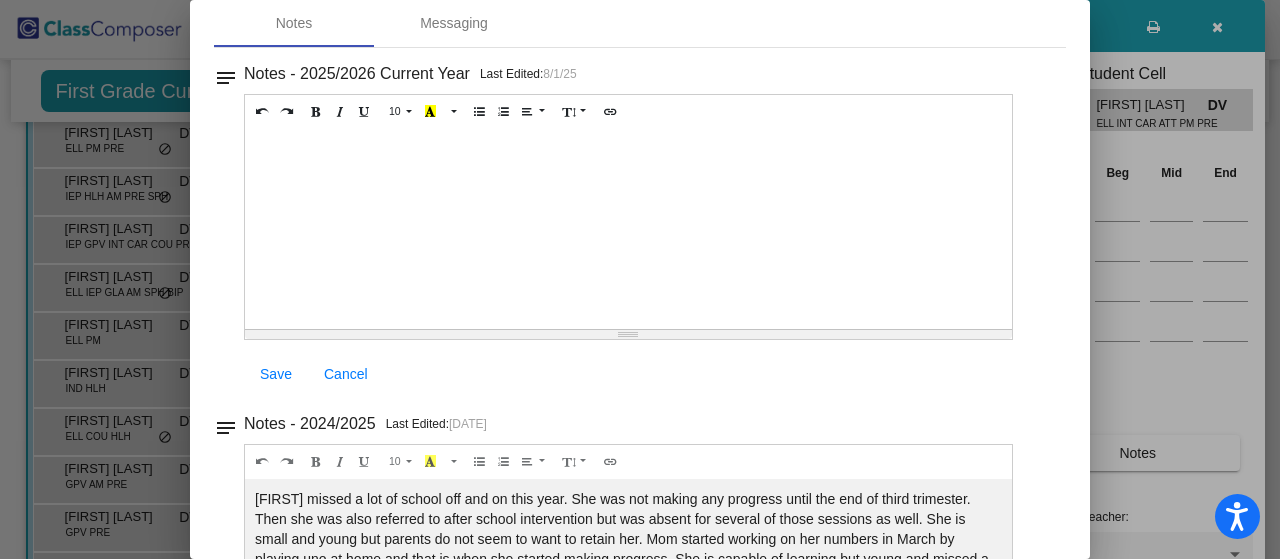 scroll, scrollTop: 300, scrollLeft: 0, axis: vertical 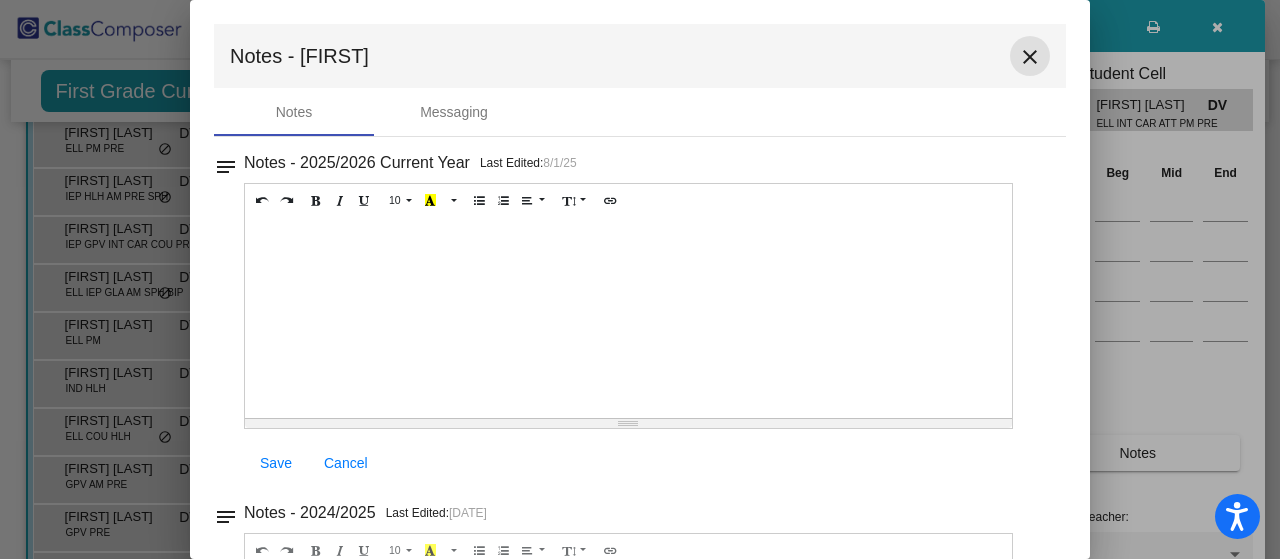 click on "close" at bounding box center [1030, 57] 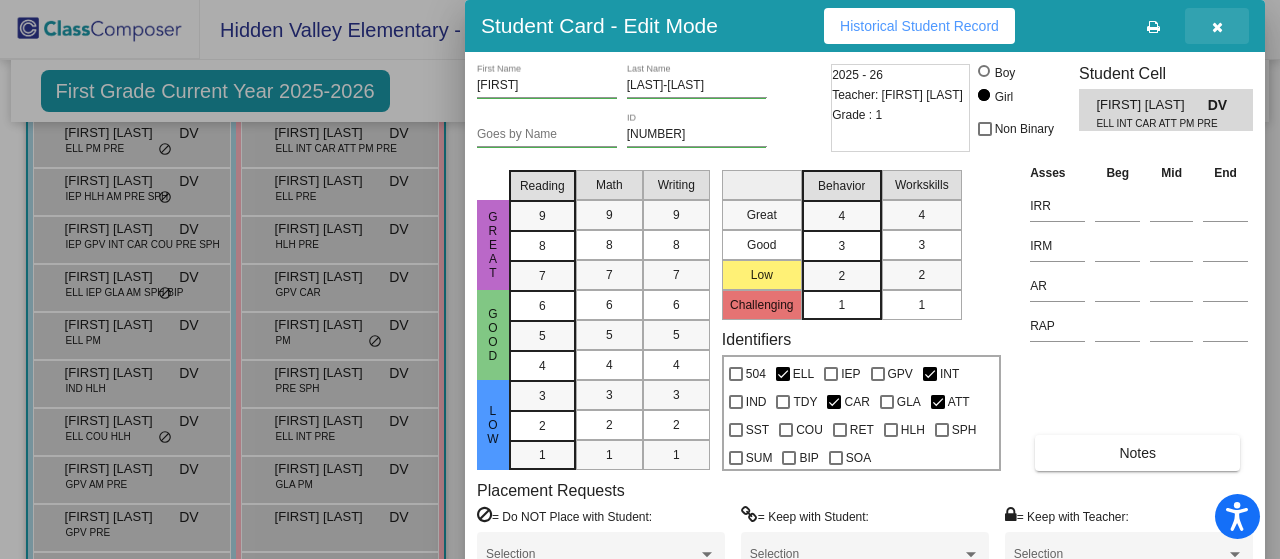 click at bounding box center (1217, 26) 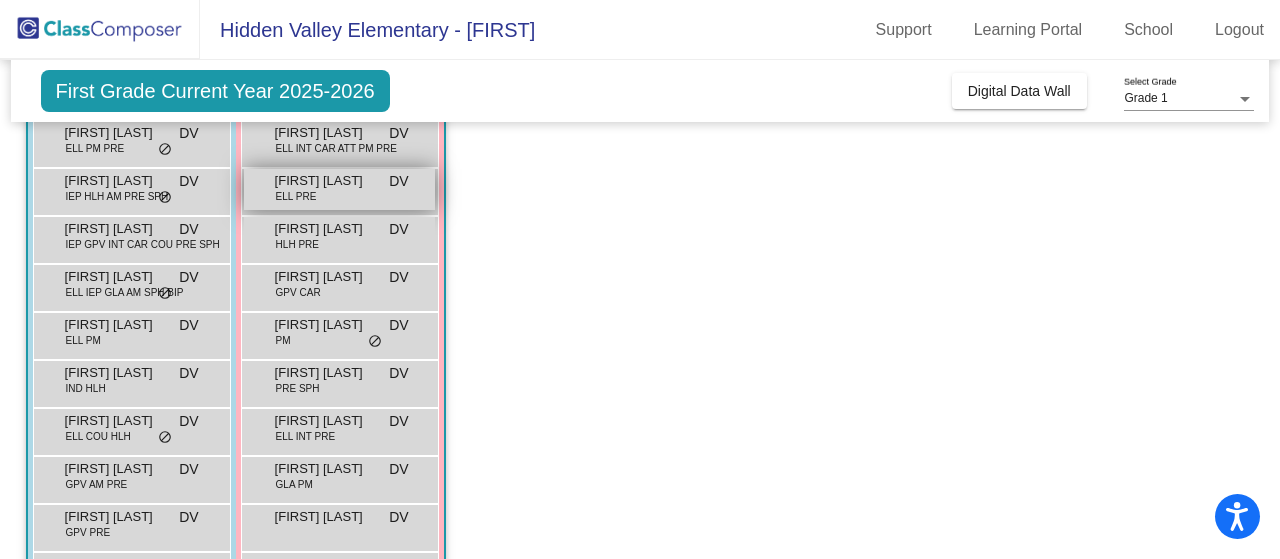 click on "Anna Gan-Erdene ELL PRE DV lock do_not_disturb_alt" at bounding box center (339, 189) 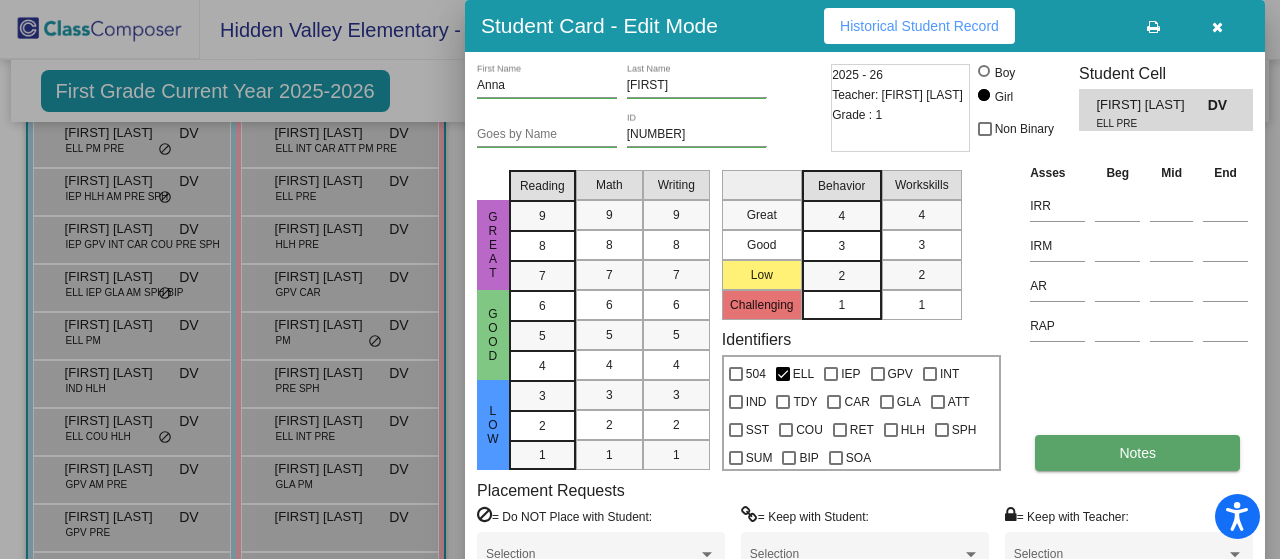 click on "Notes" at bounding box center [1137, 453] 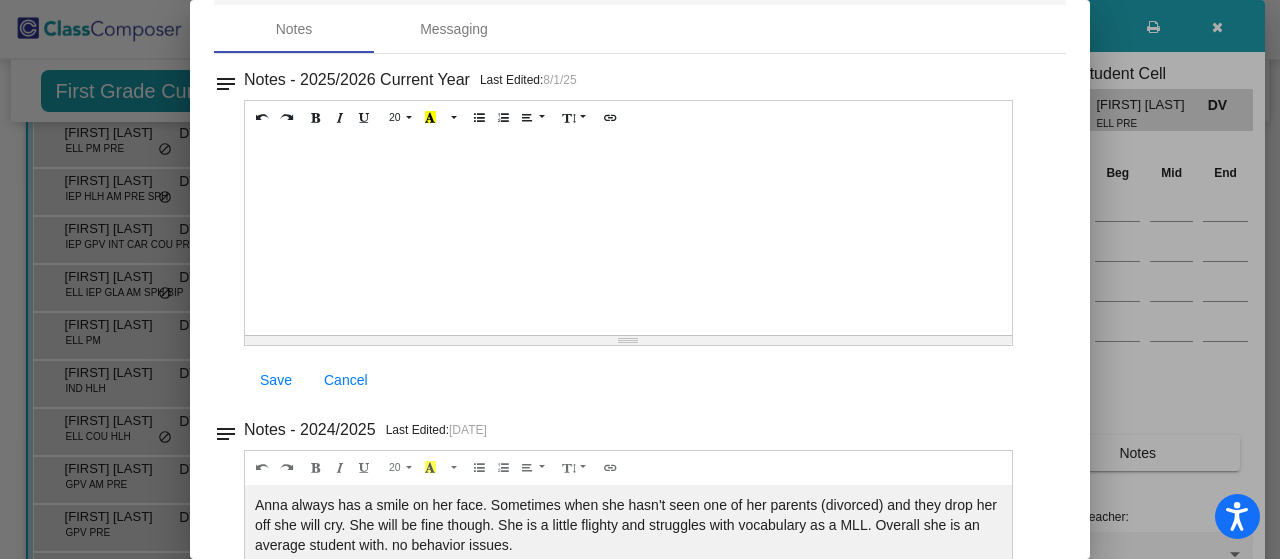 scroll, scrollTop: 40, scrollLeft: 0, axis: vertical 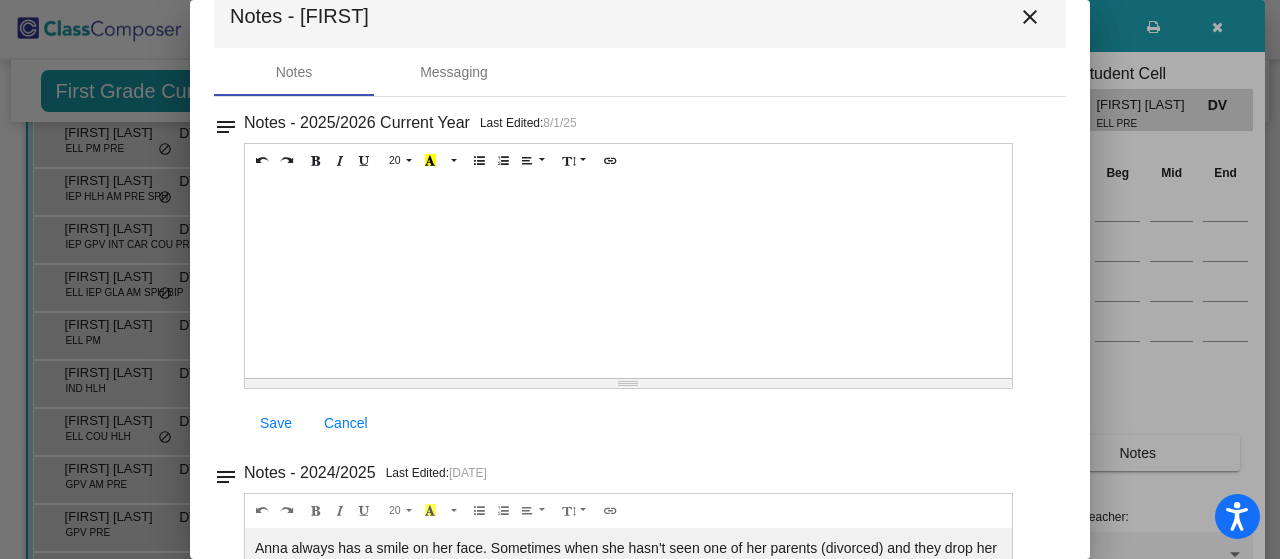 click on "close" at bounding box center [1030, 17] 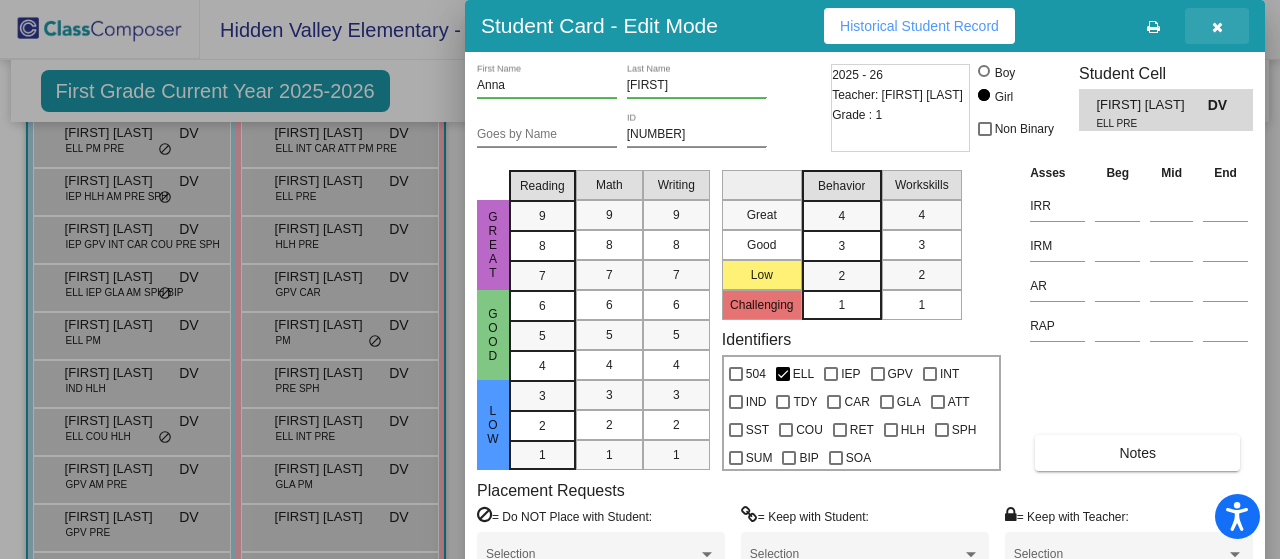 click at bounding box center [1217, 26] 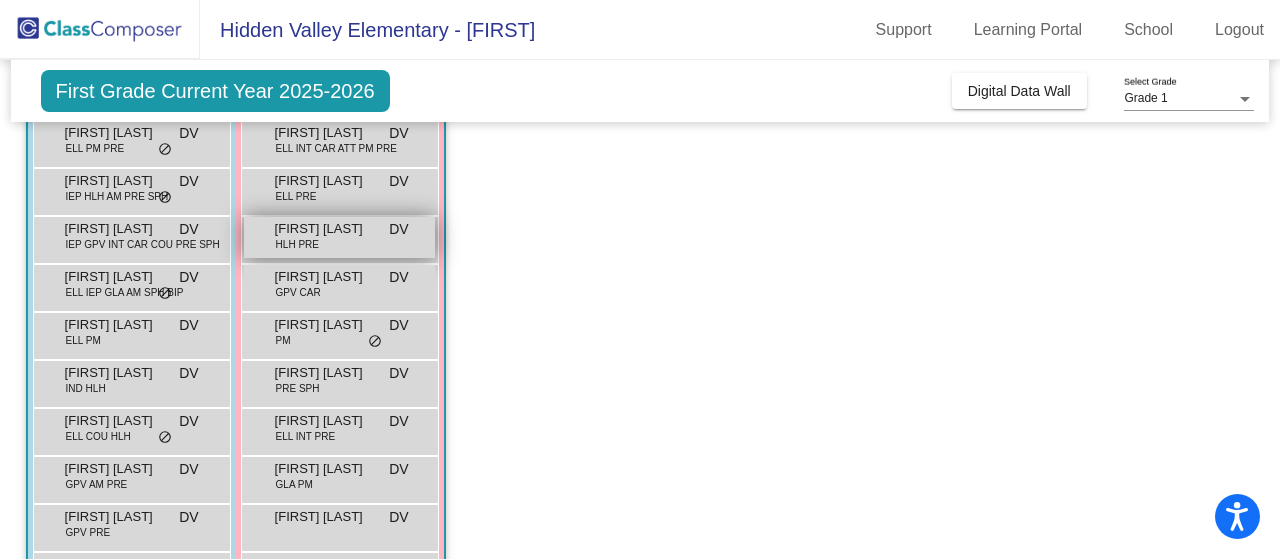 click on "Arya Carter" at bounding box center [325, 229] 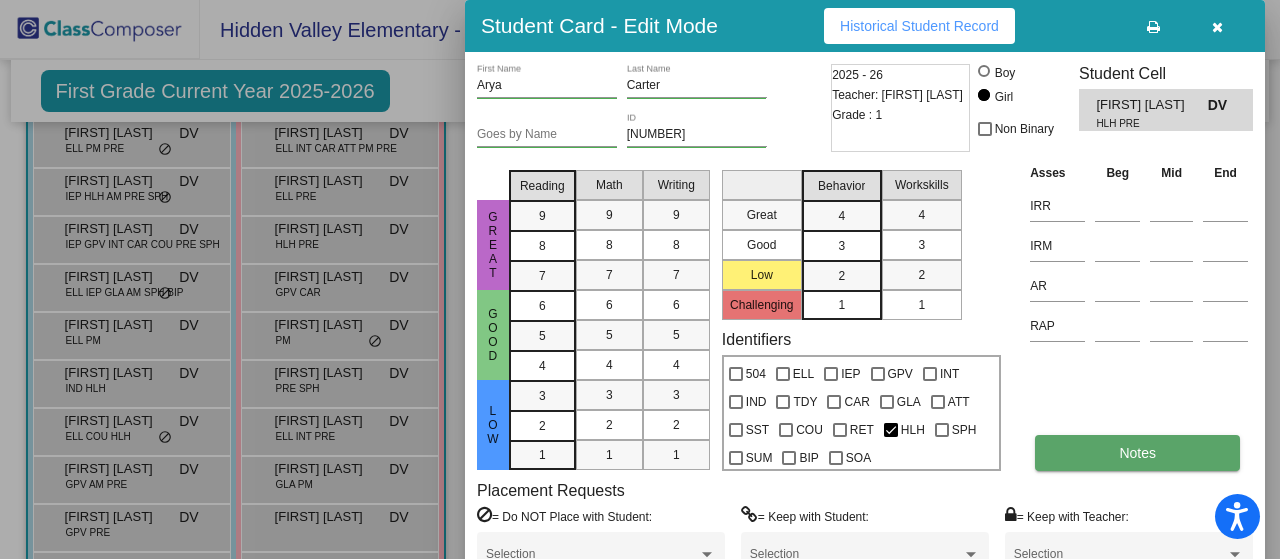 click on "Notes" at bounding box center (1137, 453) 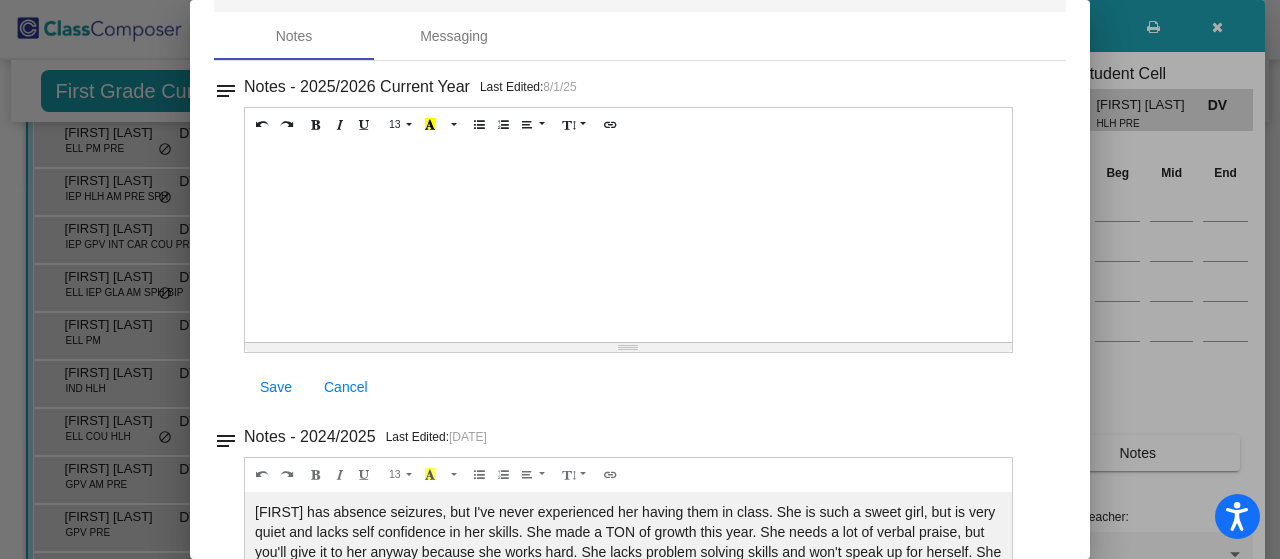 scroll, scrollTop: 400, scrollLeft: 0, axis: vertical 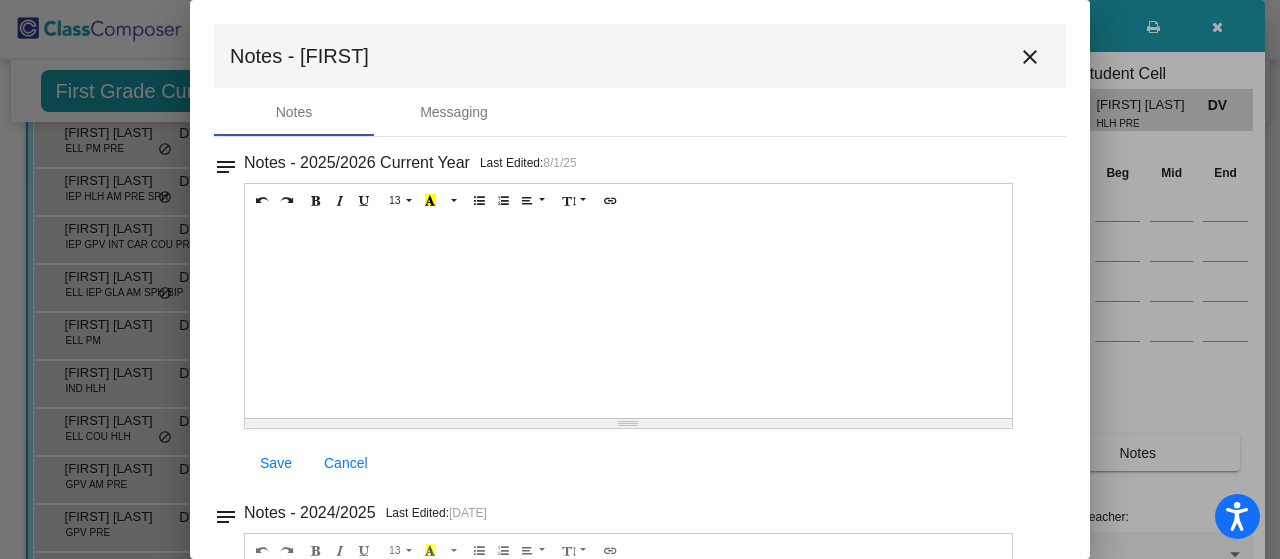 click on "close" at bounding box center (1030, 57) 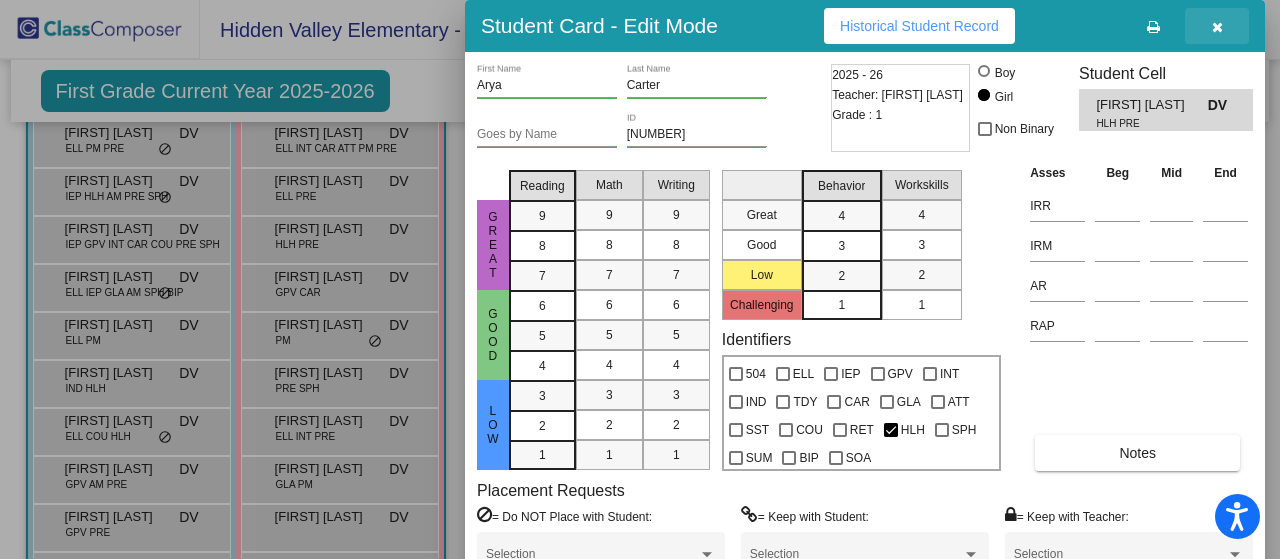 click at bounding box center (1217, 26) 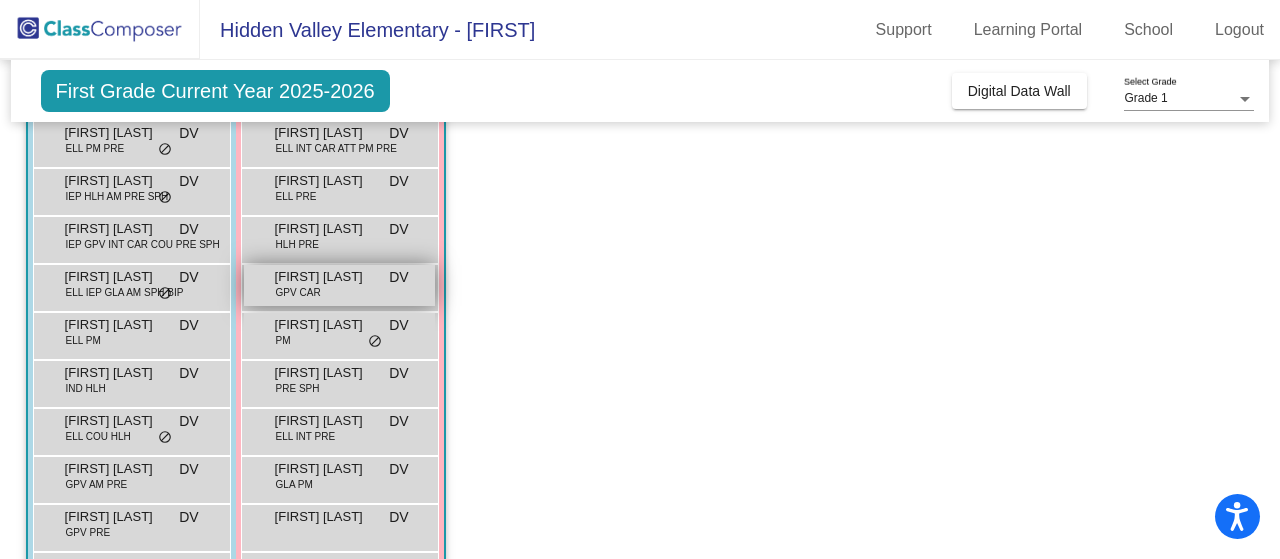 click on "Aviva Rizzuto" at bounding box center [325, 277] 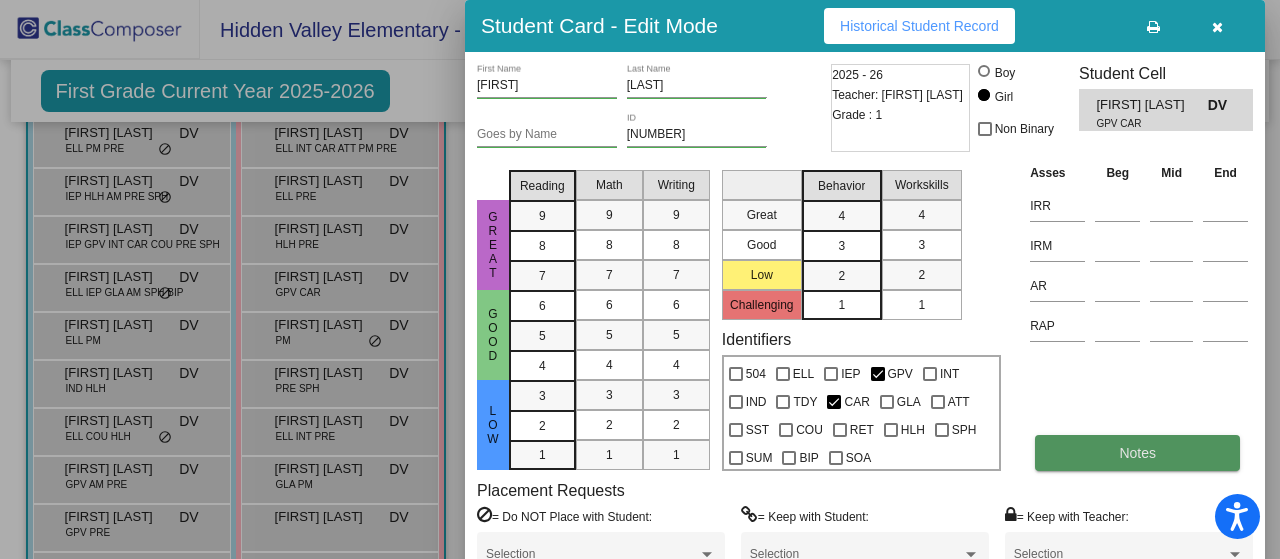 click on "Notes" at bounding box center [1137, 453] 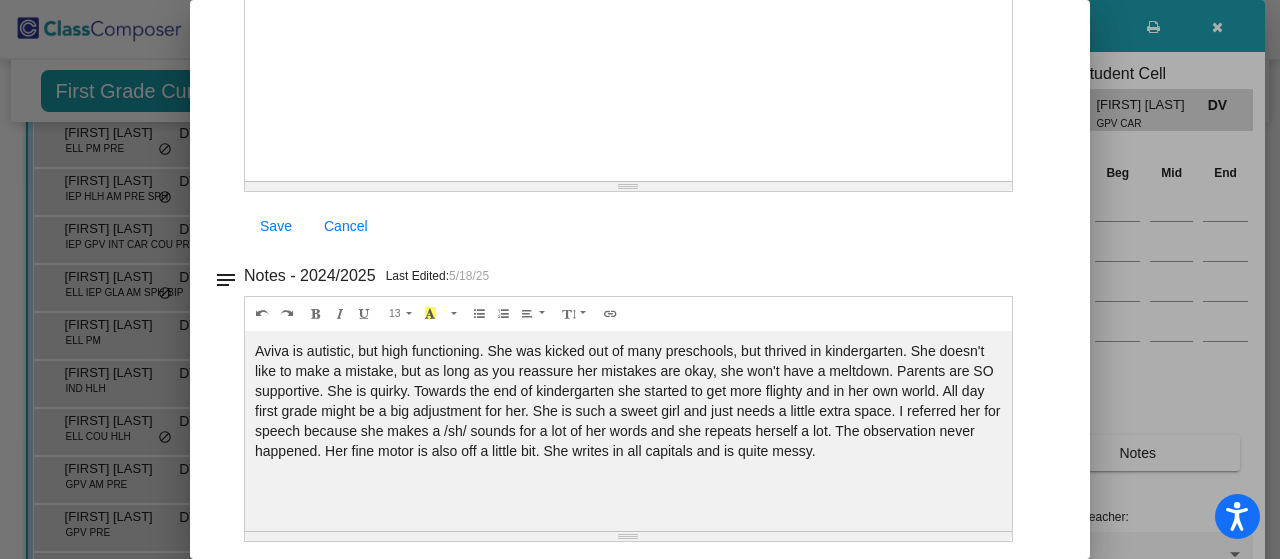scroll, scrollTop: 240, scrollLeft: 0, axis: vertical 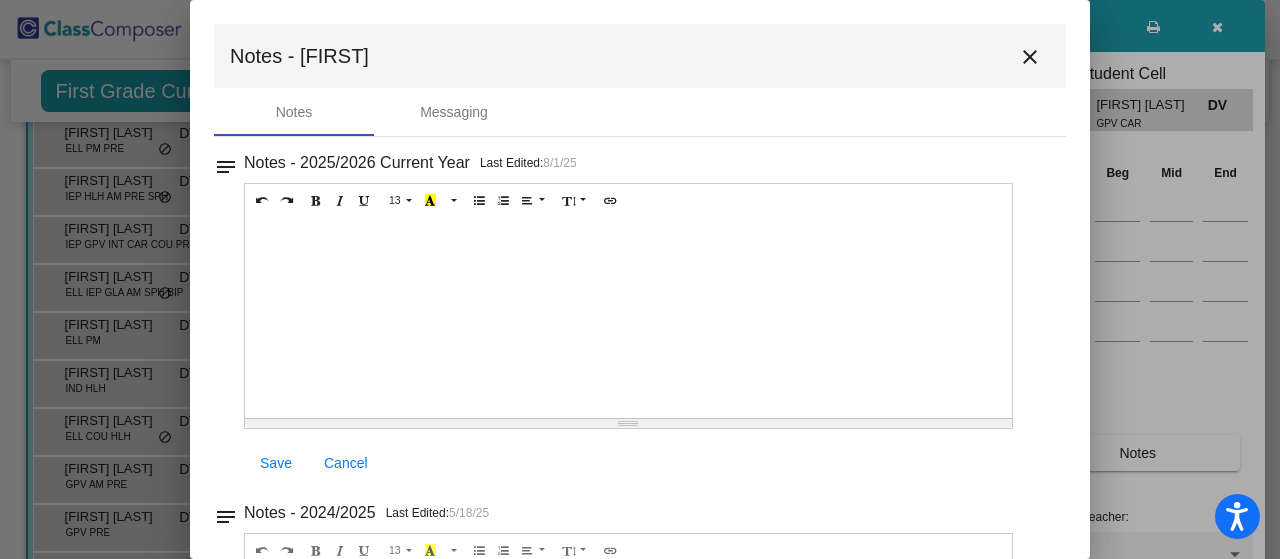 click on "close" at bounding box center (1030, 57) 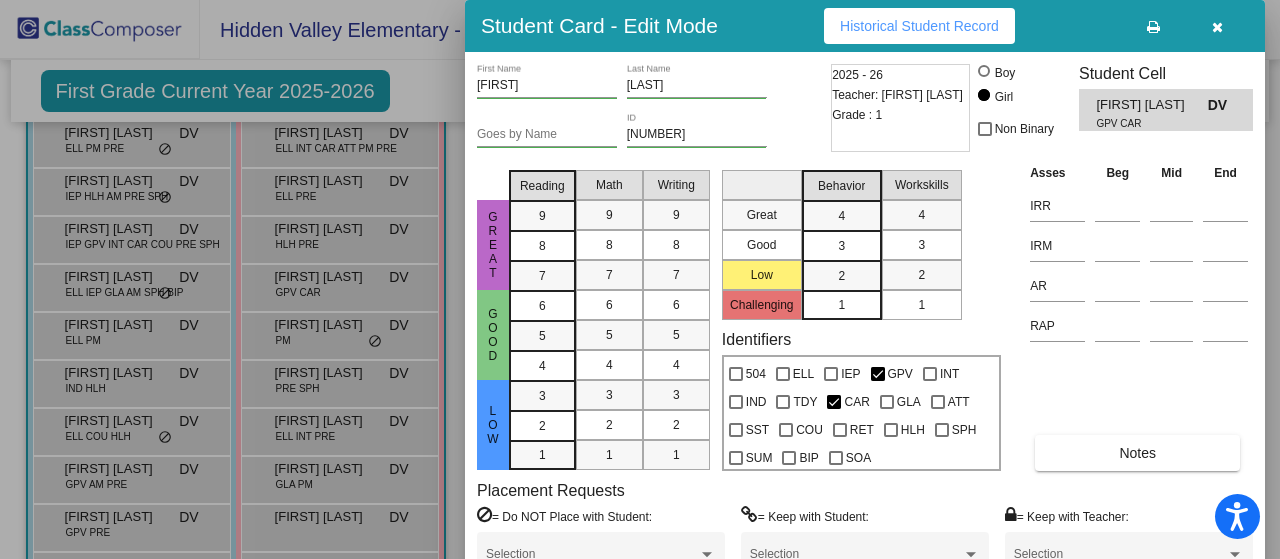 click at bounding box center (1217, 26) 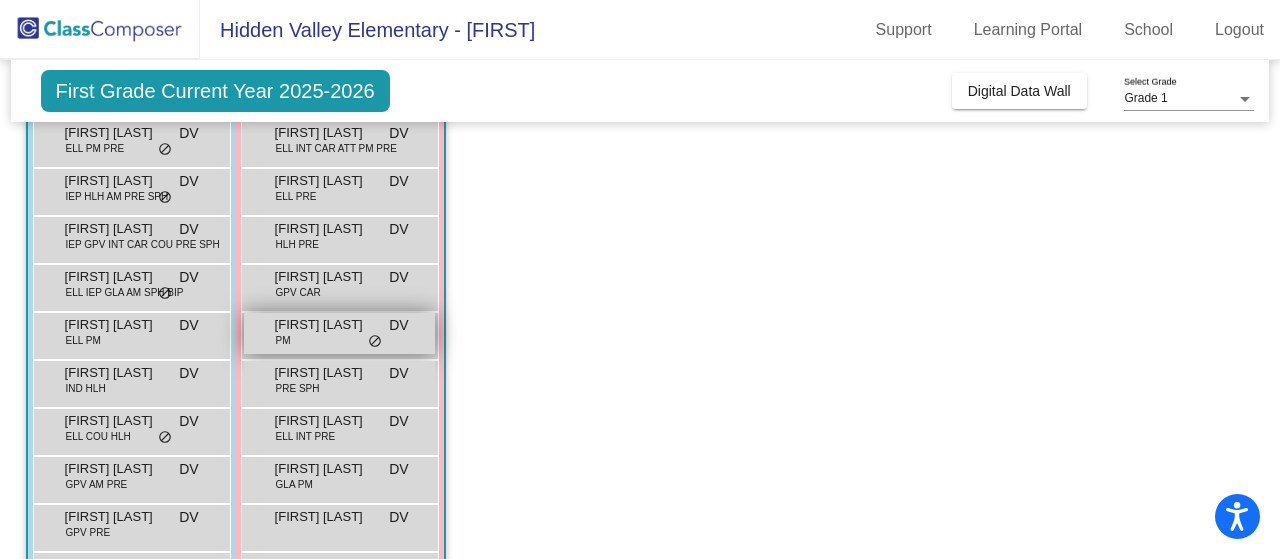 click on "Delilah Lucky" at bounding box center (325, 325) 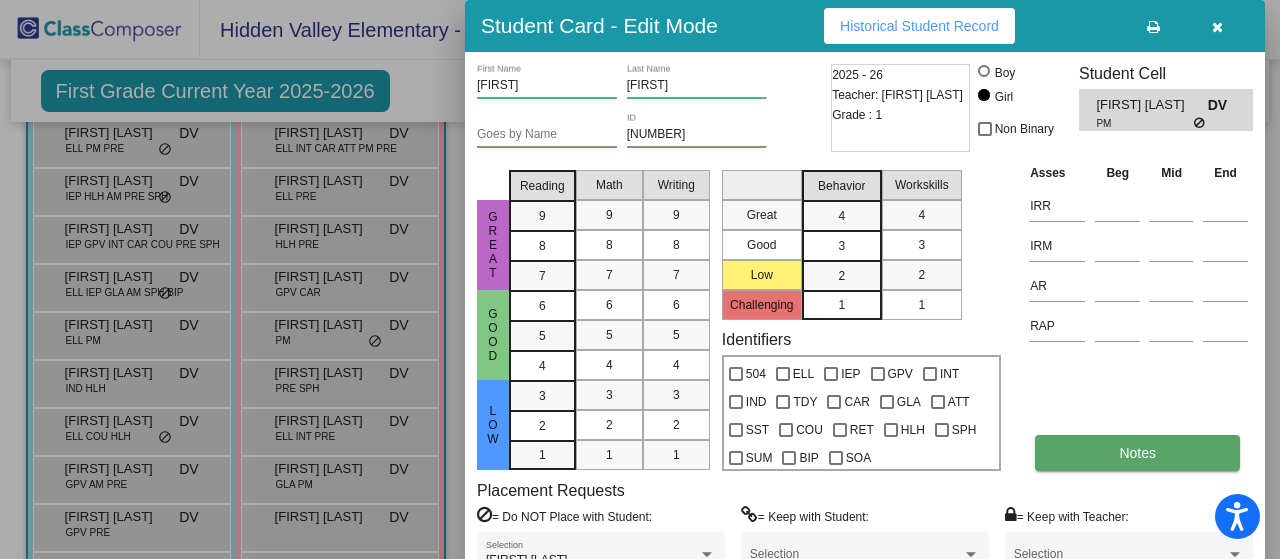 click on "Notes" at bounding box center (1137, 453) 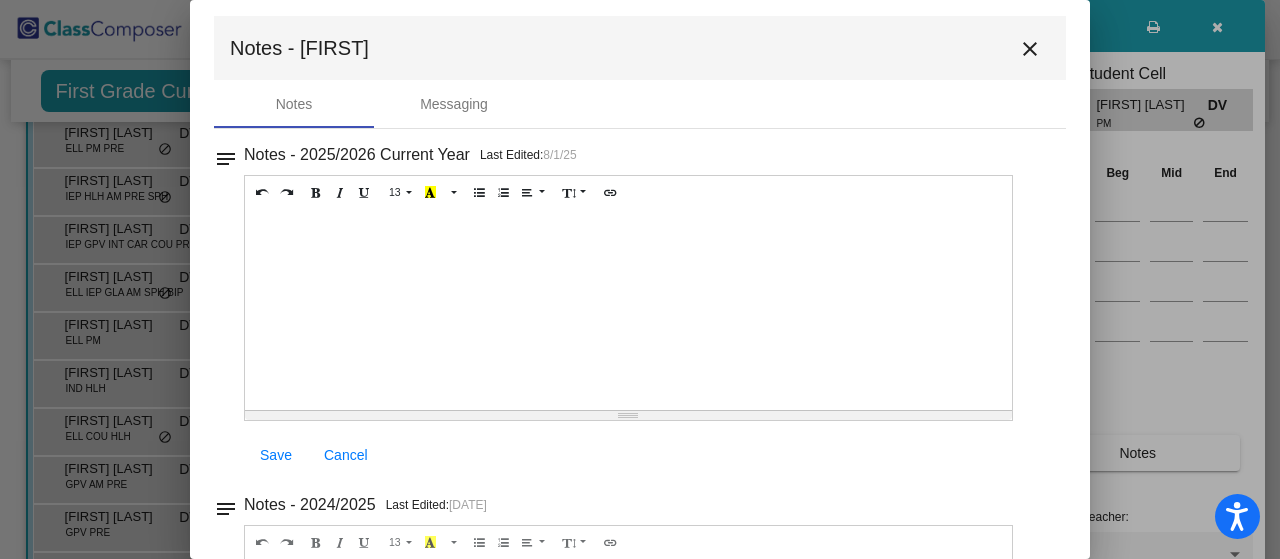 scroll, scrollTop: 0, scrollLeft: 0, axis: both 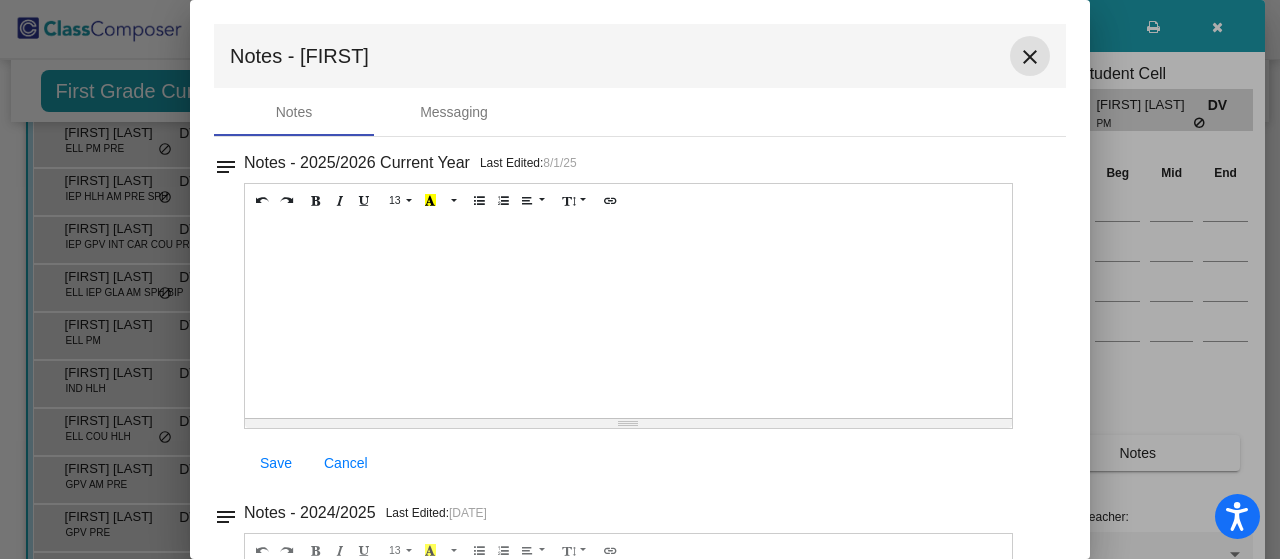 click on "close" at bounding box center [1030, 57] 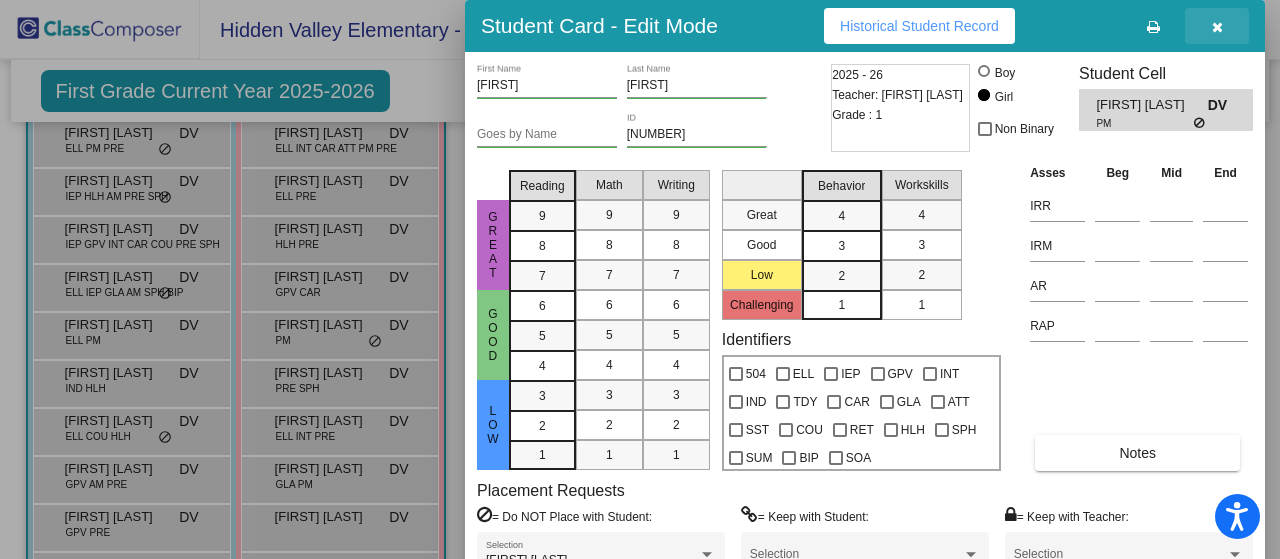 click at bounding box center [1217, 27] 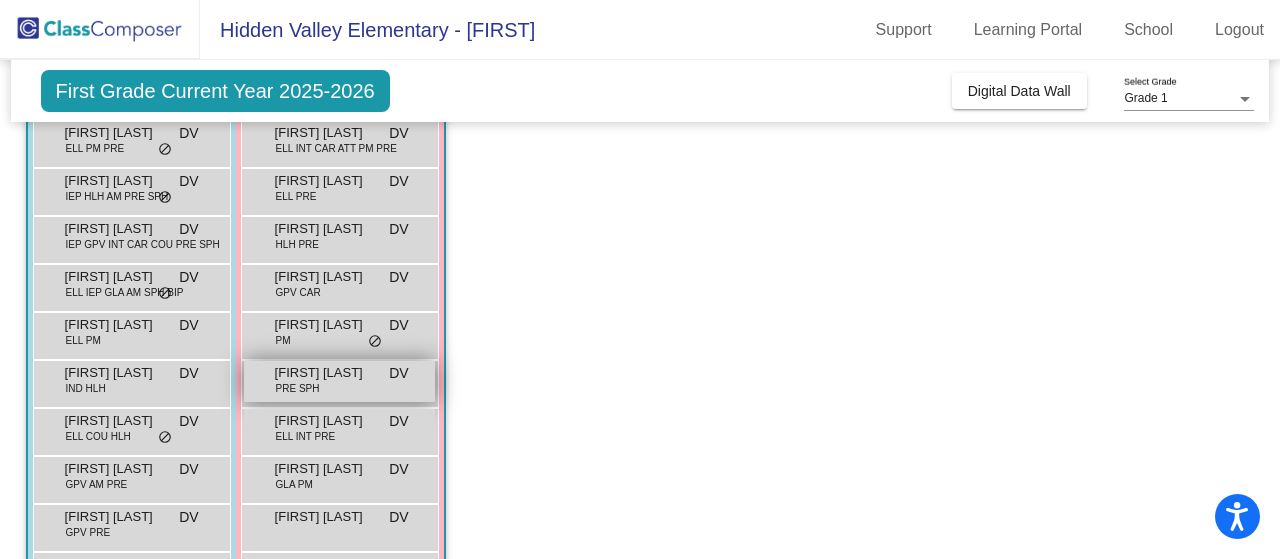 click on "Kennedy Sinosky" at bounding box center [325, 373] 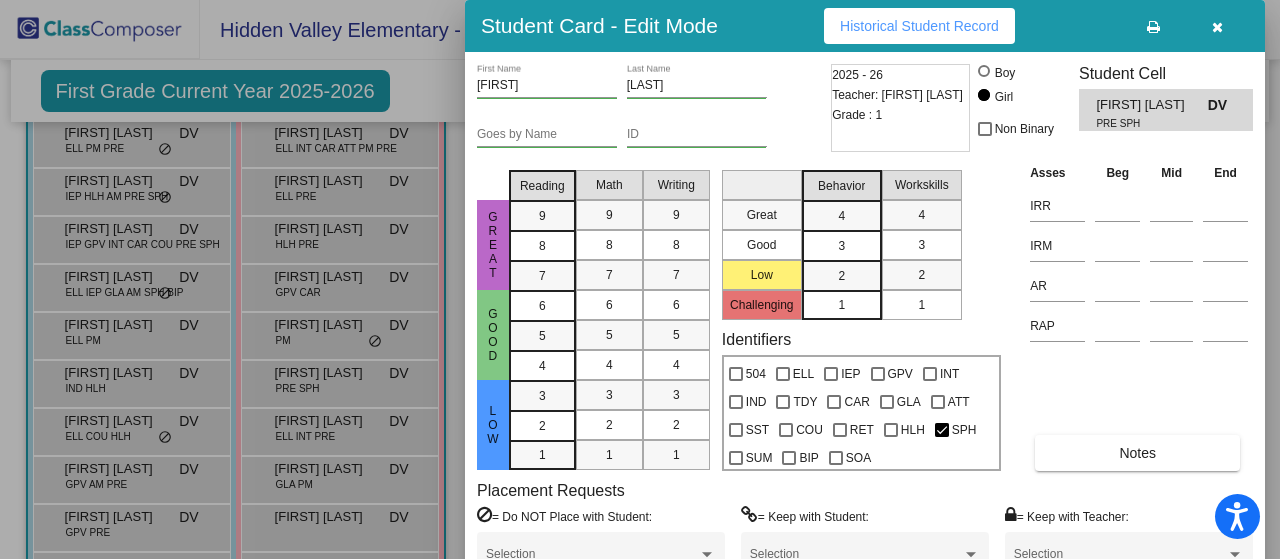 click at bounding box center (1217, 27) 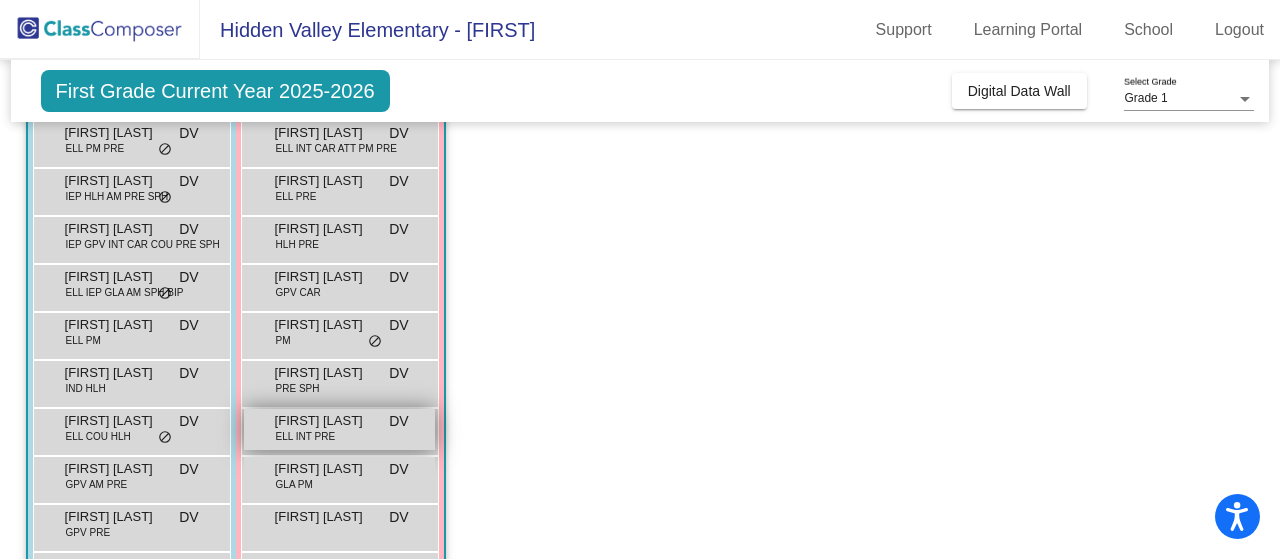 click on "ELL INT PRE" at bounding box center [305, 436] 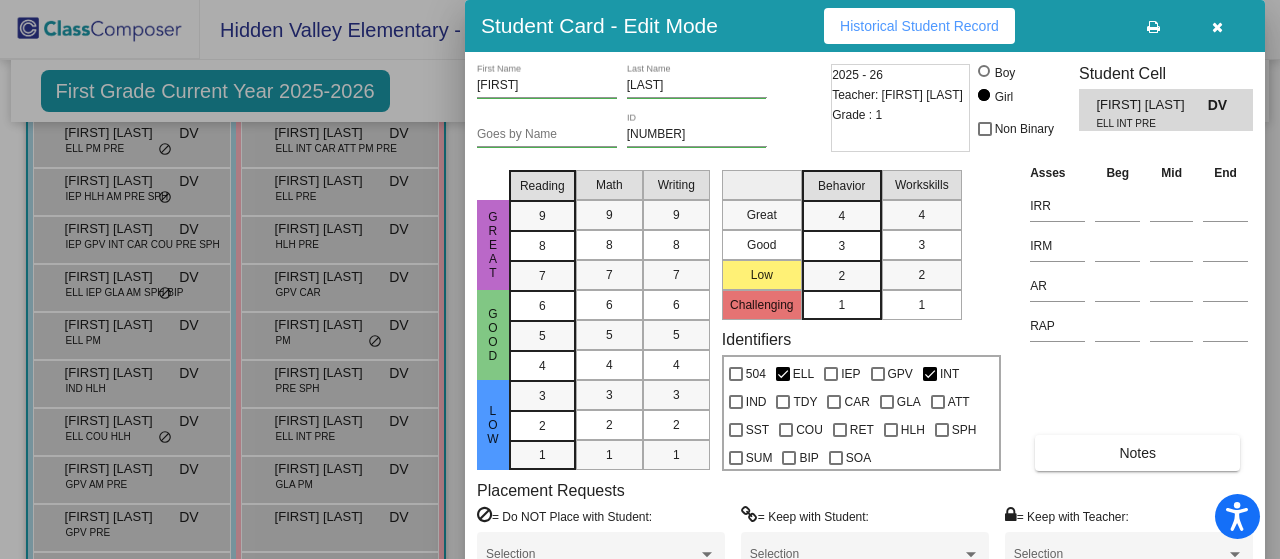 click at bounding box center (640, 279) 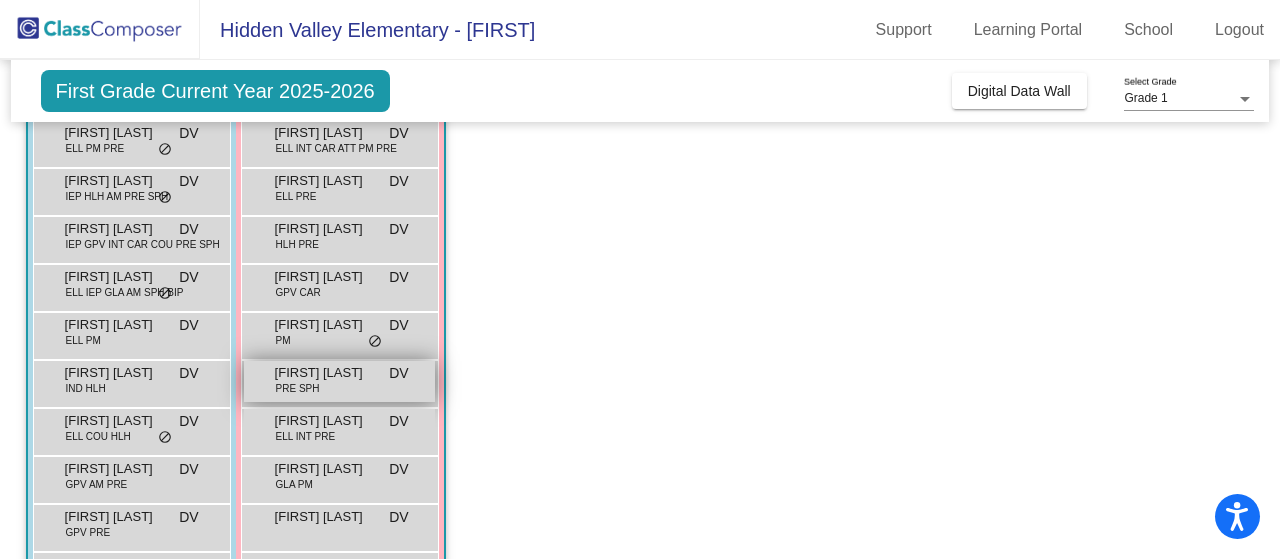 click on "Kennedy Sinosky PRE SPH DV lock do_not_disturb_alt" at bounding box center (339, 381) 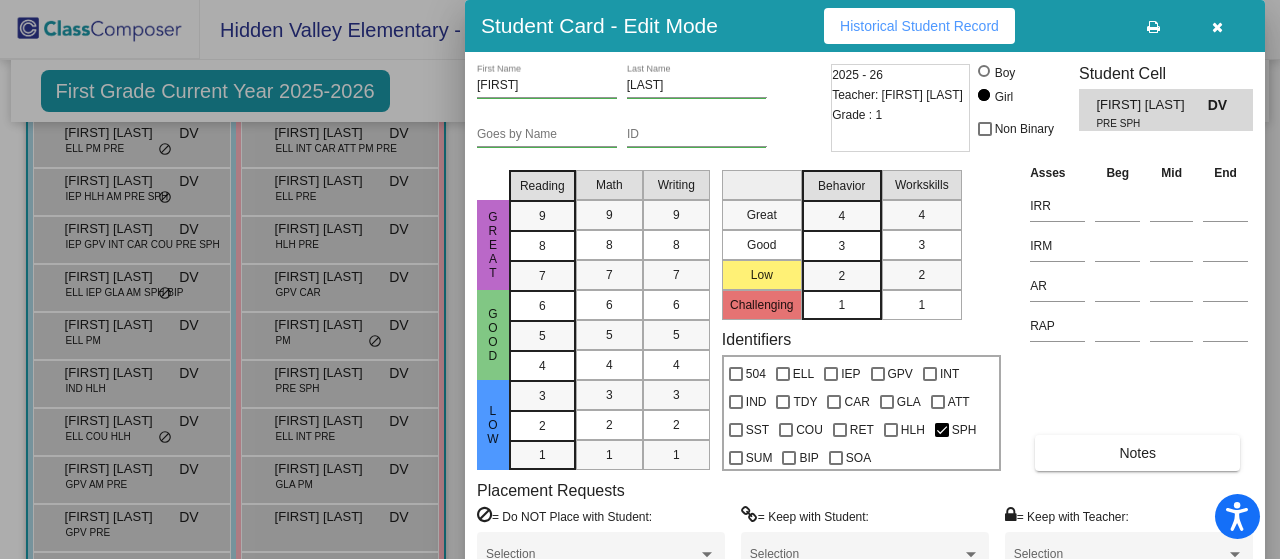click at bounding box center [640, 279] 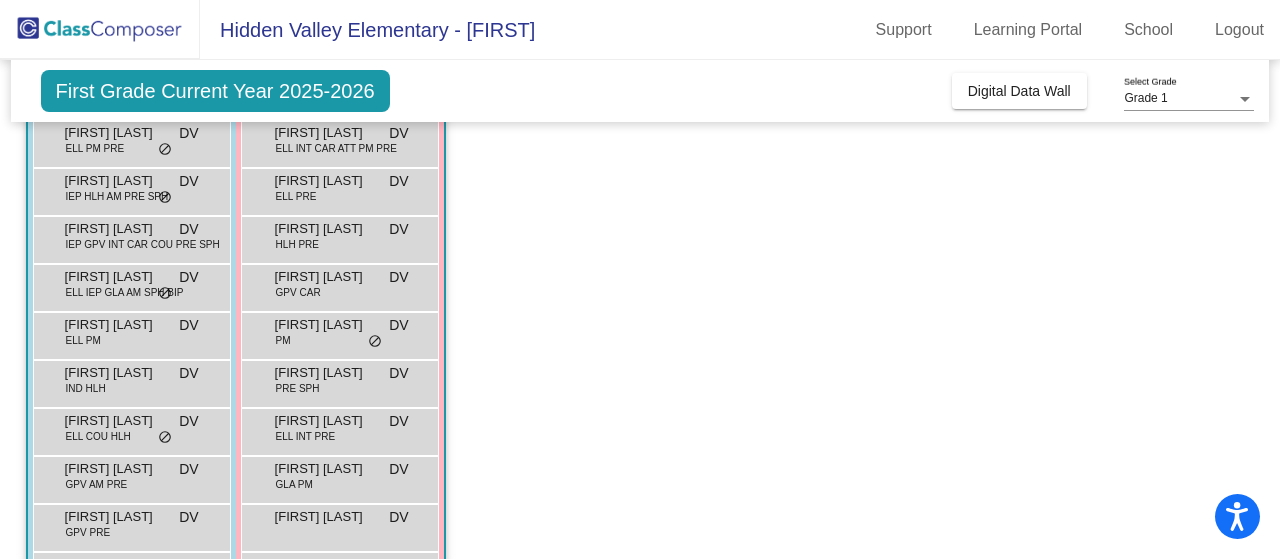 click on "Khloe Velazquez Rios ELL INT PRE DV lock do_not_disturb_alt" at bounding box center [339, 429] 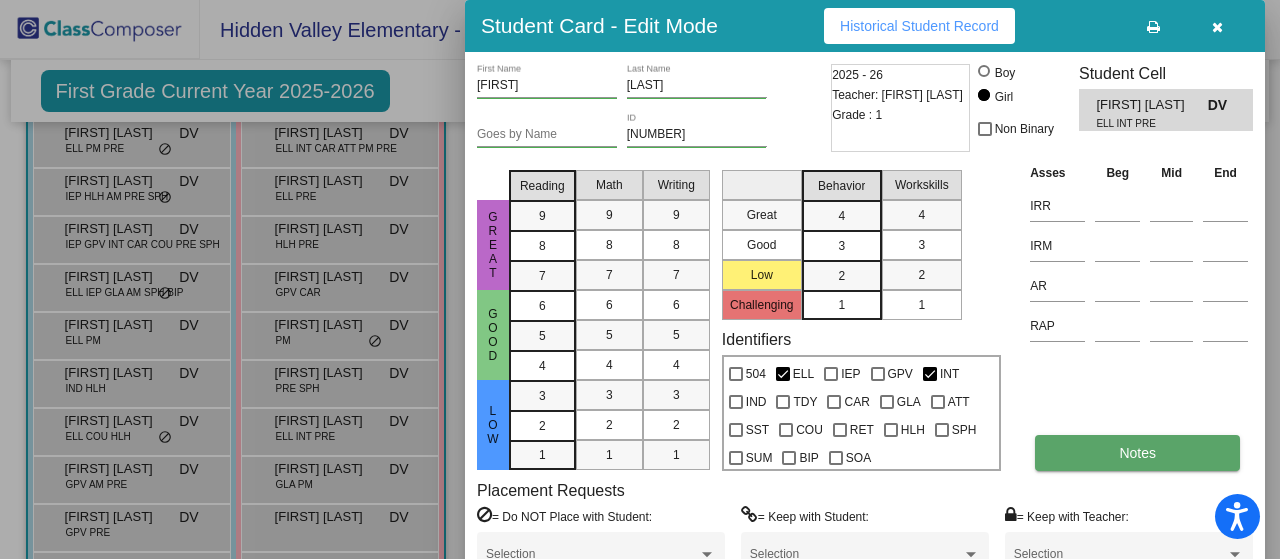 click on "Notes" at bounding box center [1137, 453] 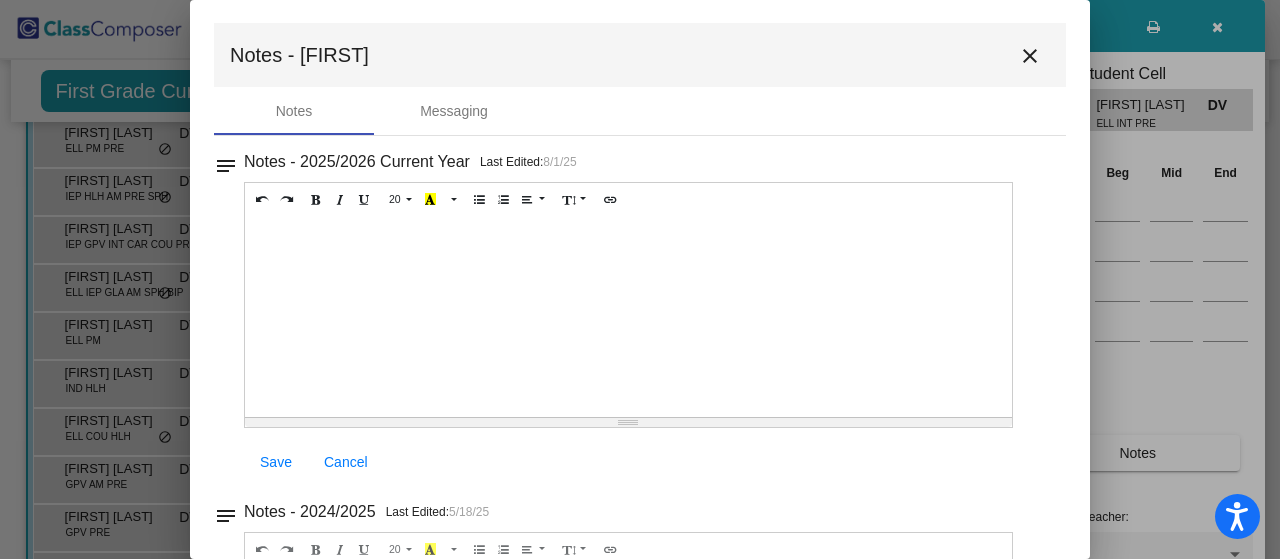 scroll, scrollTop: 0, scrollLeft: 0, axis: both 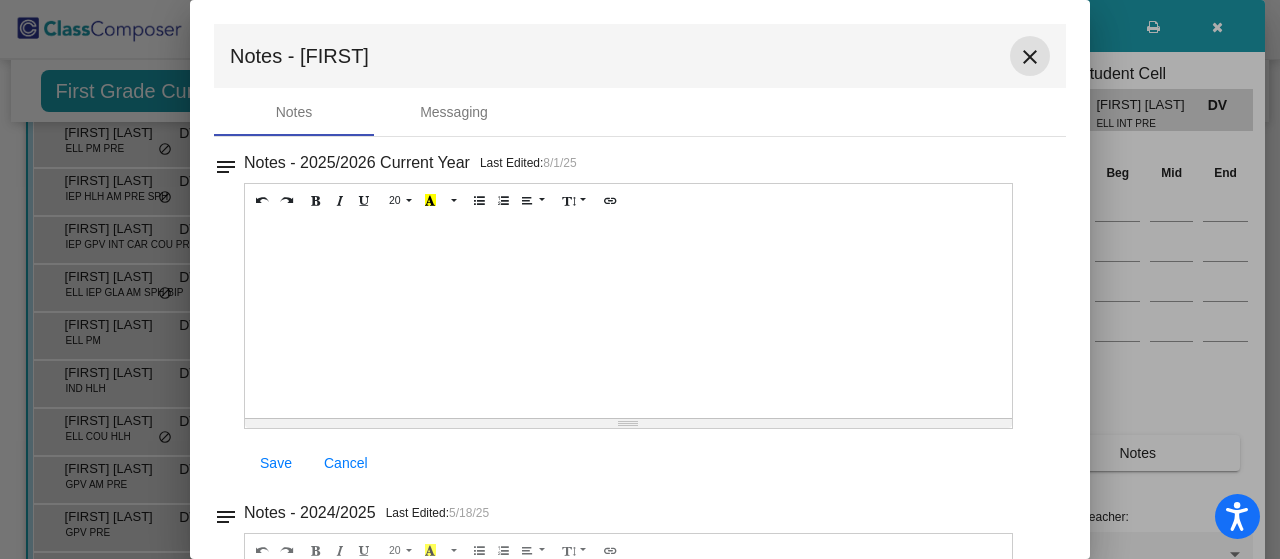 click on "close" at bounding box center (1030, 57) 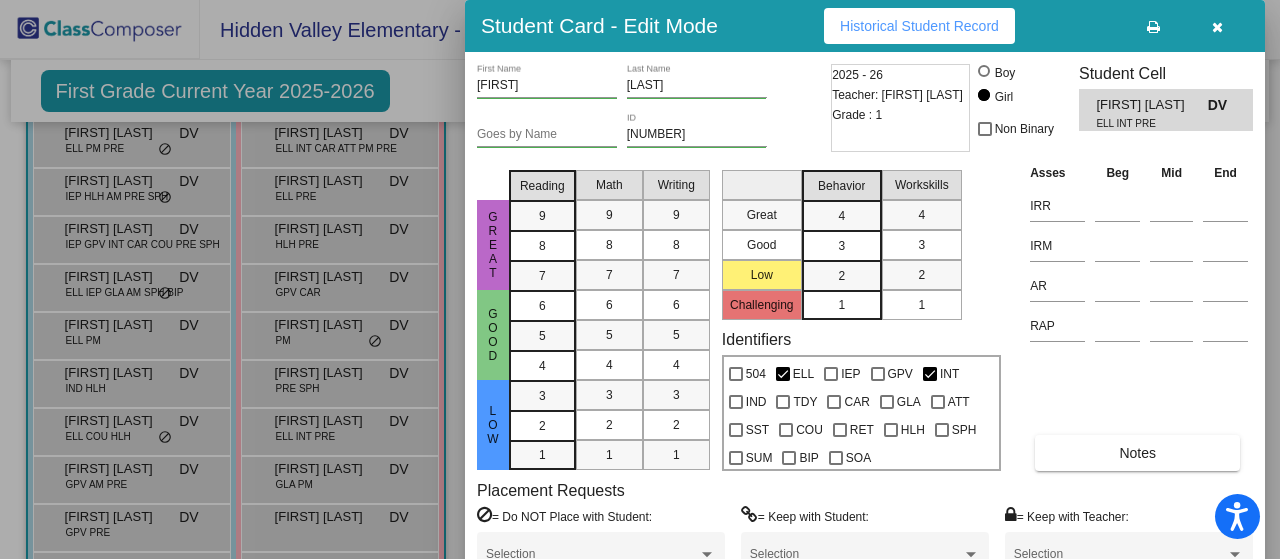 click at bounding box center [1217, 27] 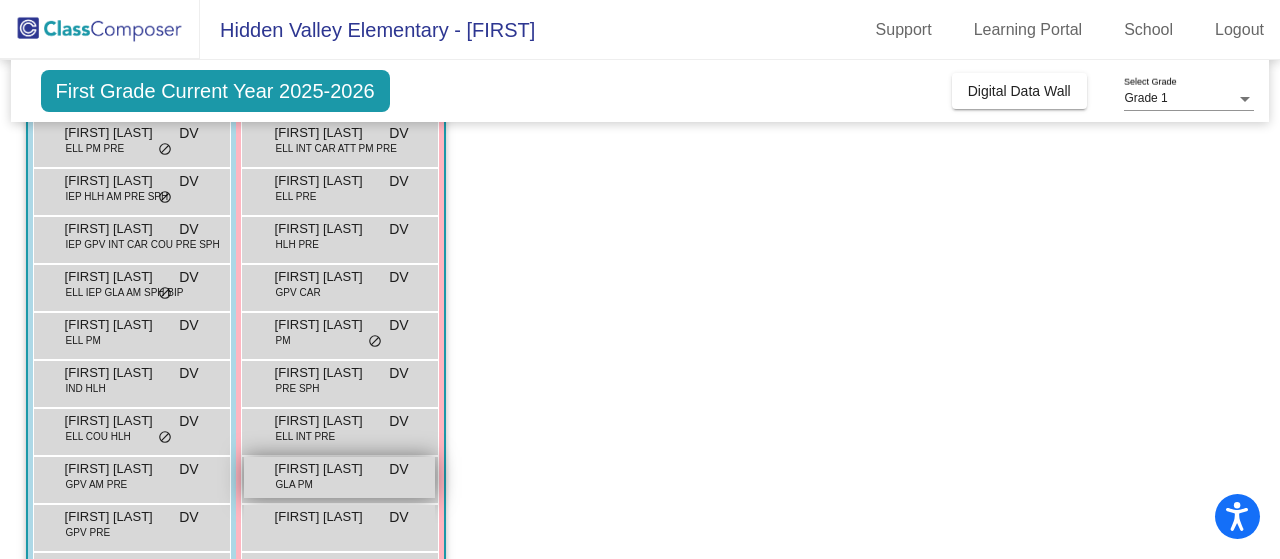 click on "Luna Castillo" at bounding box center [325, 469] 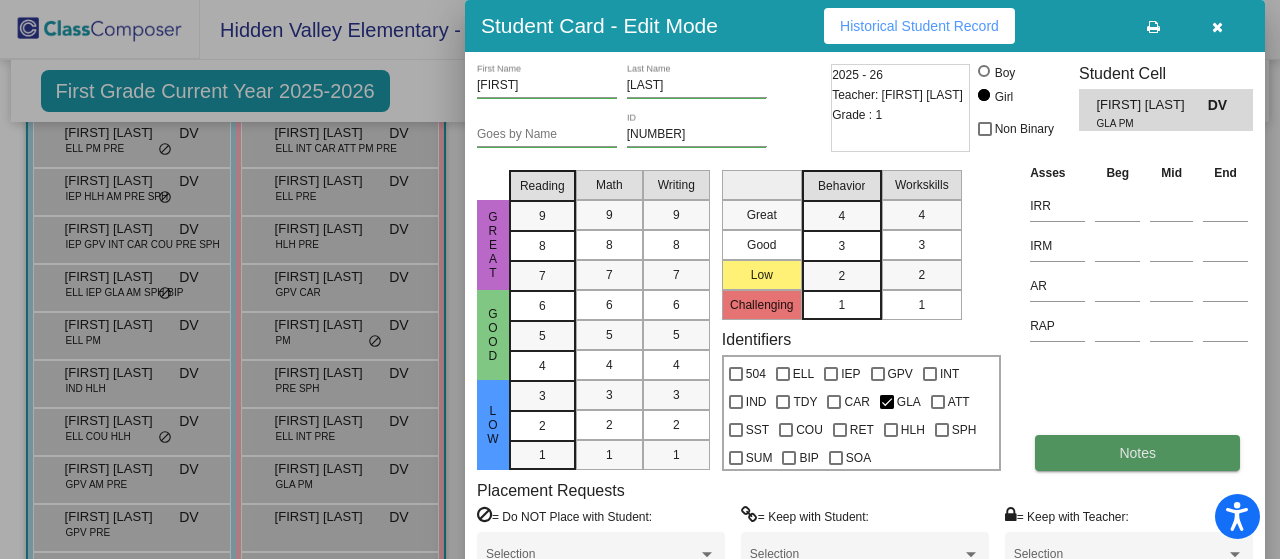 click on "Notes" at bounding box center [1137, 453] 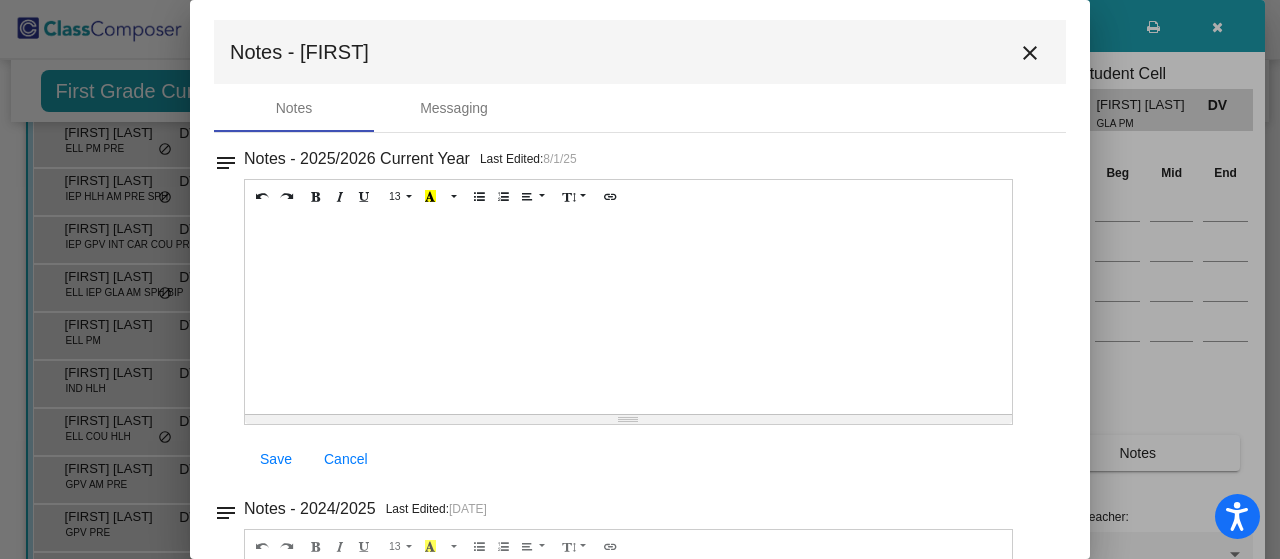 scroll, scrollTop: 0, scrollLeft: 0, axis: both 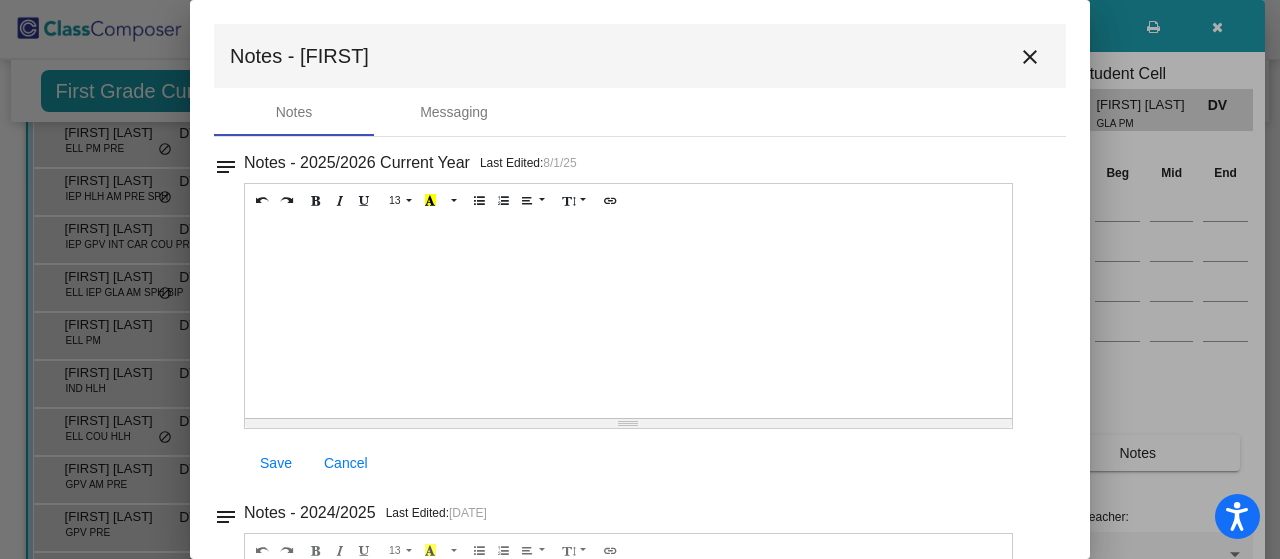 click on "close" at bounding box center (1030, 57) 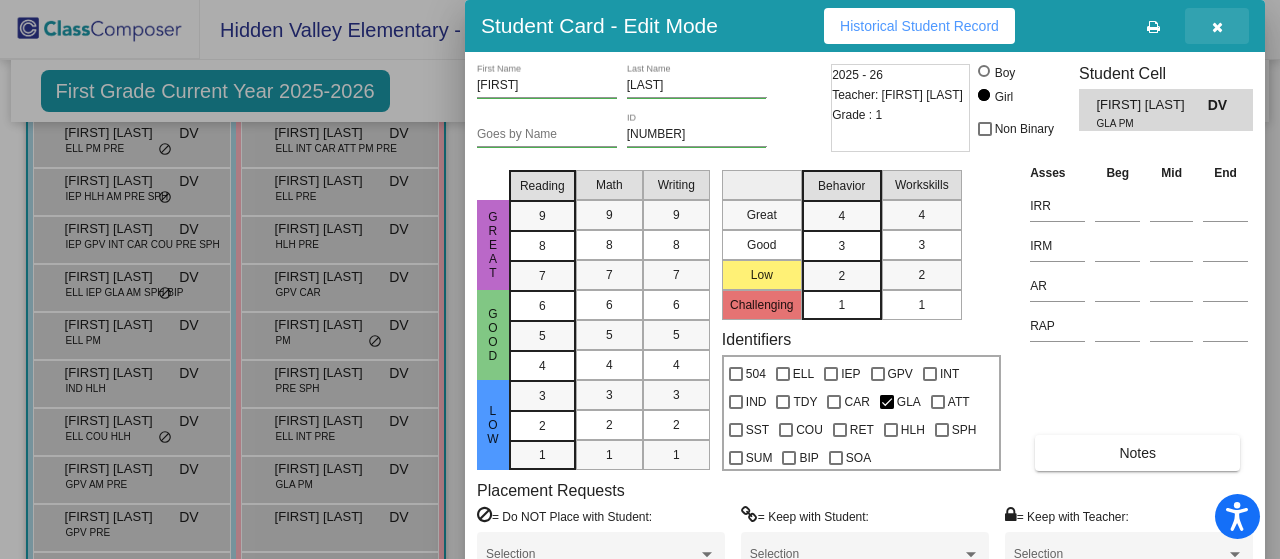 click at bounding box center [1217, 26] 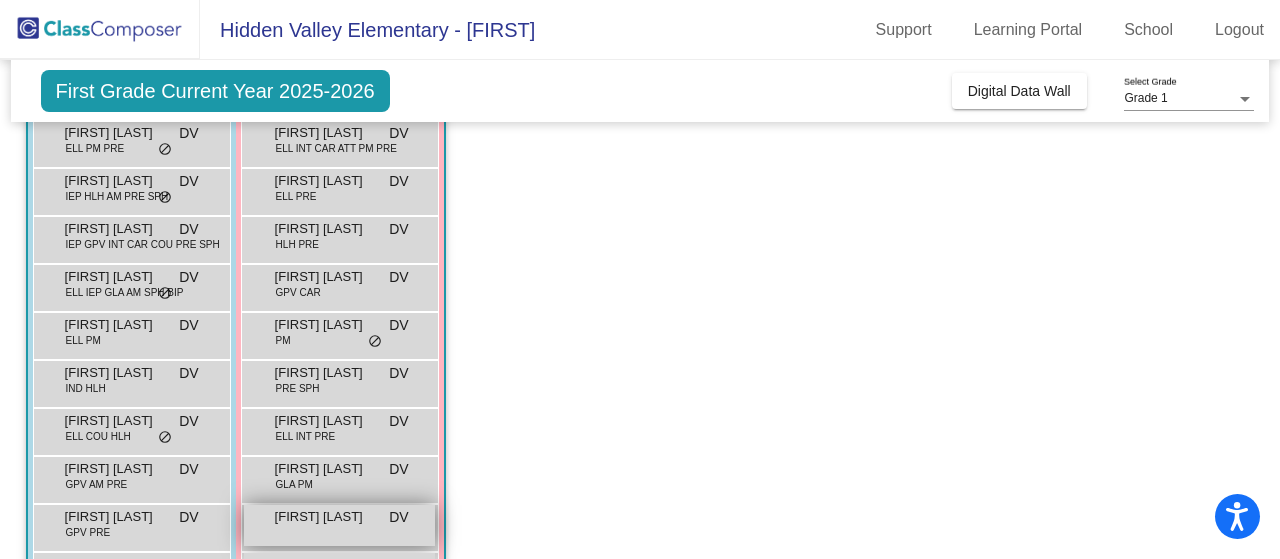 click on "Madelyn Cline" at bounding box center (325, 517) 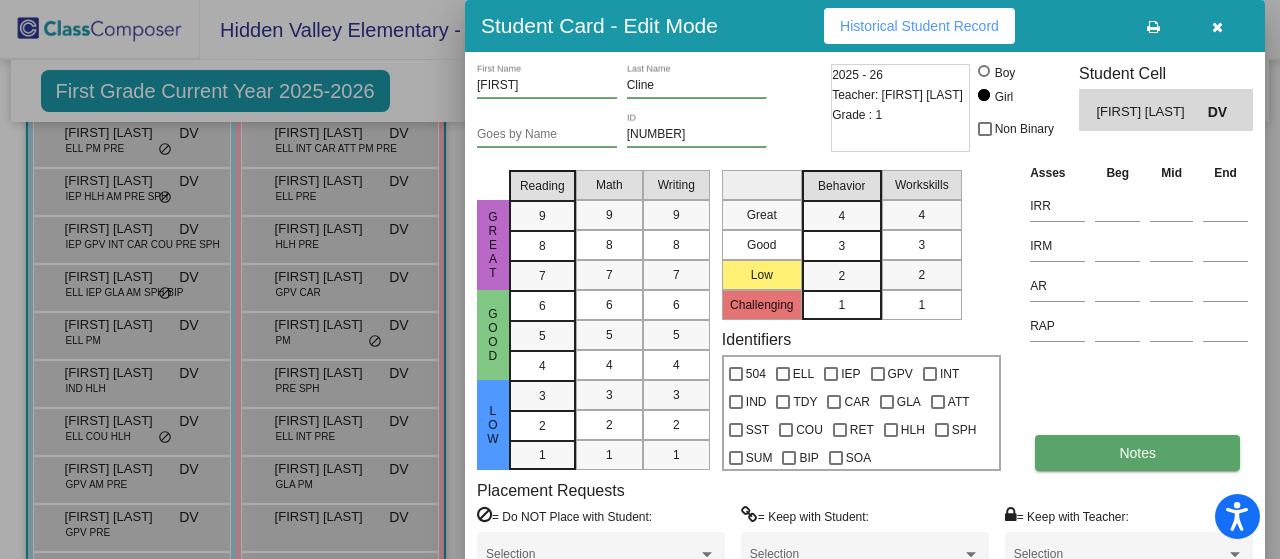 click on "Notes" at bounding box center [1137, 453] 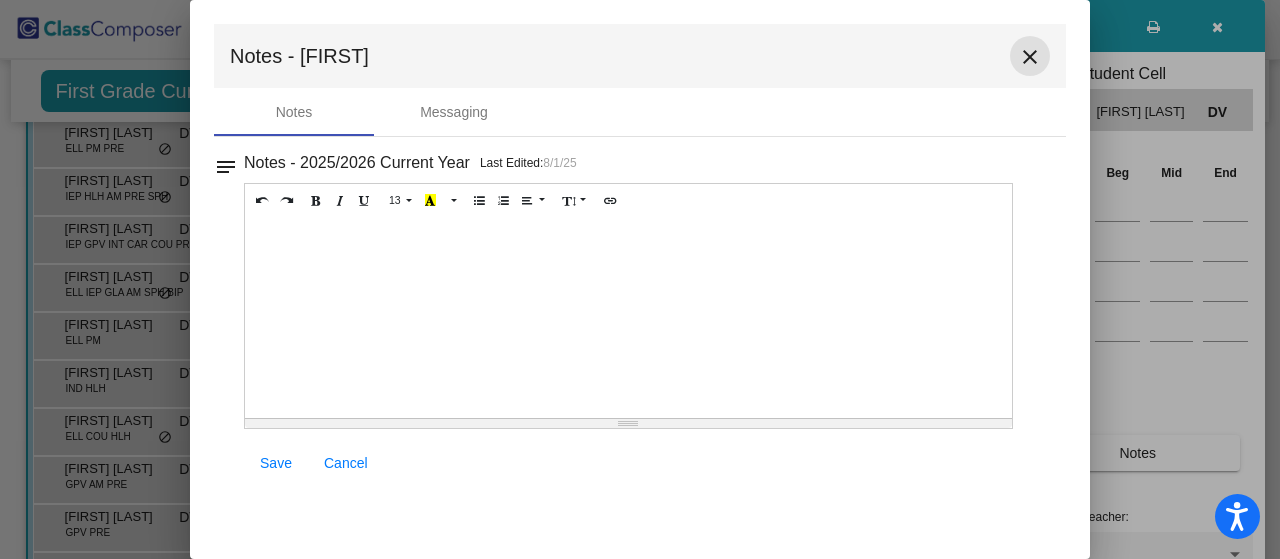 click on "close" at bounding box center (1030, 57) 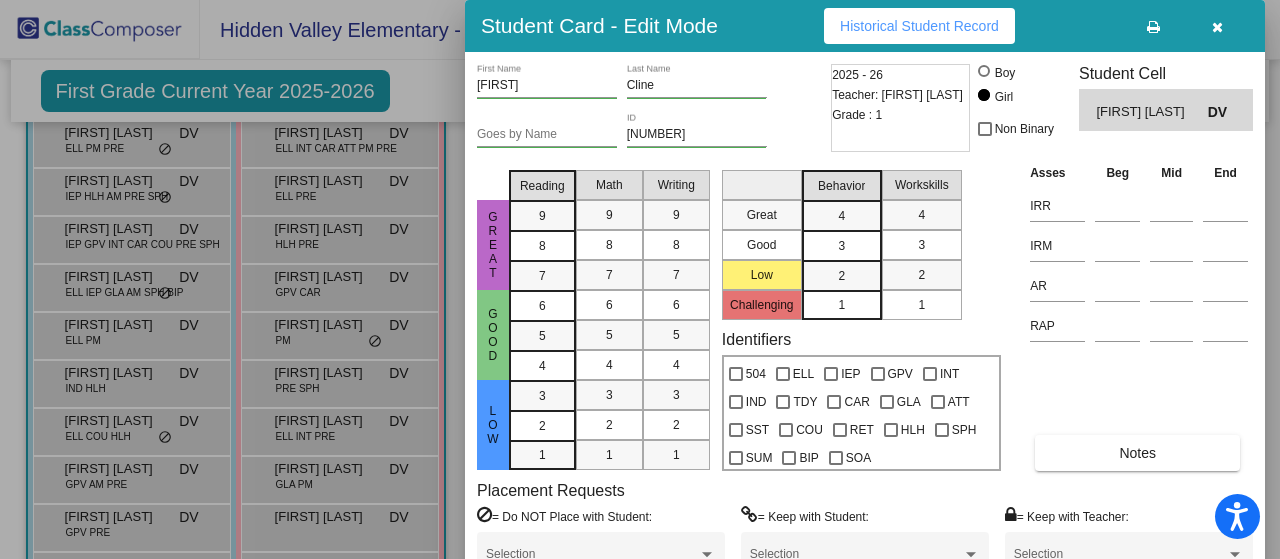 click at bounding box center (1217, 26) 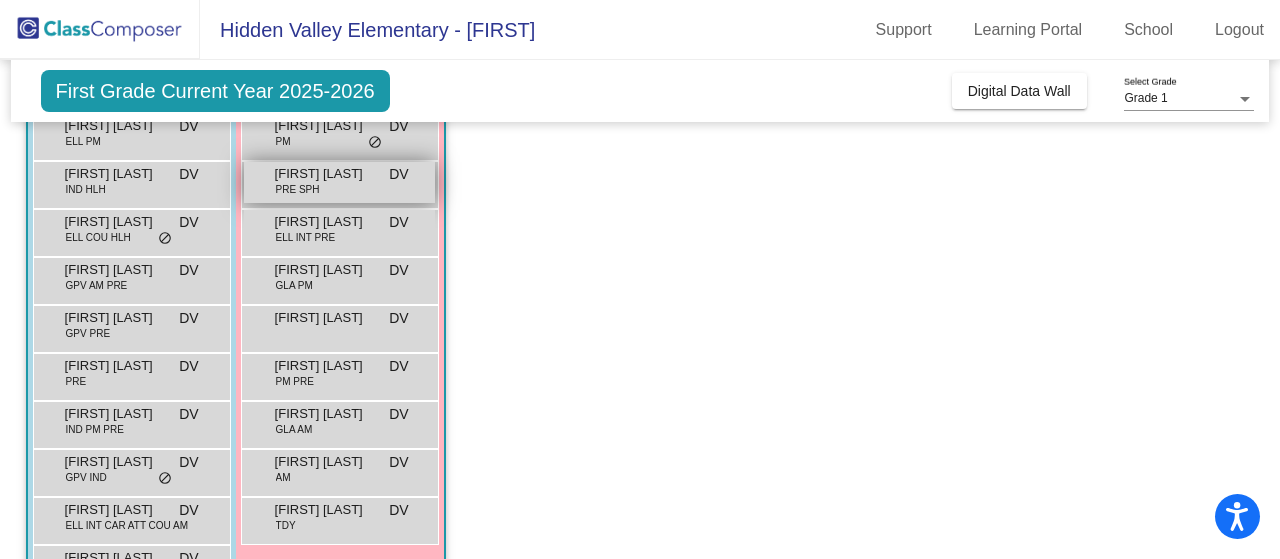 scroll, scrollTop: 400, scrollLeft: 0, axis: vertical 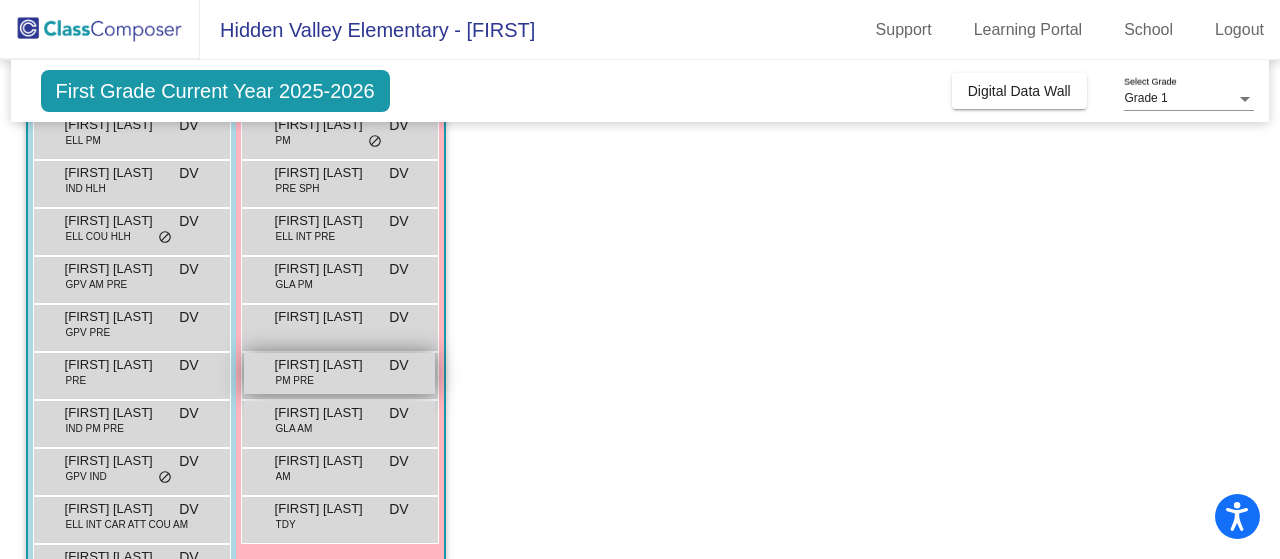 click on "Peninatautele Faavae" at bounding box center [325, 365] 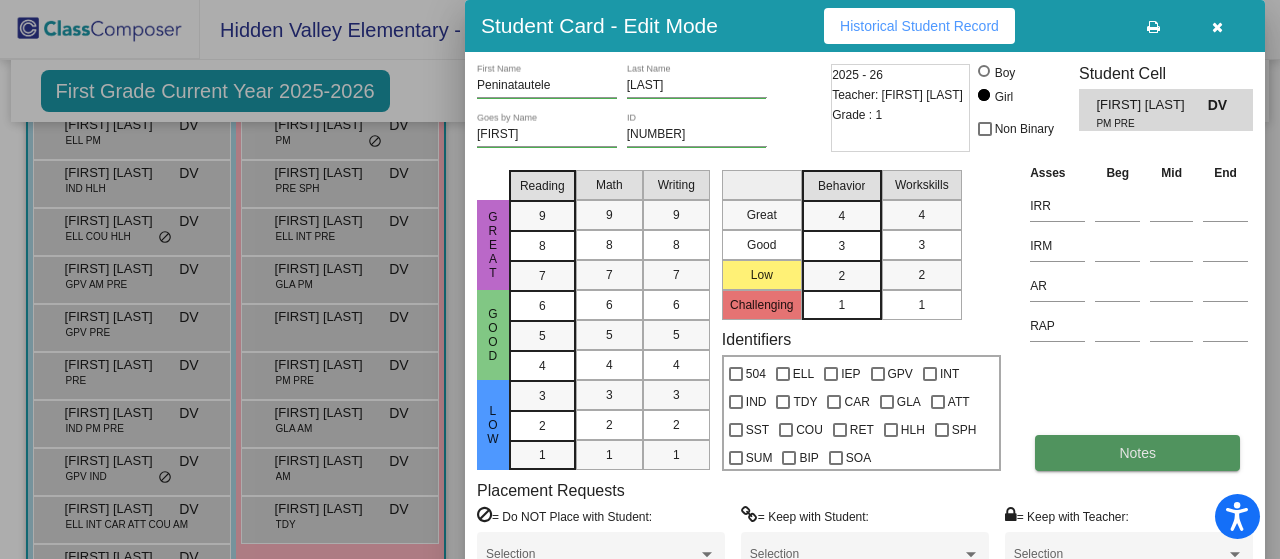 click on "Notes" at bounding box center [1137, 453] 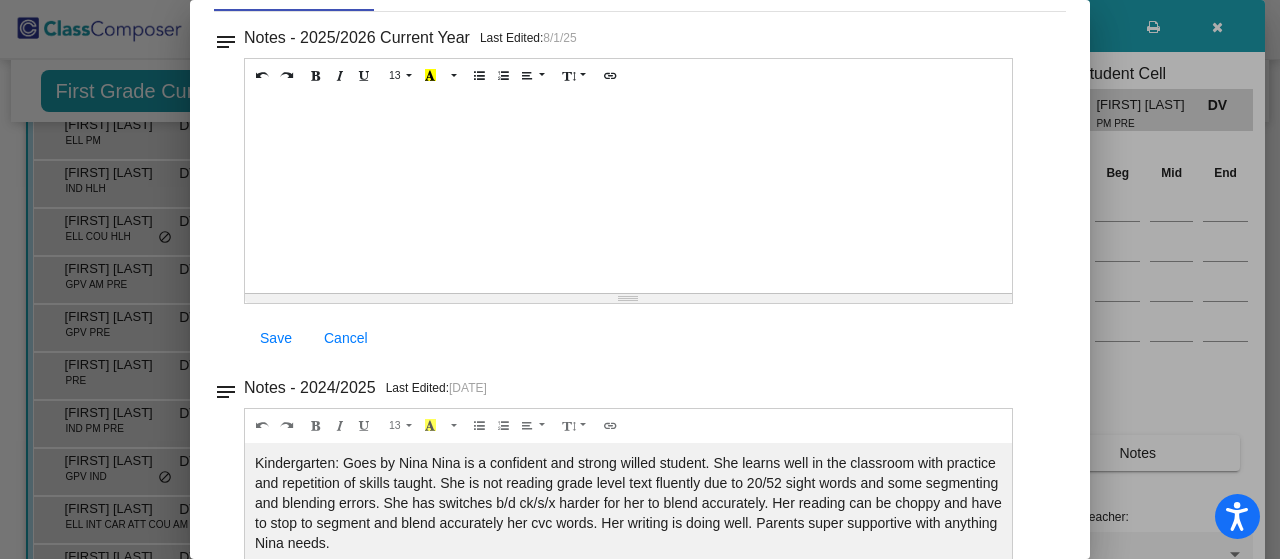 scroll, scrollTop: 0, scrollLeft: 0, axis: both 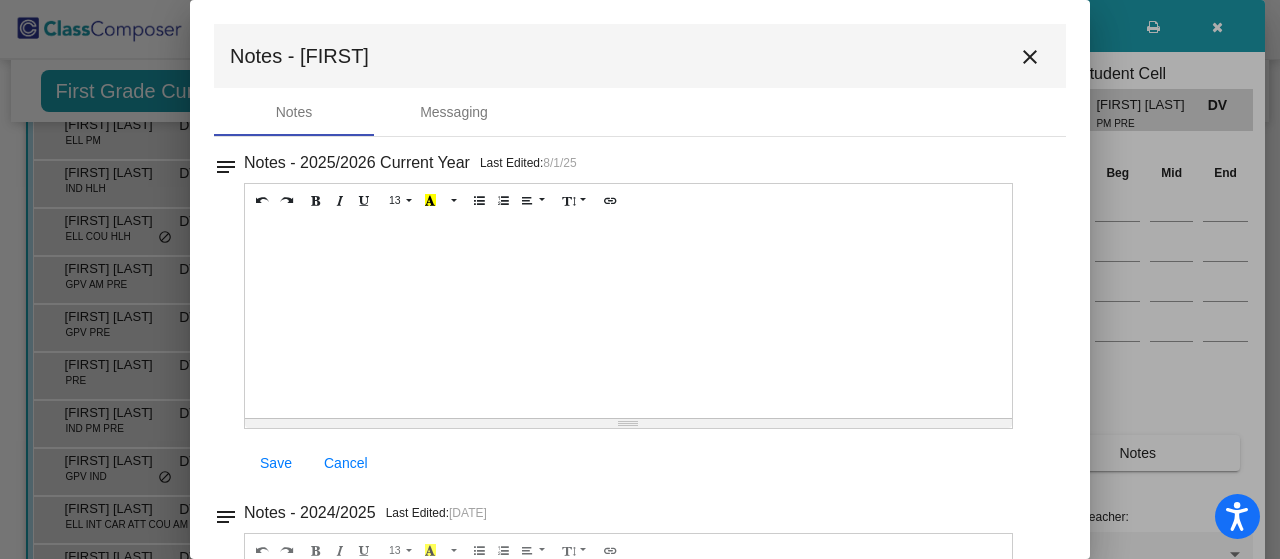 click on "close" at bounding box center (1030, 57) 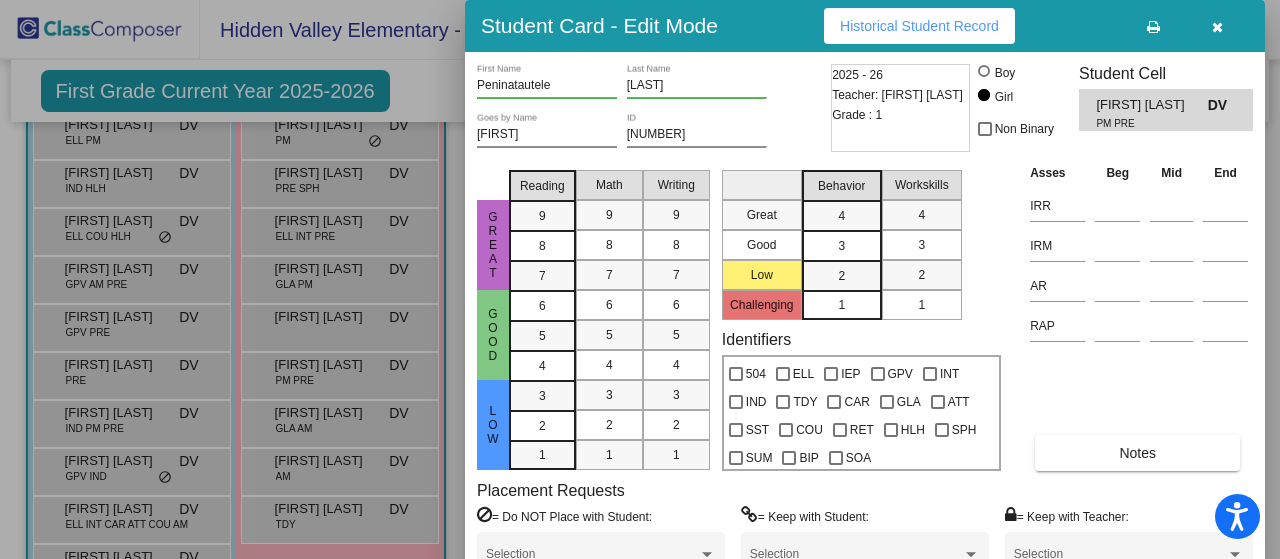 click at bounding box center [1217, 27] 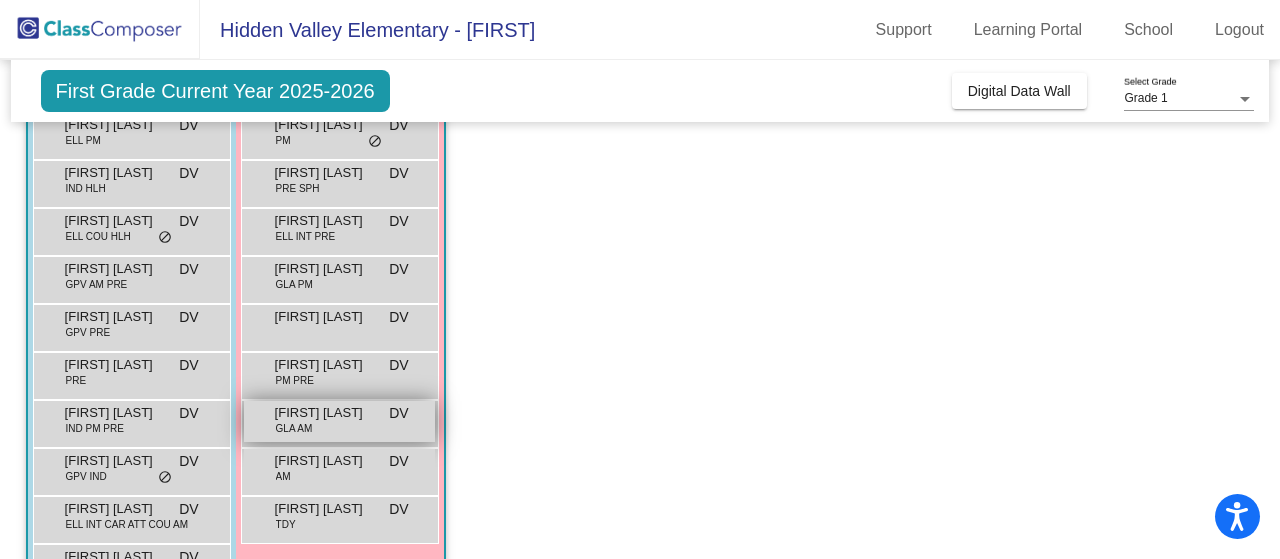 click on "Riya Chintala GLA AM DV lock do_not_disturb_alt" at bounding box center [339, 421] 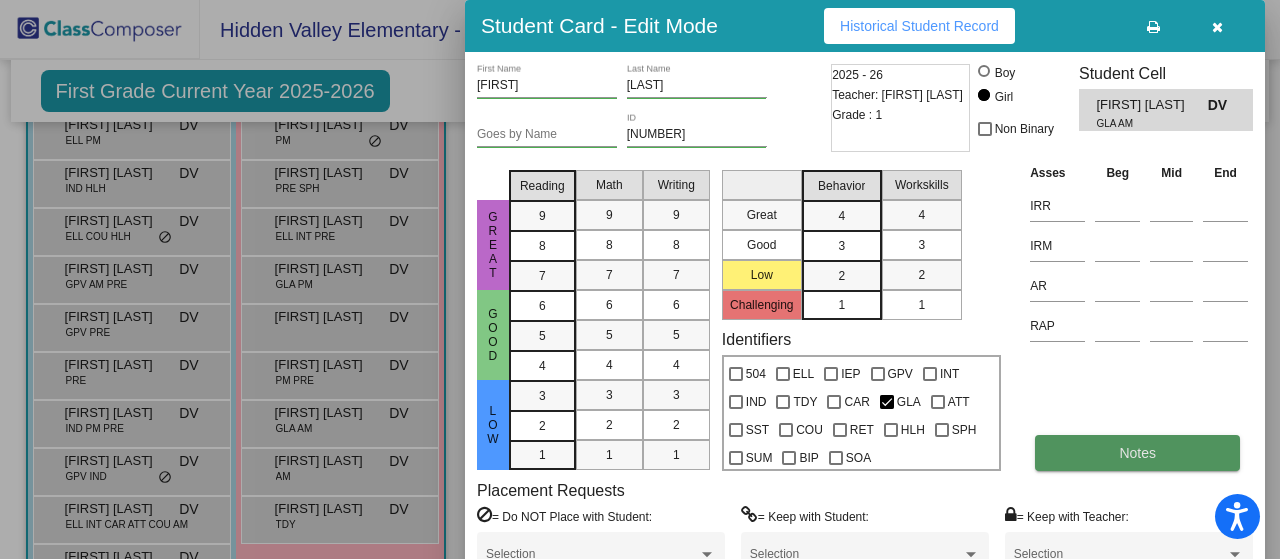 click on "Notes" at bounding box center (1137, 453) 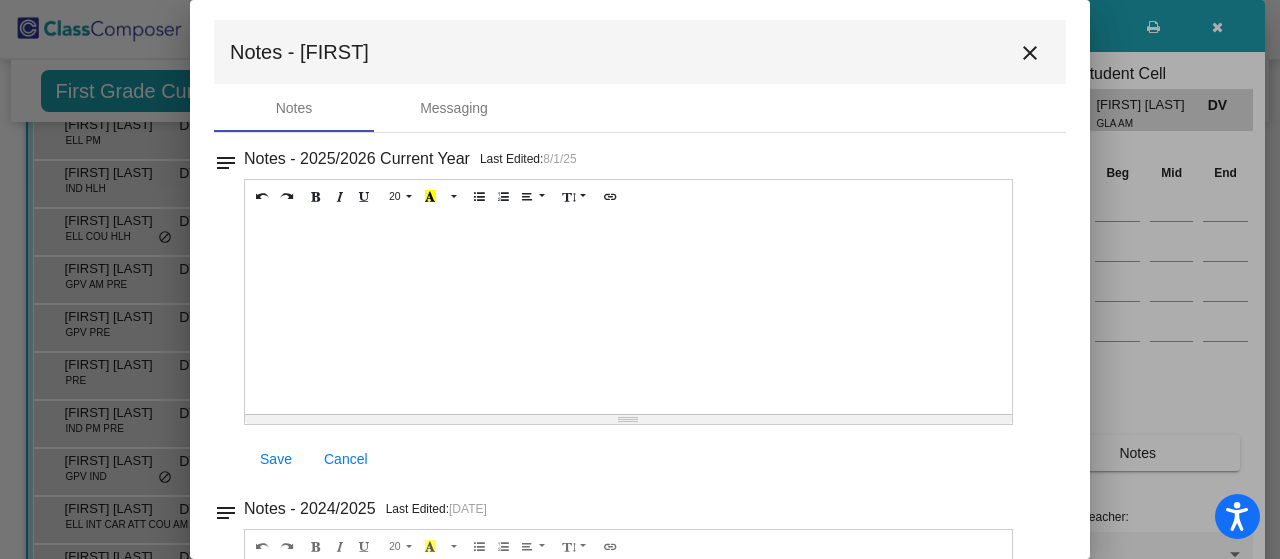 scroll, scrollTop: 0, scrollLeft: 0, axis: both 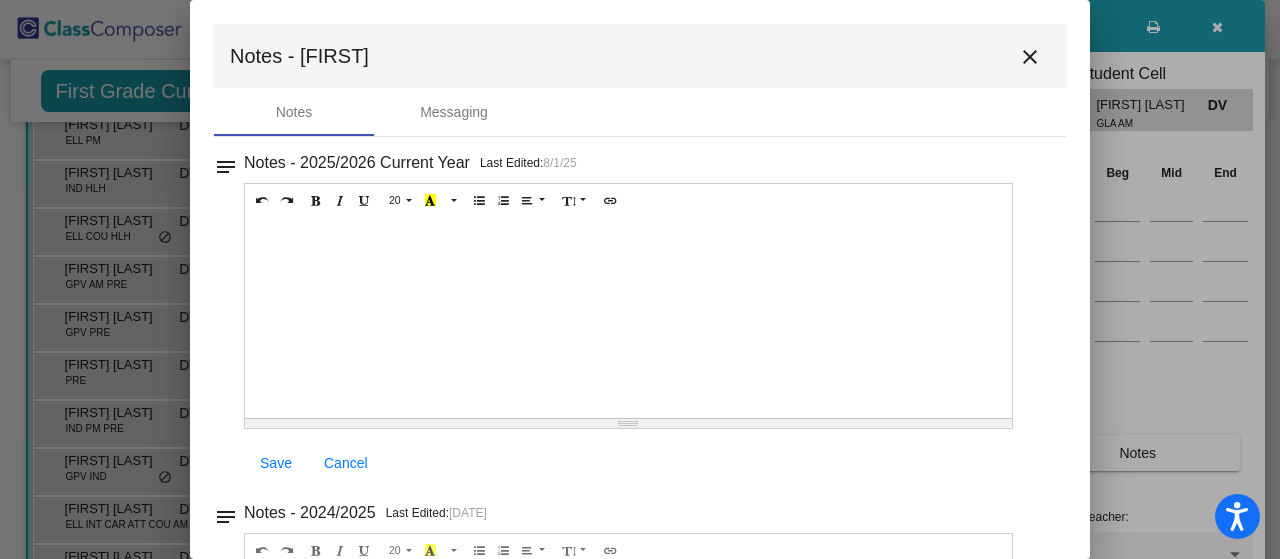 click on "close" at bounding box center (1030, 57) 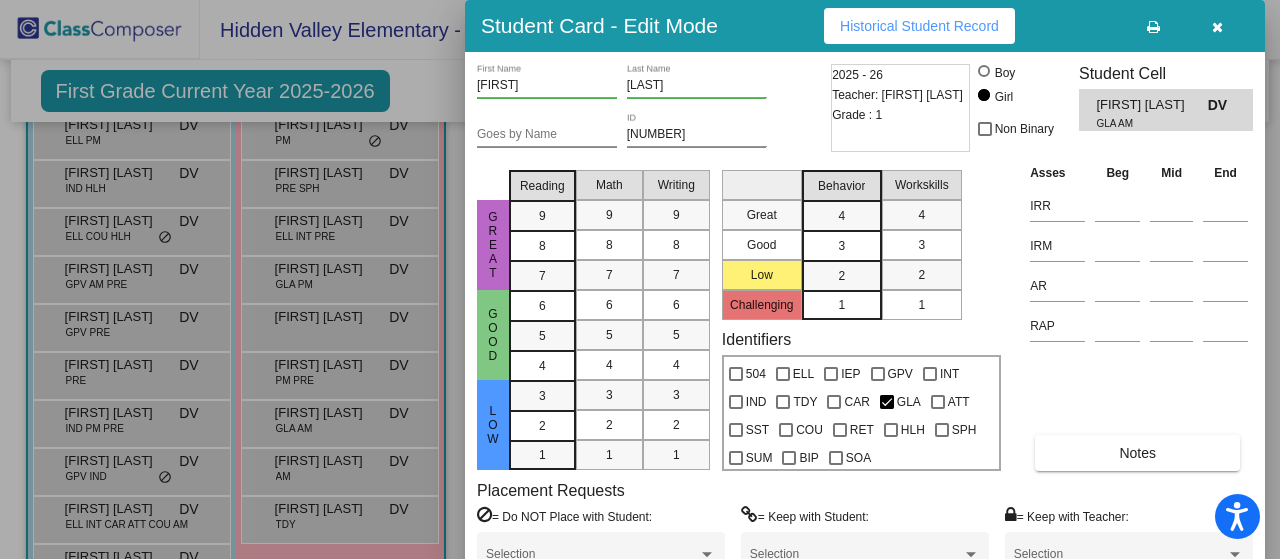click at bounding box center (1217, 27) 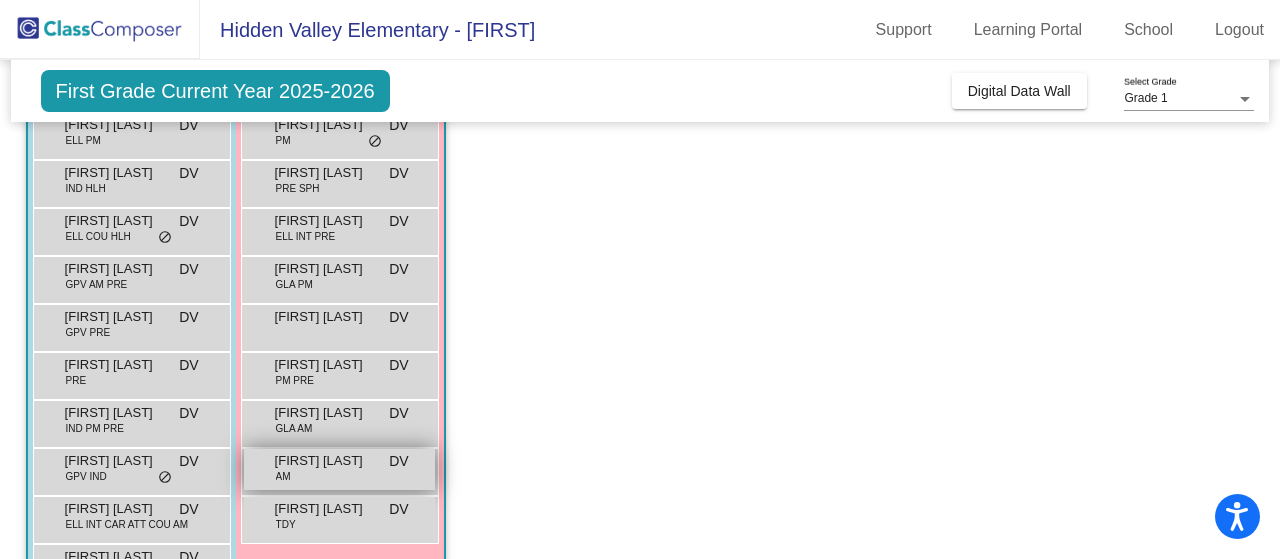 click on "Swayze Watson AM DV lock do_not_disturb_alt" at bounding box center [339, 469] 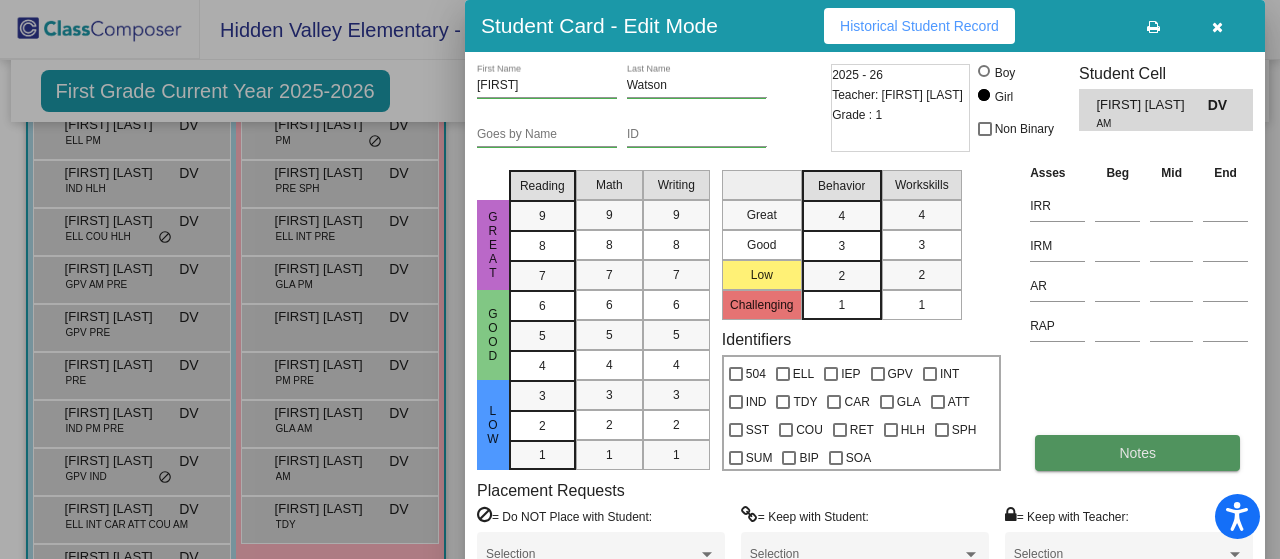 click on "Notes" at bounding box center (1137, 453) 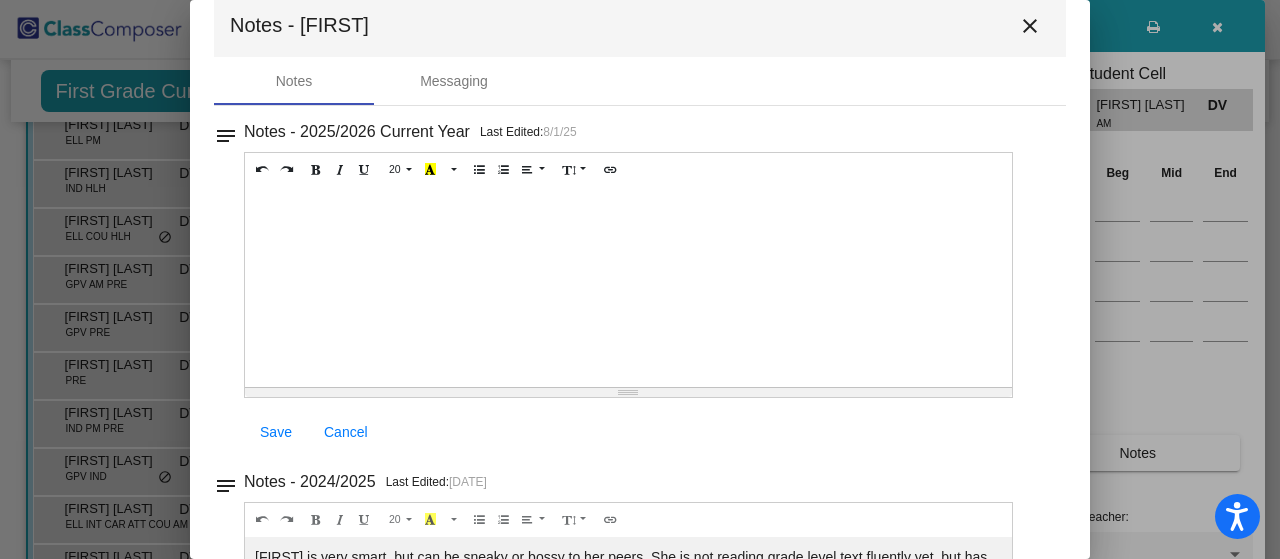 scroll, scrollTop: 0, scrollLeft: 0, axis: both 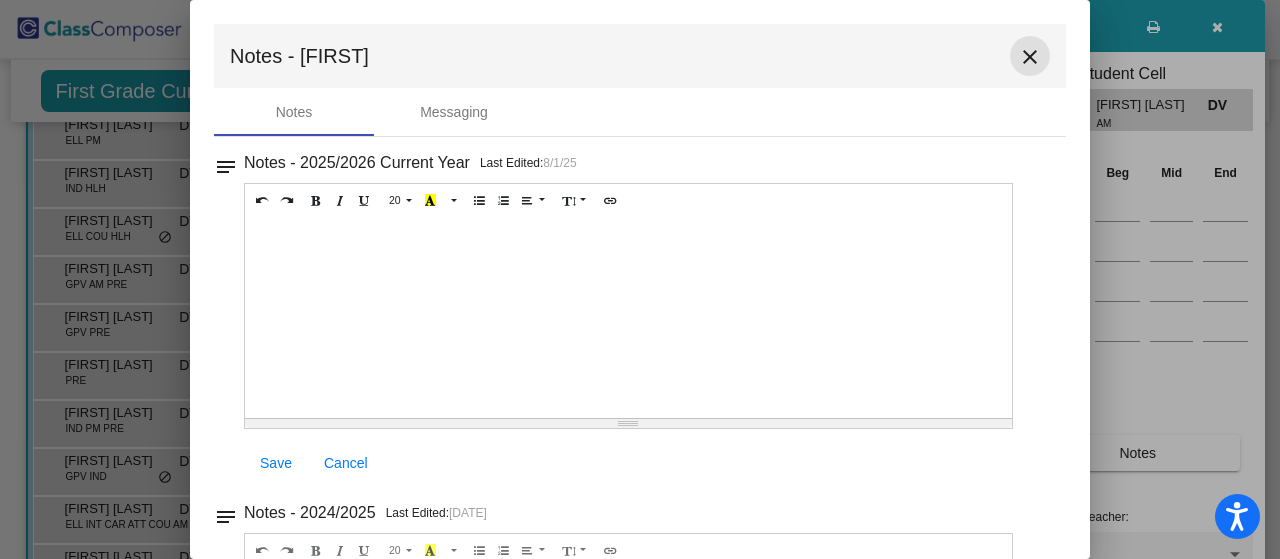 click on "close" at bounding box center [1030, 57] 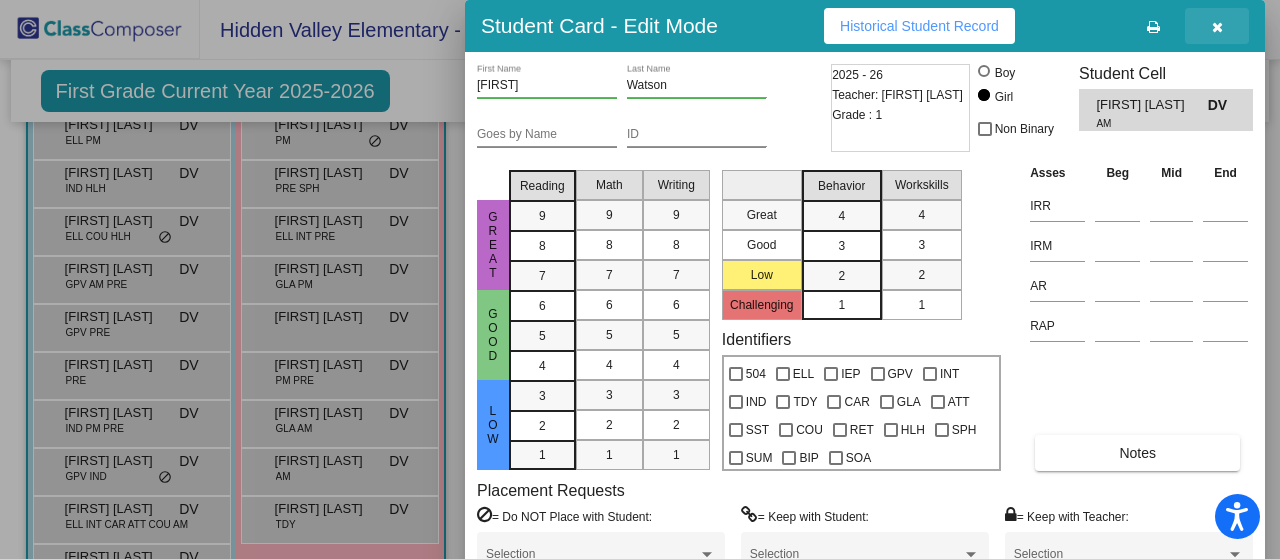 click at bounding box center (1217, 26) 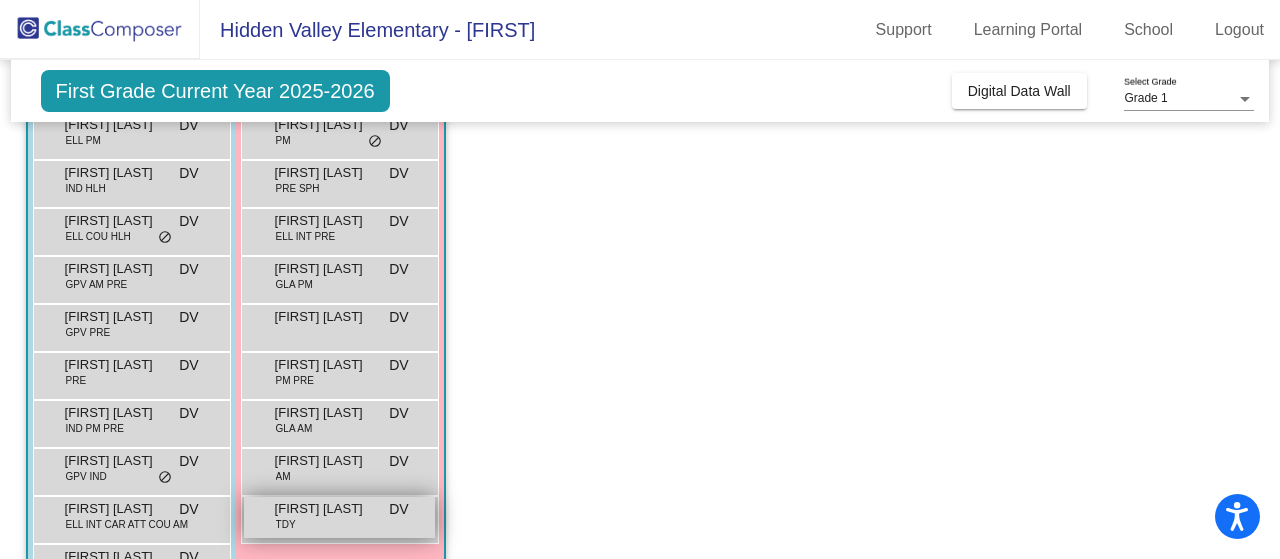 click on "Winter Guevarra TDY DV lock do_not_disturb_alt" at bounding box center [339, 517] 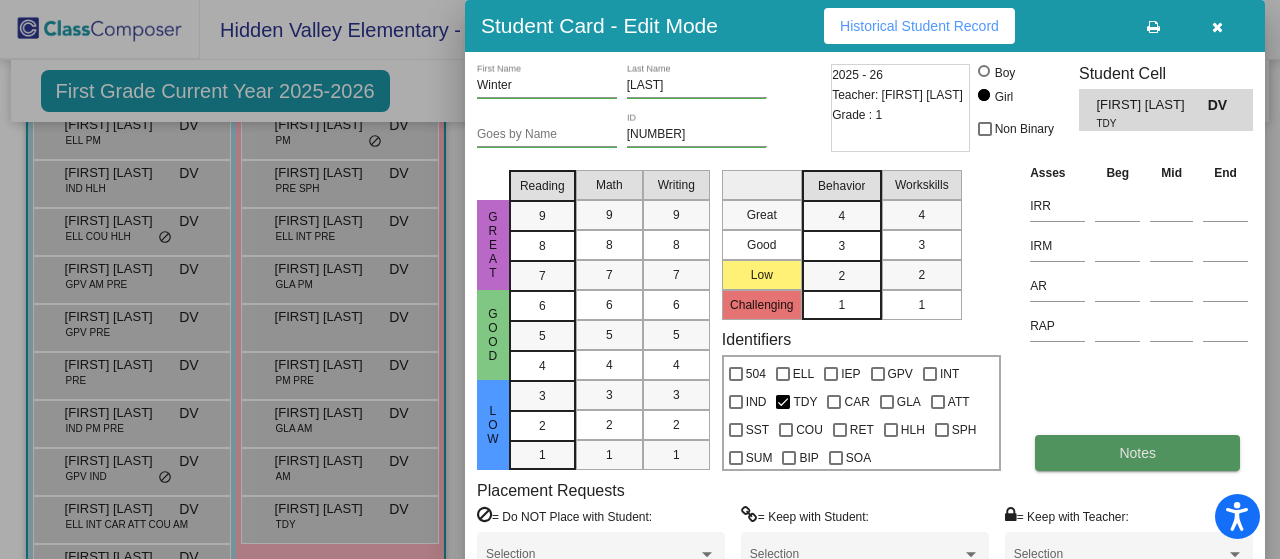 click on "Notes" at bounding box center (1137, 453) 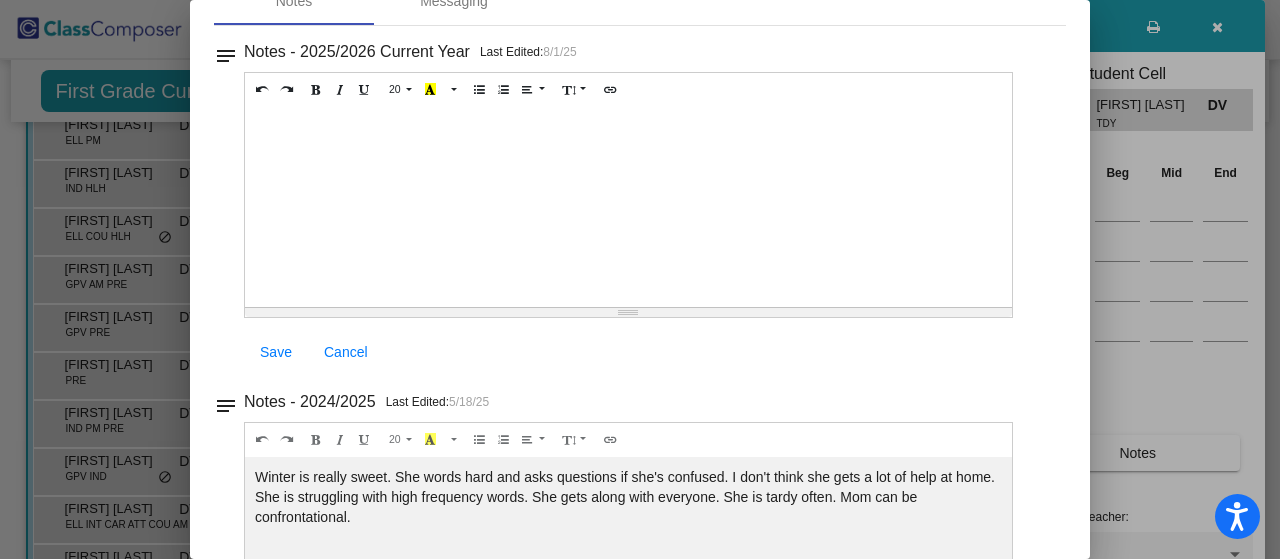 scroll, scrollTop: 240, scrollLeft: 0, axis: vertical 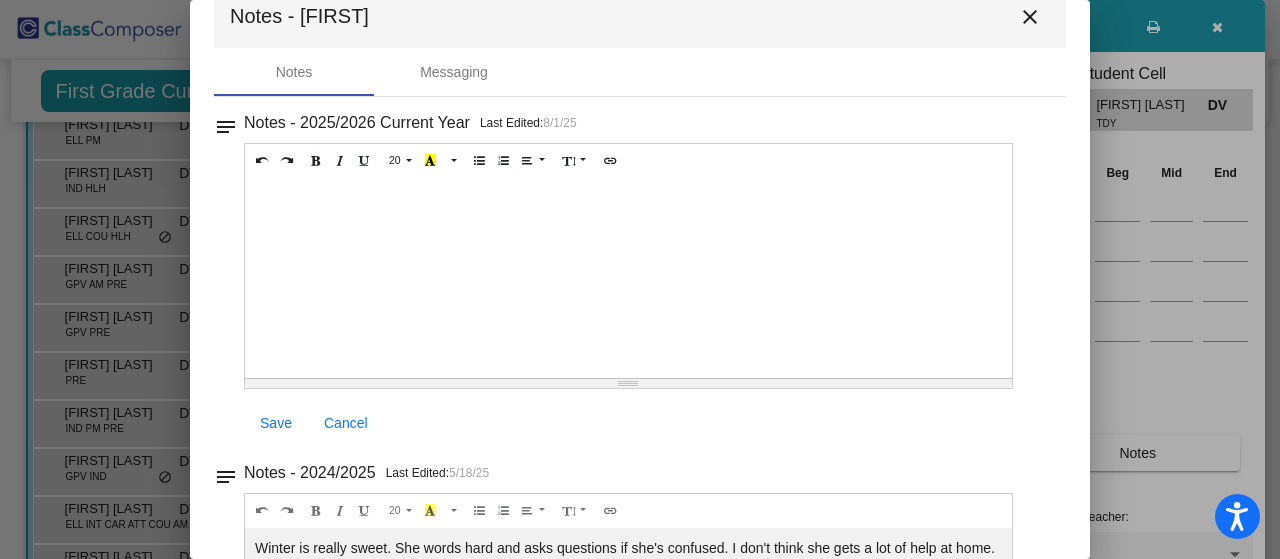 drag, startPoint x: 992, startPoint y: 355, endPoint x: 1010, endPoint y: 317, distance: 42.047592 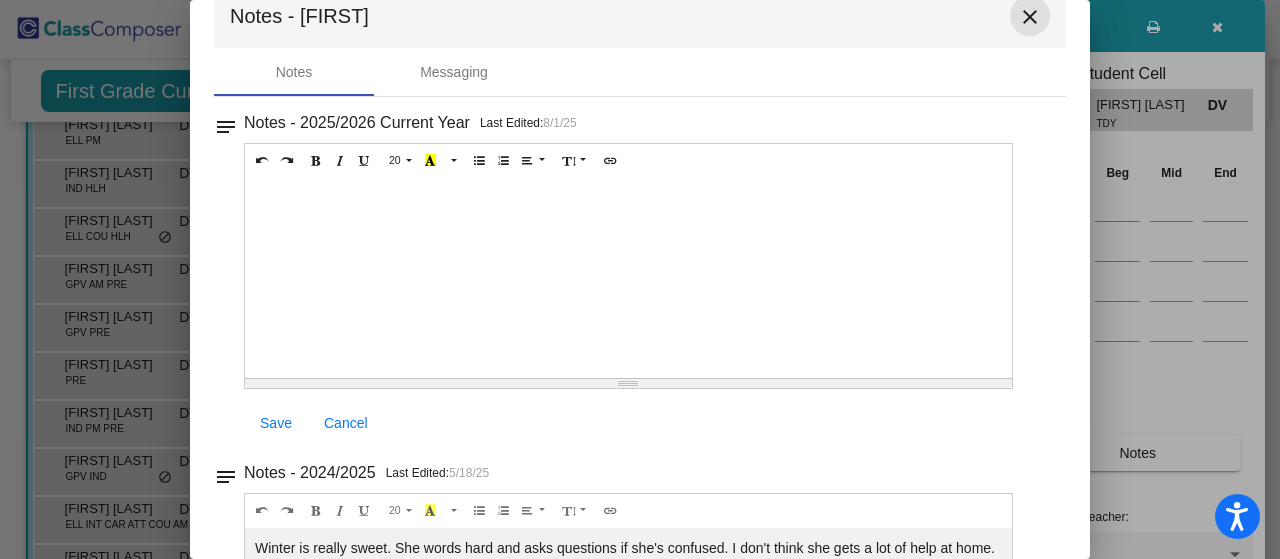 click on "close" at bounding box center [1030, 17] 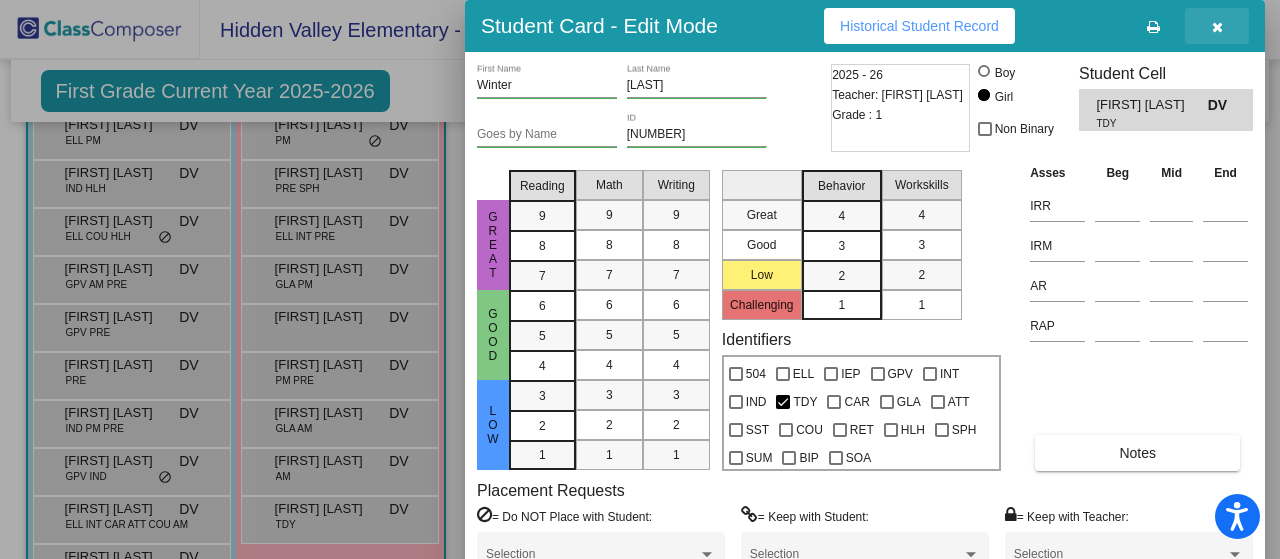 click at bounding box center [1217, 27] 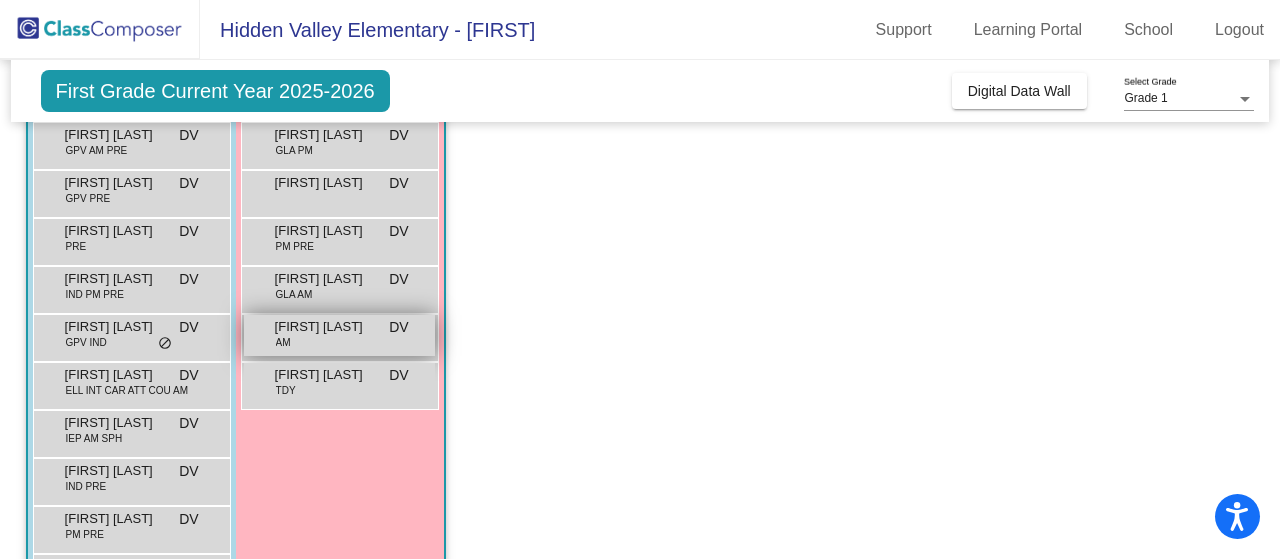 scroll, scrollTop: 508, scrollLeft: 0, axis: vertical 